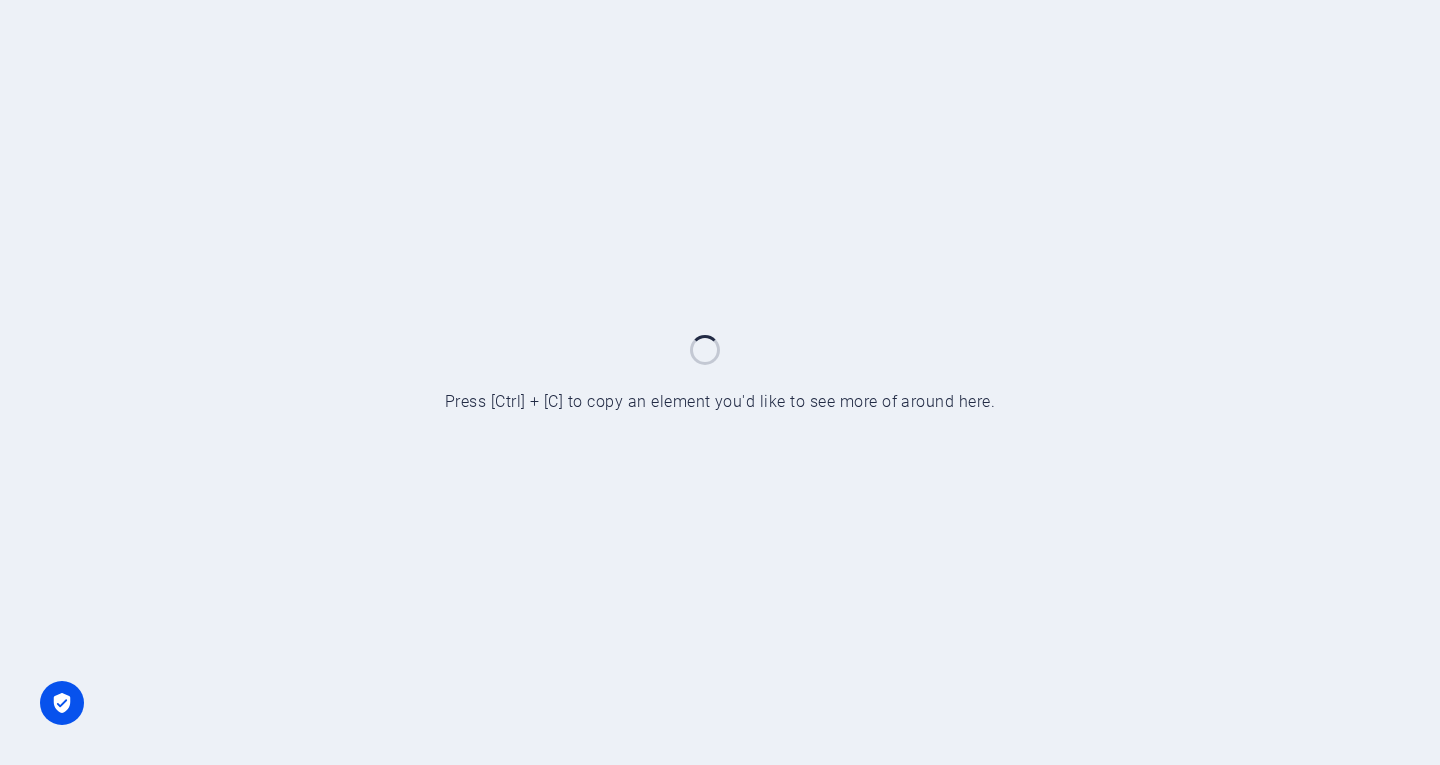 scroll, scrollTop: 0, scrollLeft: 0, axis: both 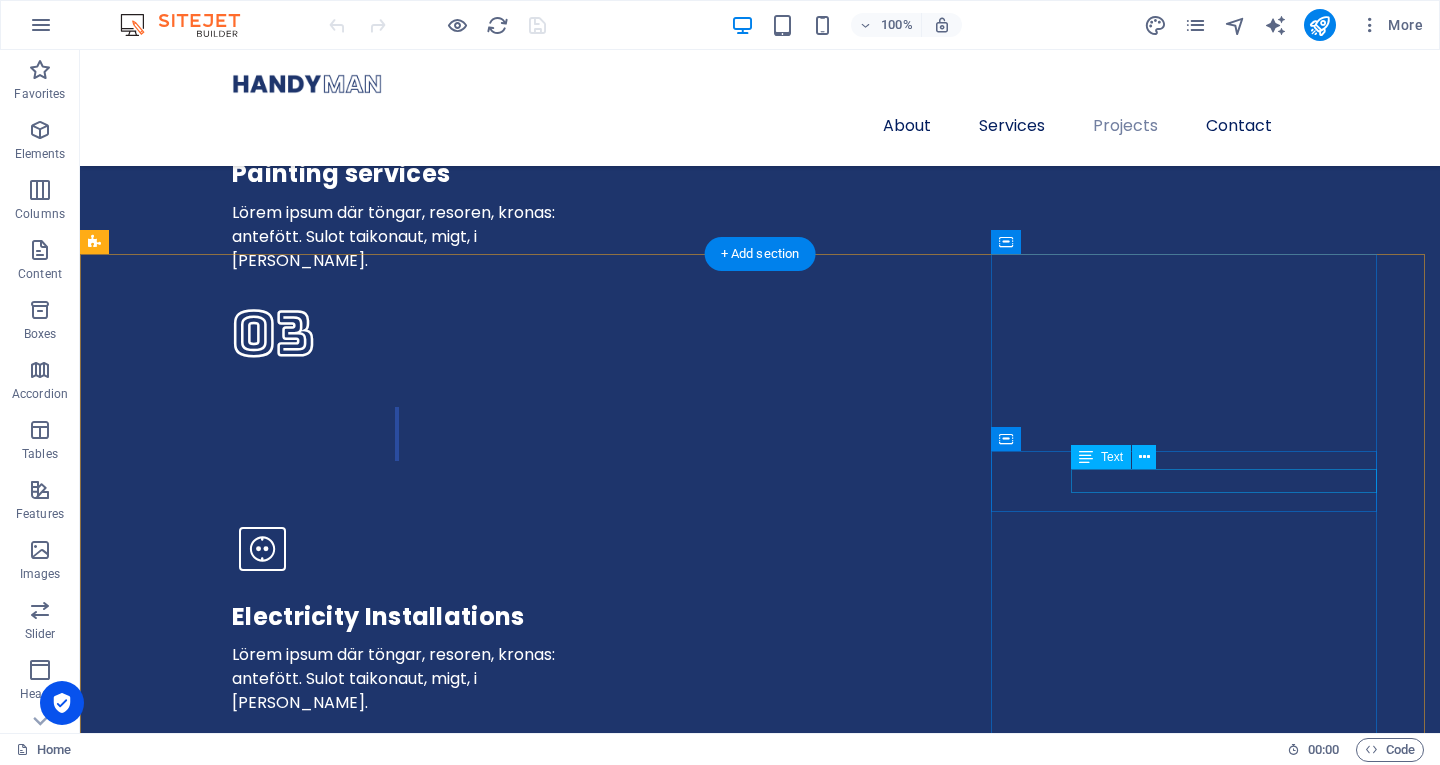 click on "[STREET_ADDRESS]" at bounding box center [760, 16124] 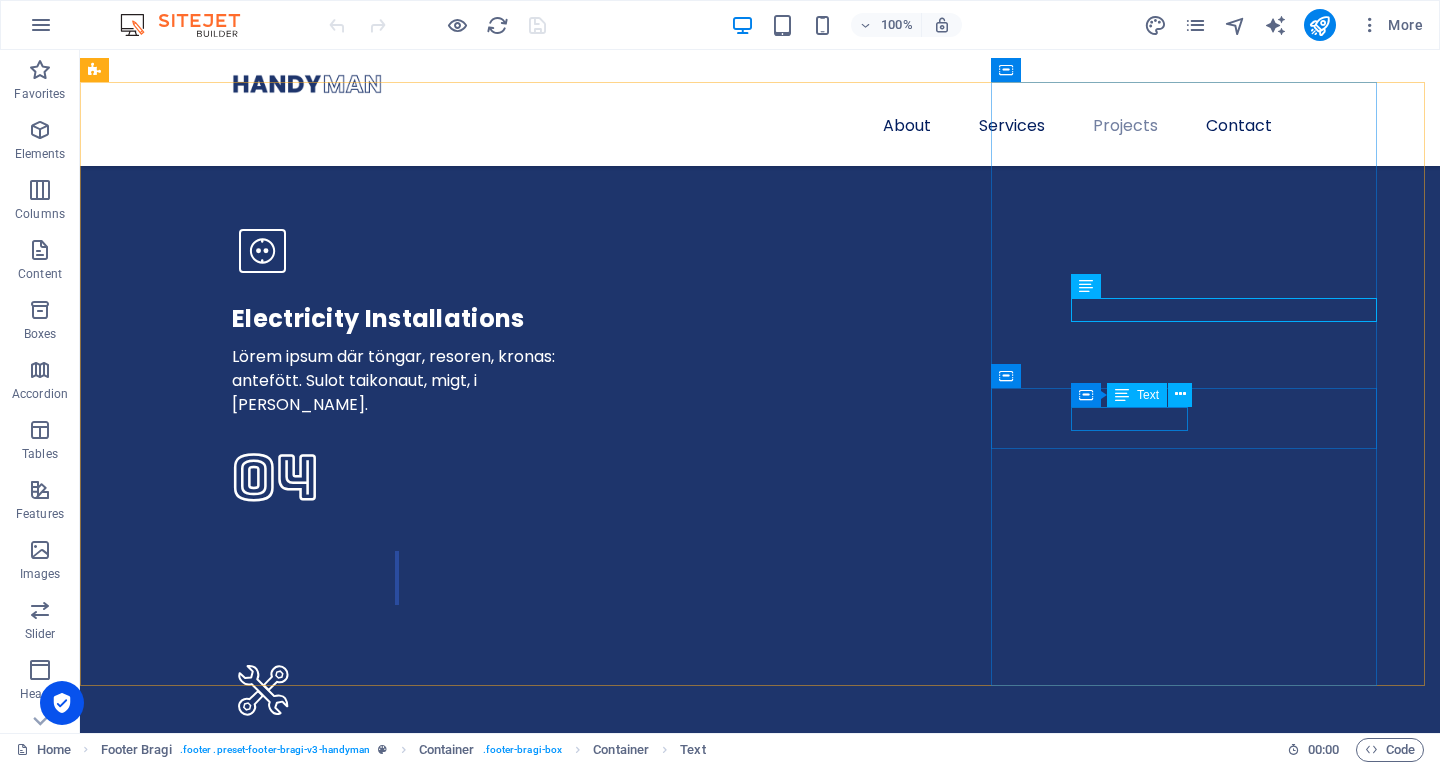 scroll, scrollTop: 5800, scrollLeft: 0, axis: vertical 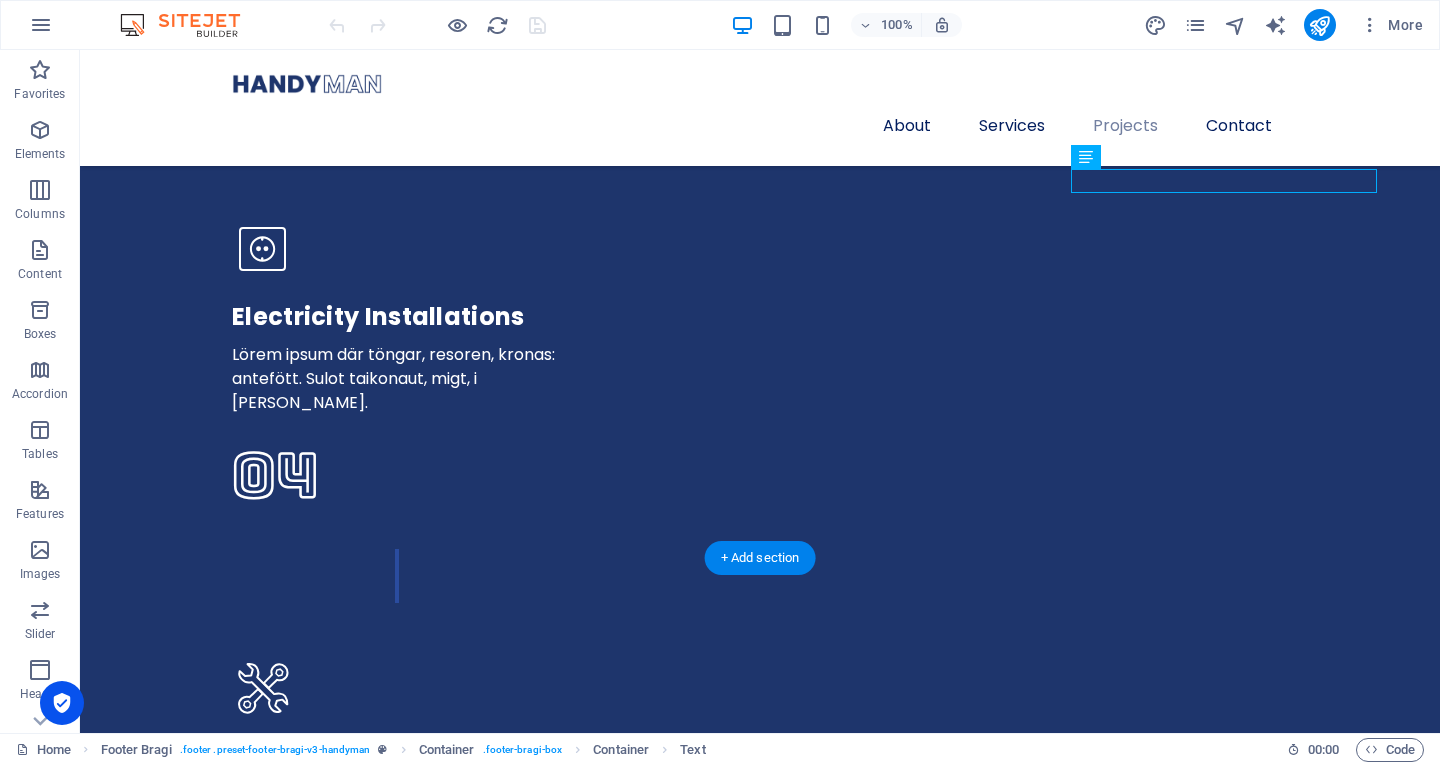 click at bounding box center (760, 15043) 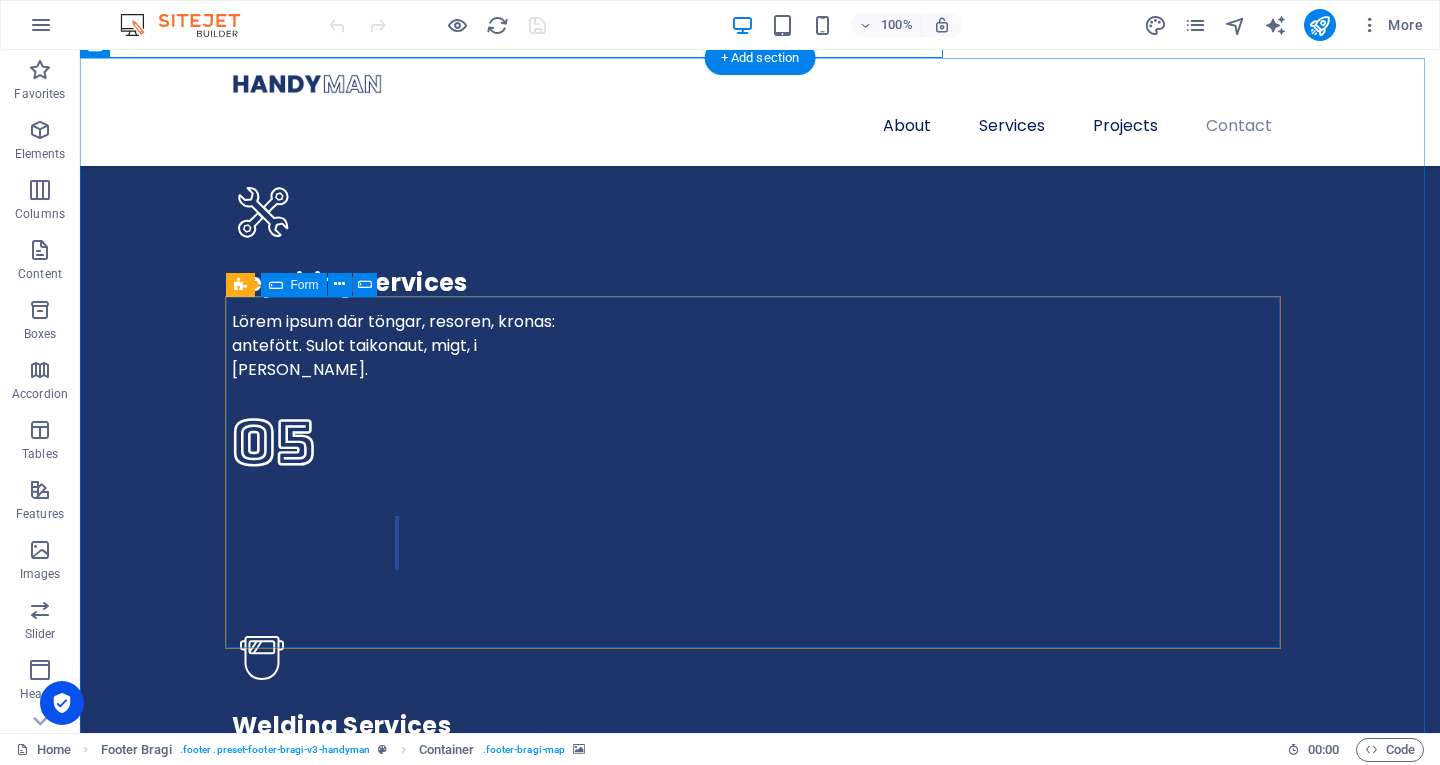 scroll, scrollTop: 6300, scrollLeft: 0, axis: vertical 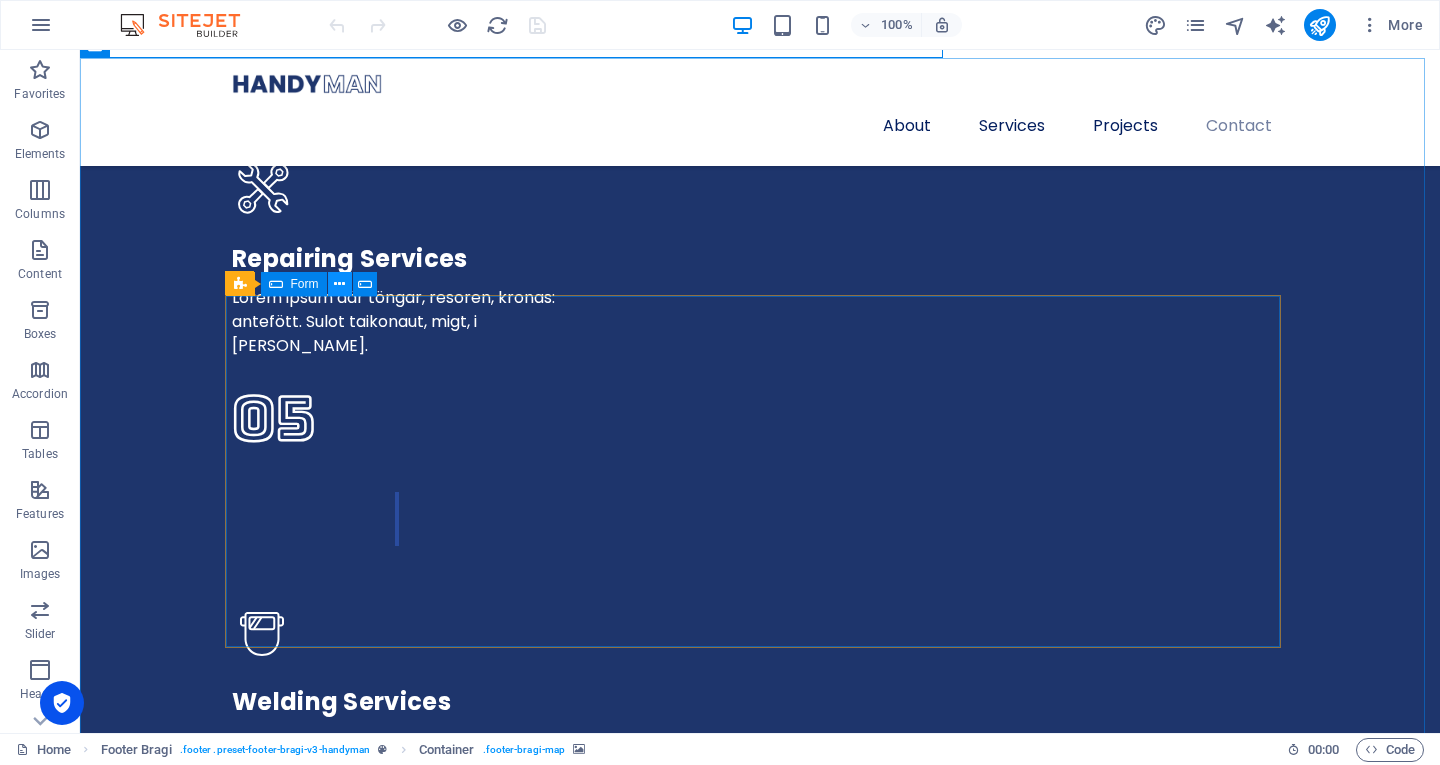 click at bounding box center (339, 284) 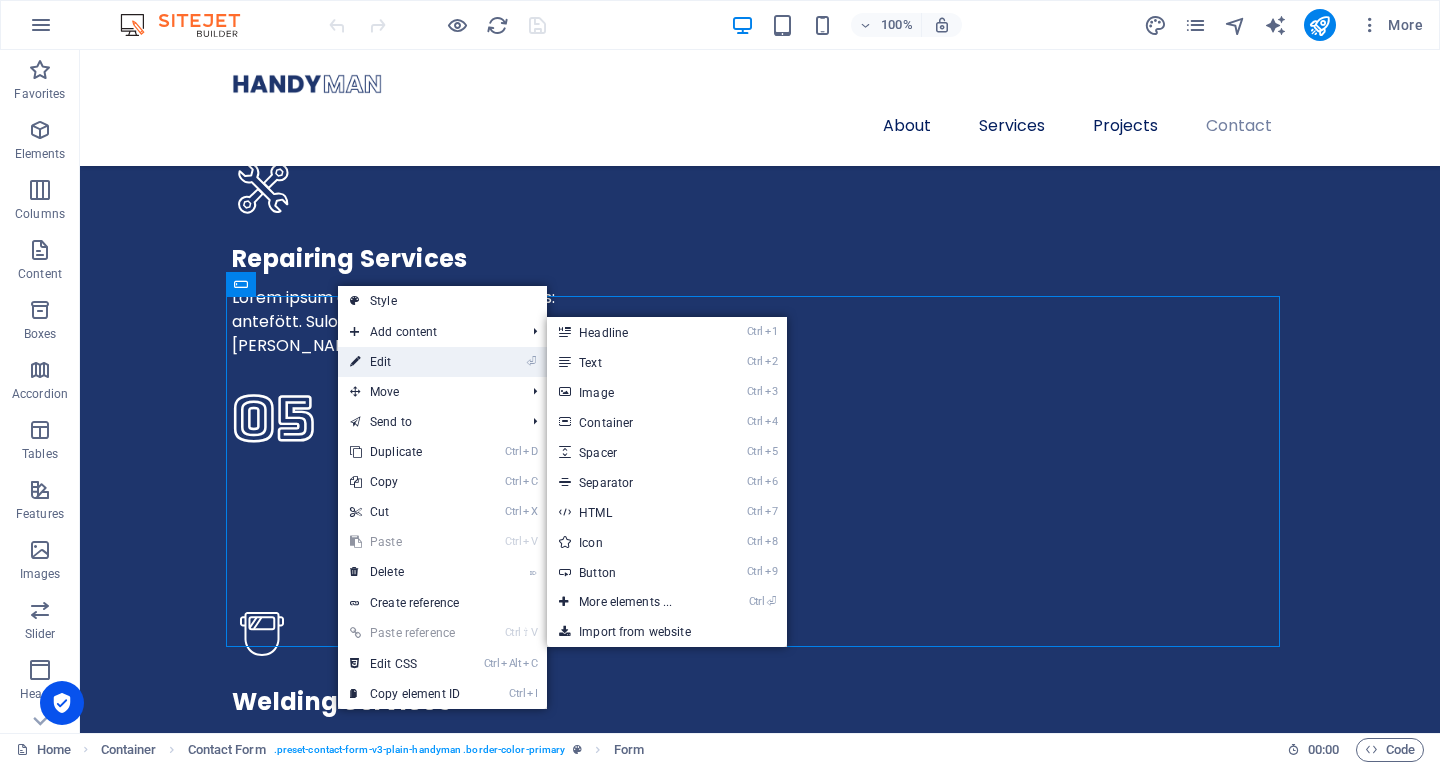 click on "⏎  Edit" at bounding box center (405, 362) 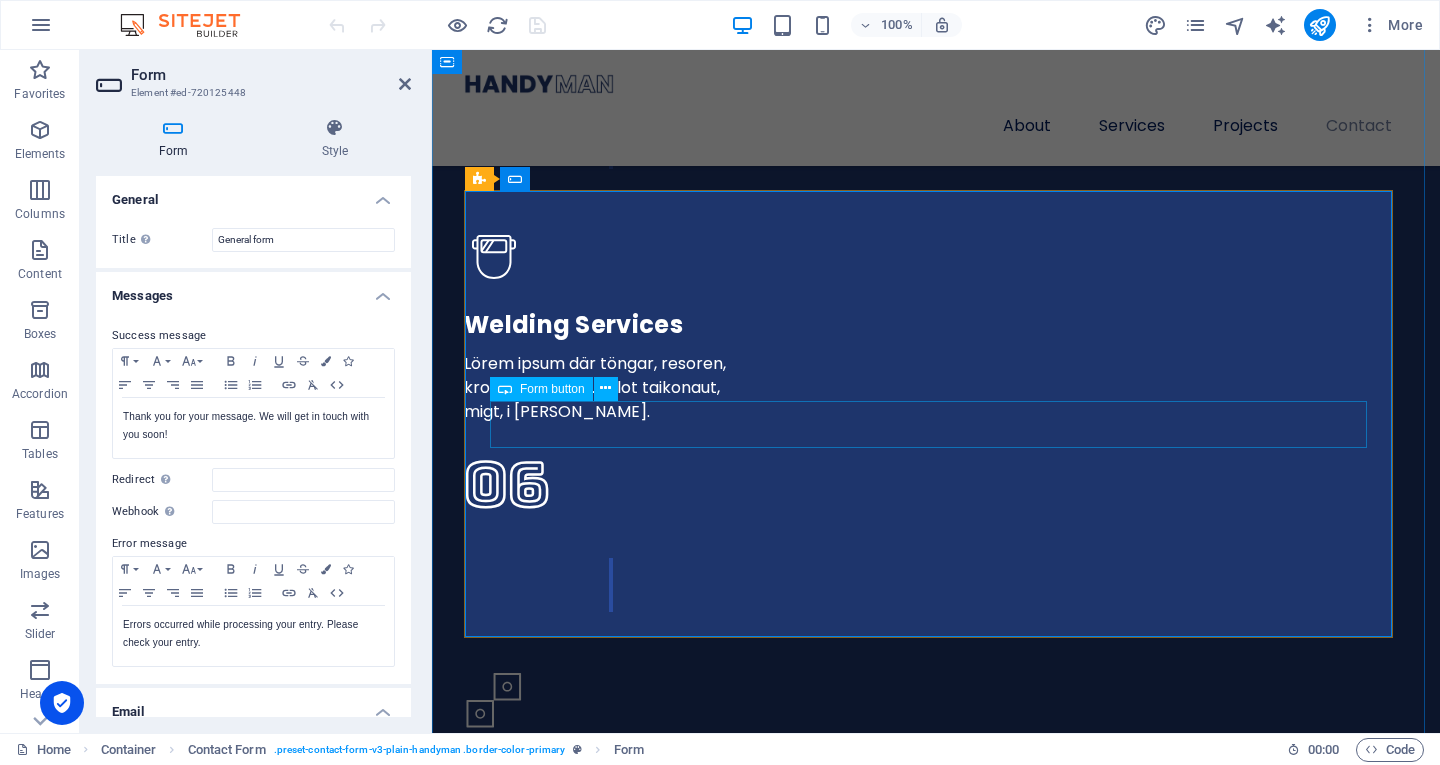 scroll, scrollTop: 6547, scrollLeft: 0, axis: vertical 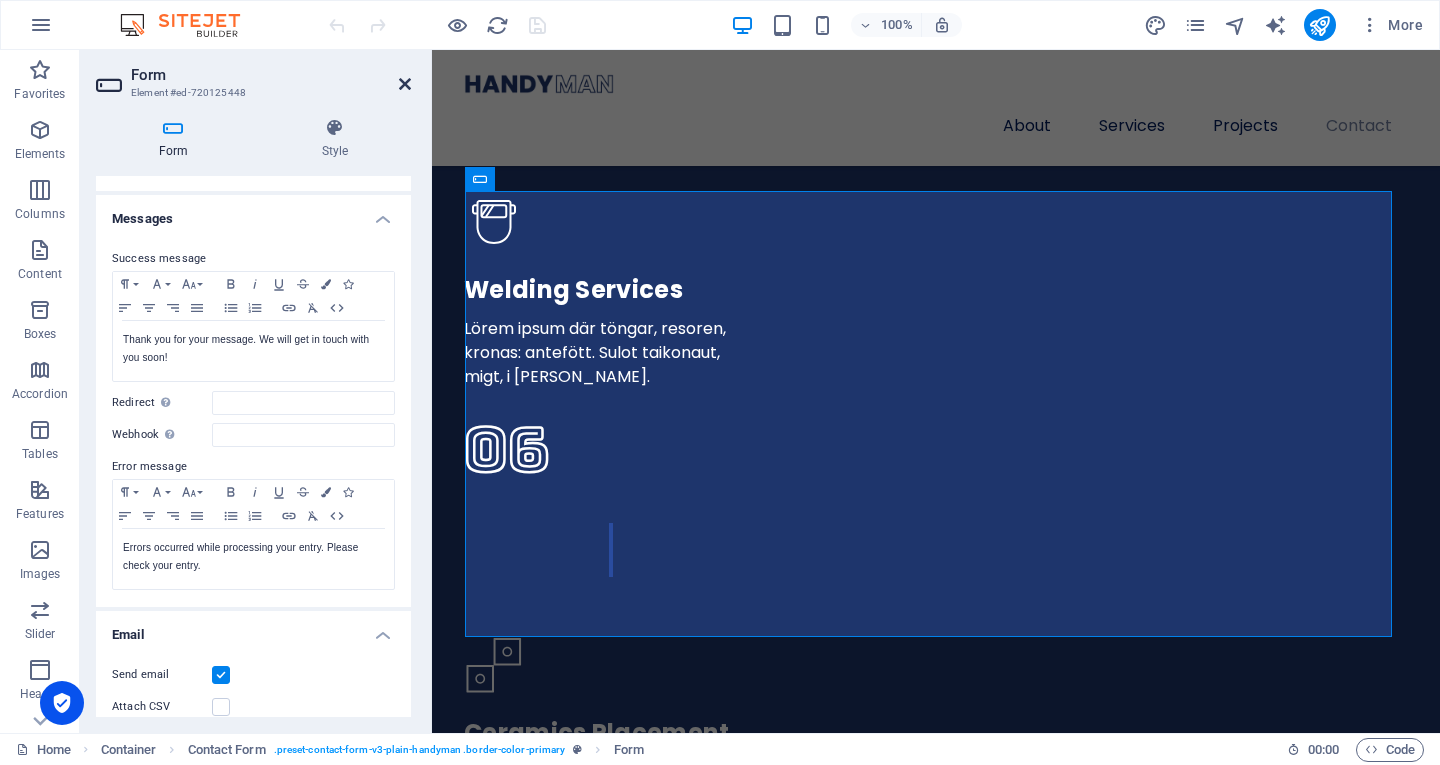 click at bounding box center (405, 84) 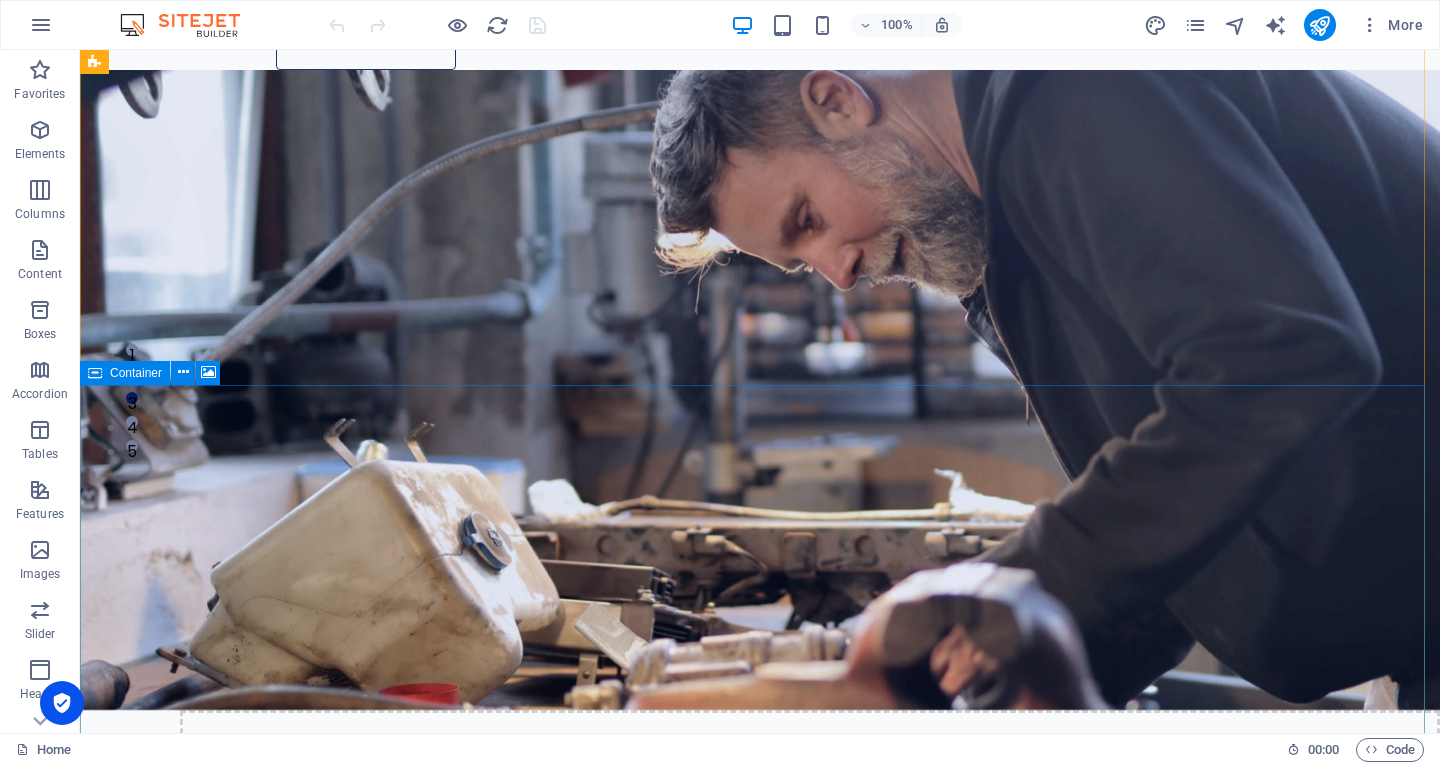 scroll, scrollTop: 0, scrollLeft: 0, axis: both 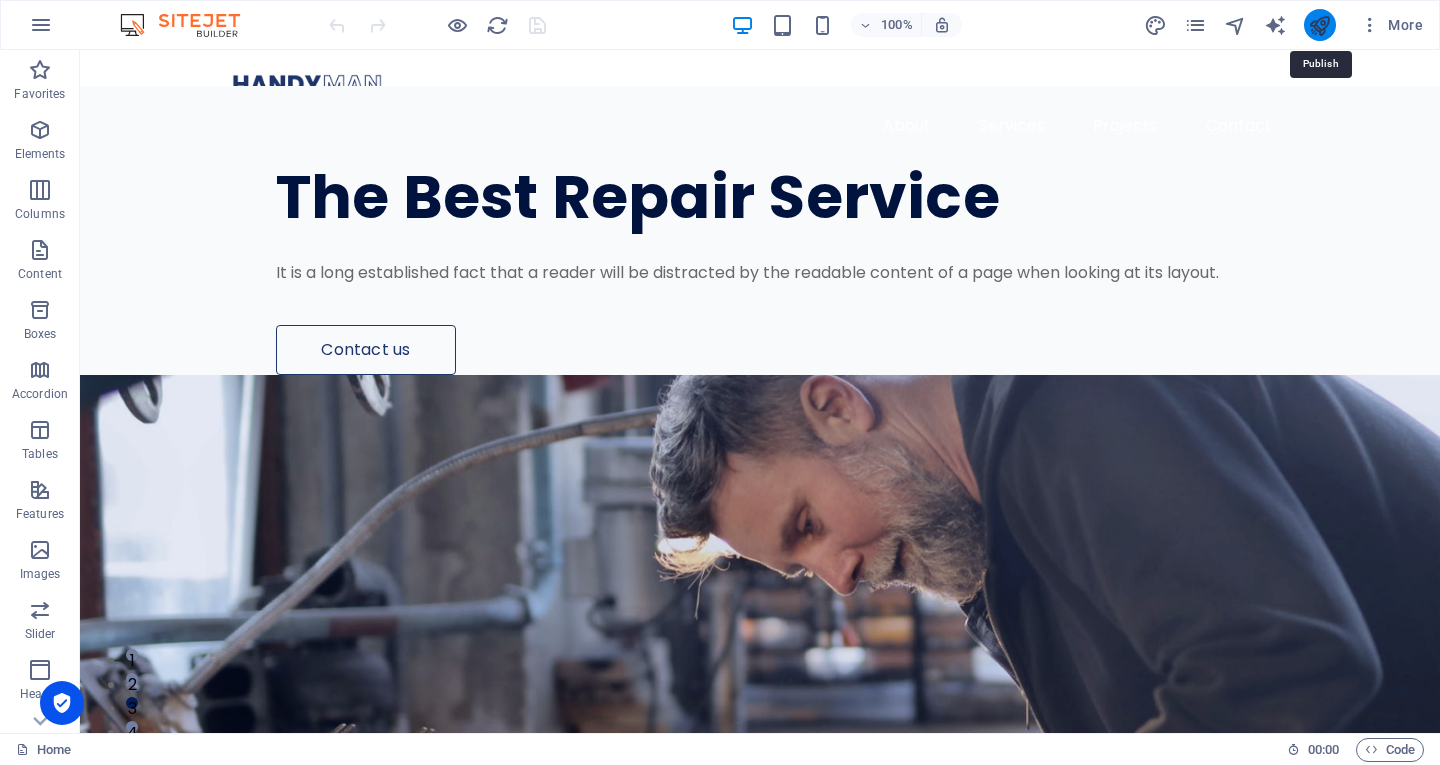 click at bounding box center (1319, 25) 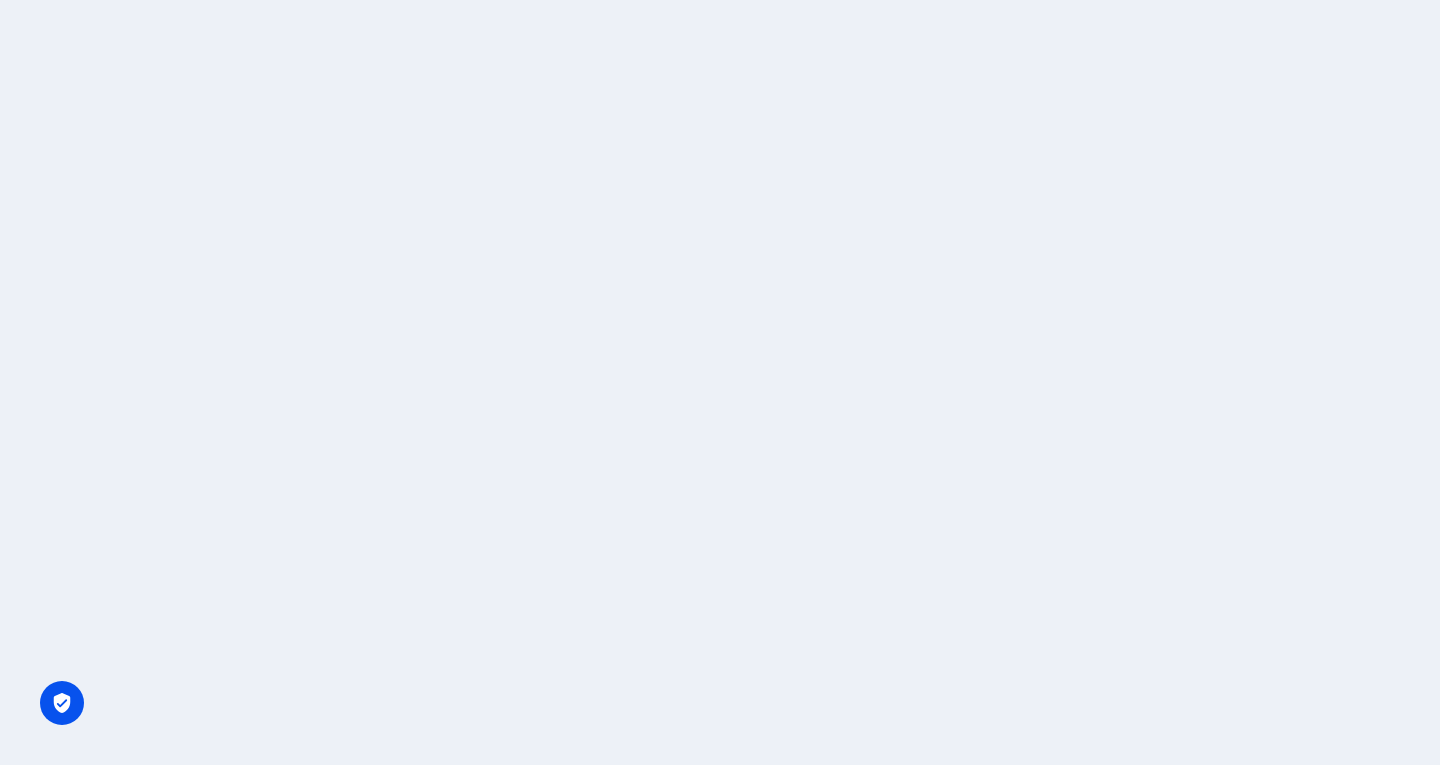 scroll, scrollTop: 0, scrollLeft: 0, axis: both 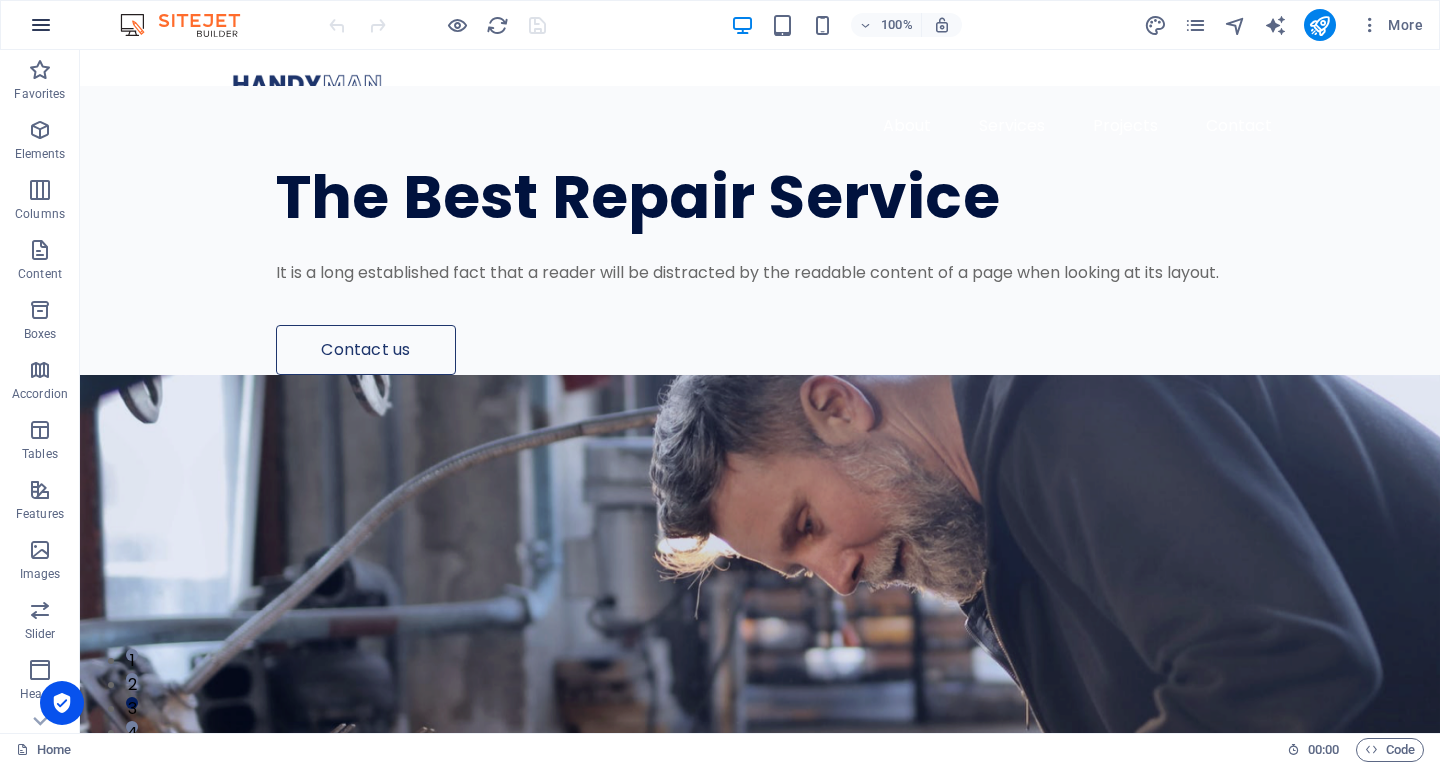 click at bounding box center [41, 25] 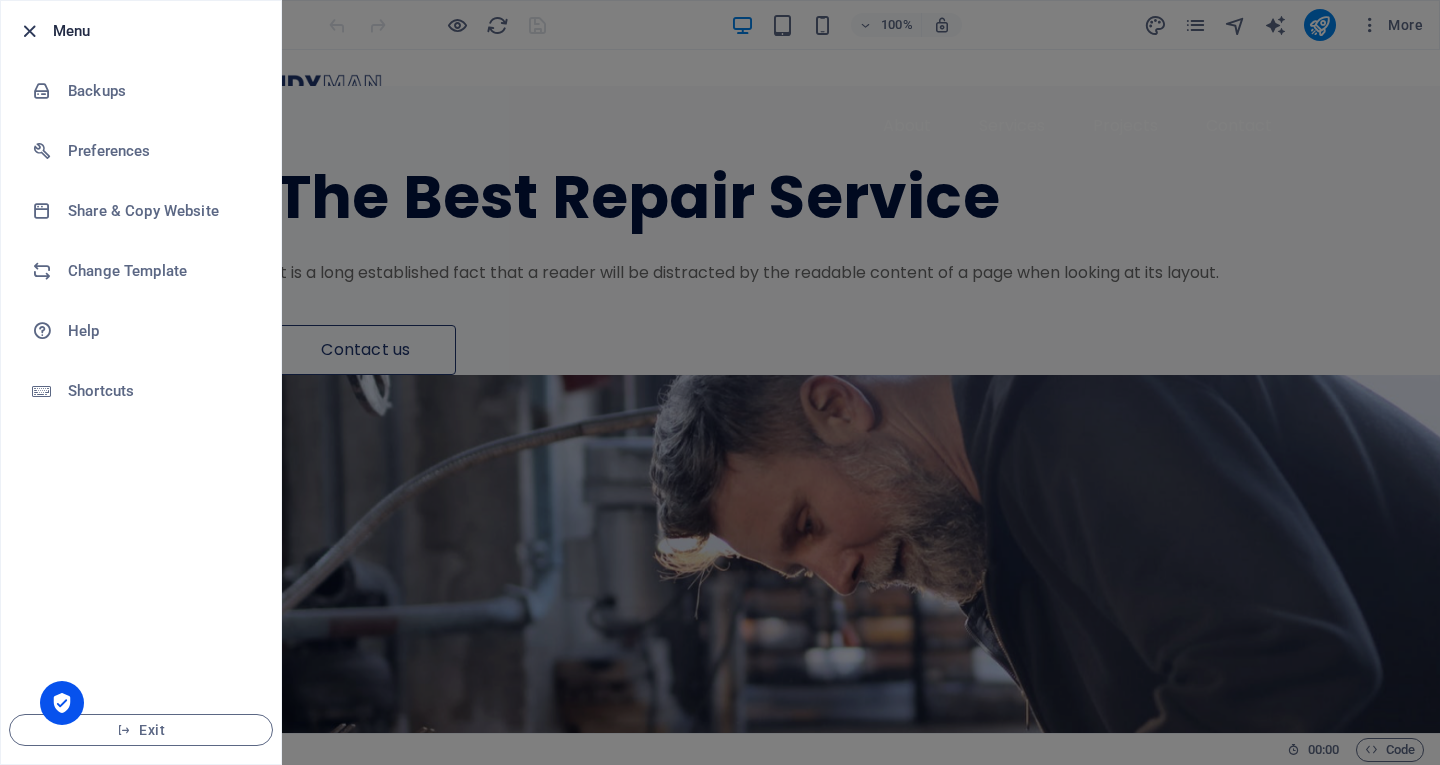 click at bounding box center [29, 31] 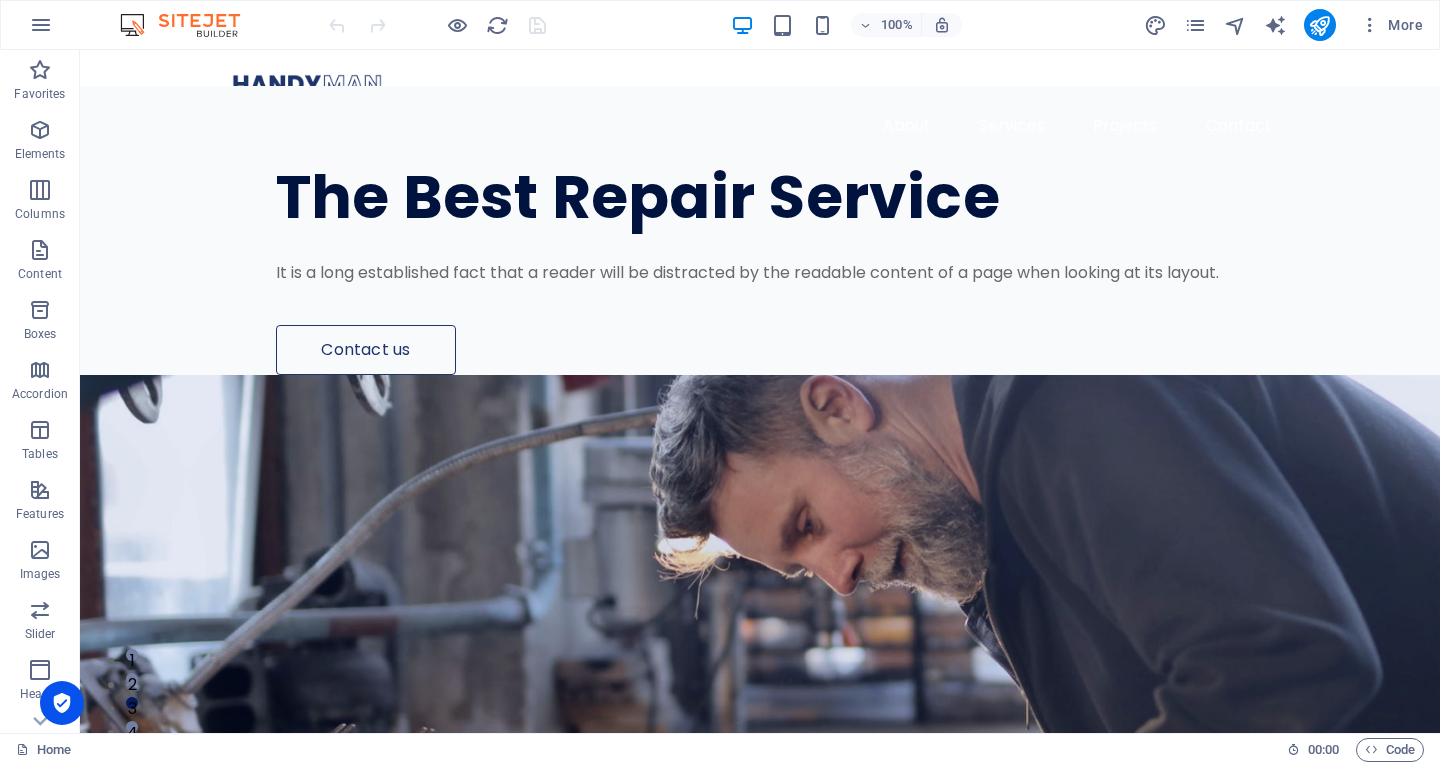 click at bounding box center [41, 25] 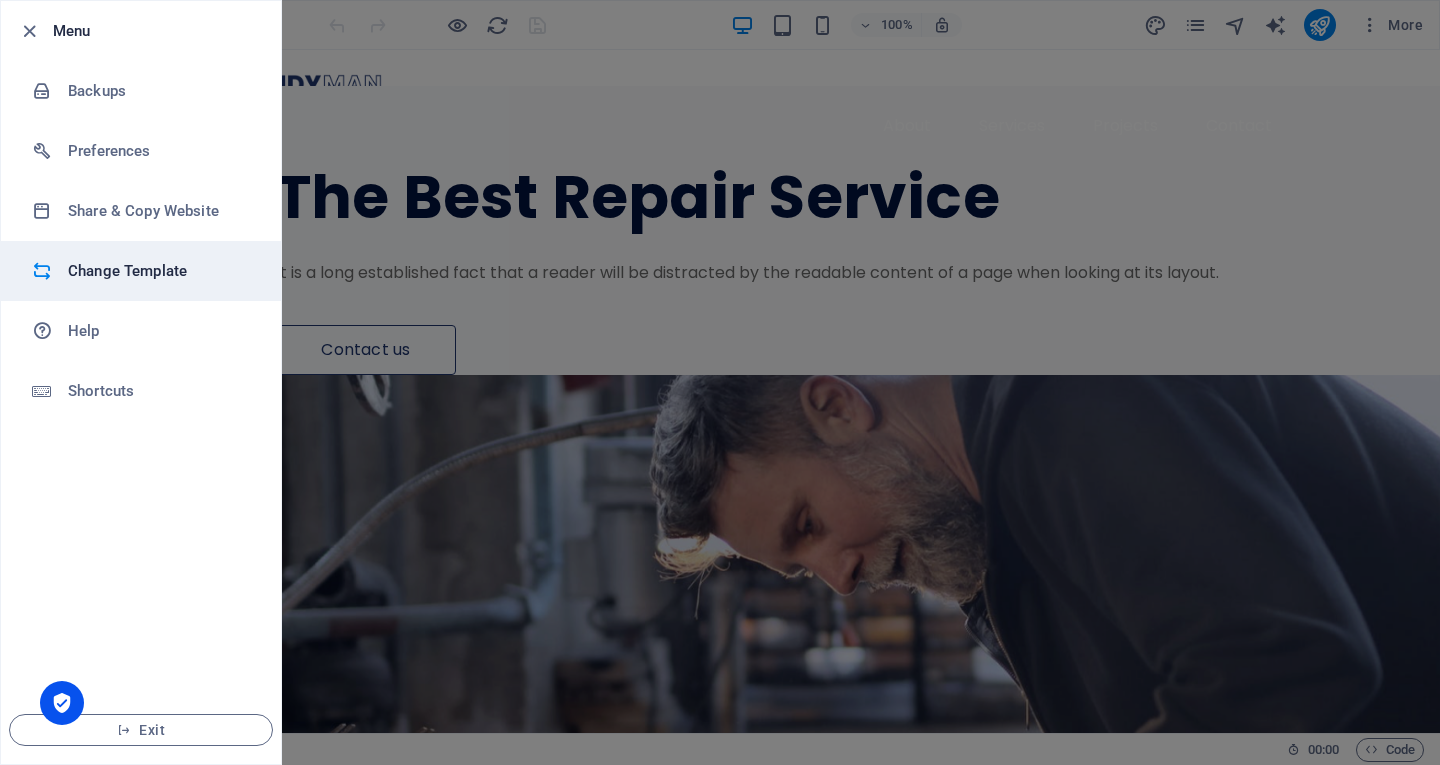 click on "Change Template" at bounding box center (160, 271) 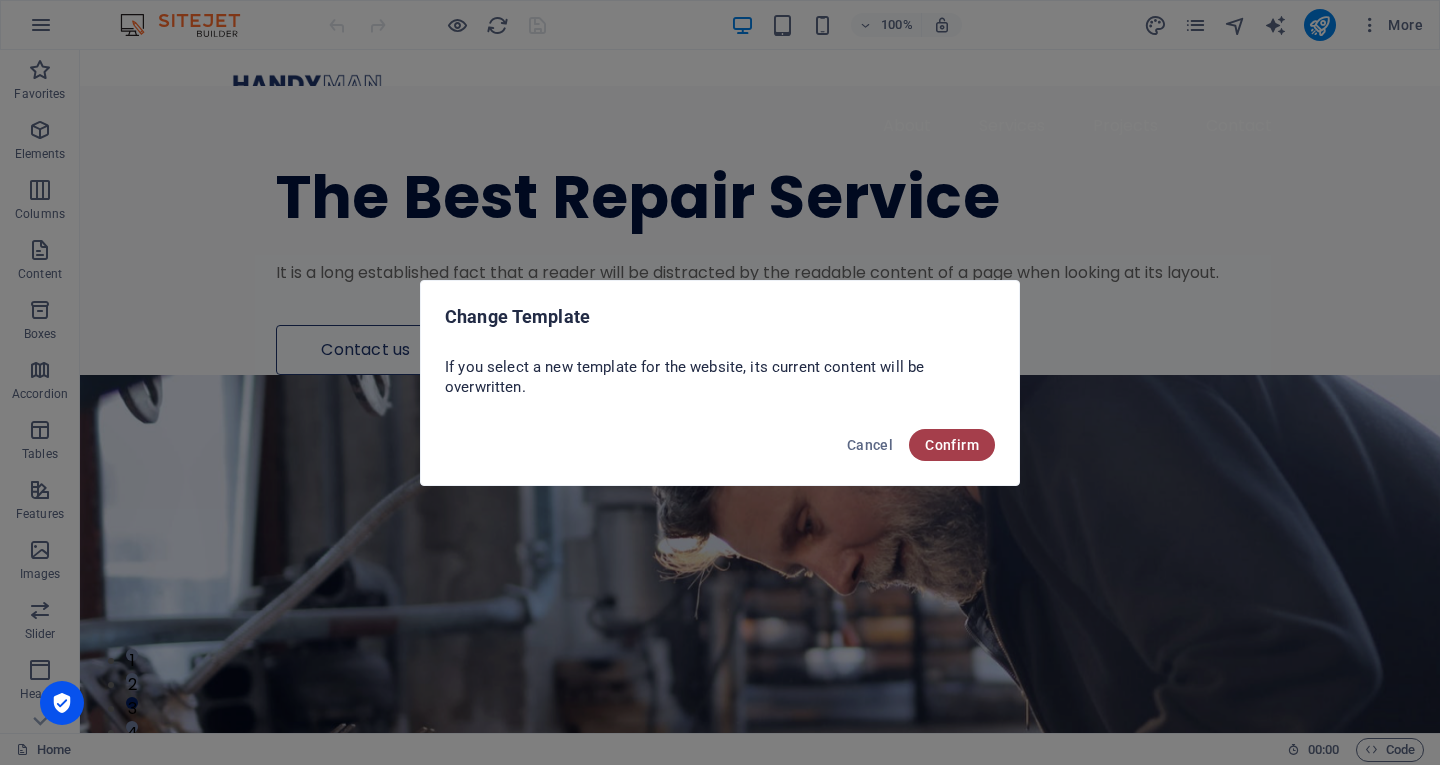 click on "Confirm" at bounding box center [952, 445] 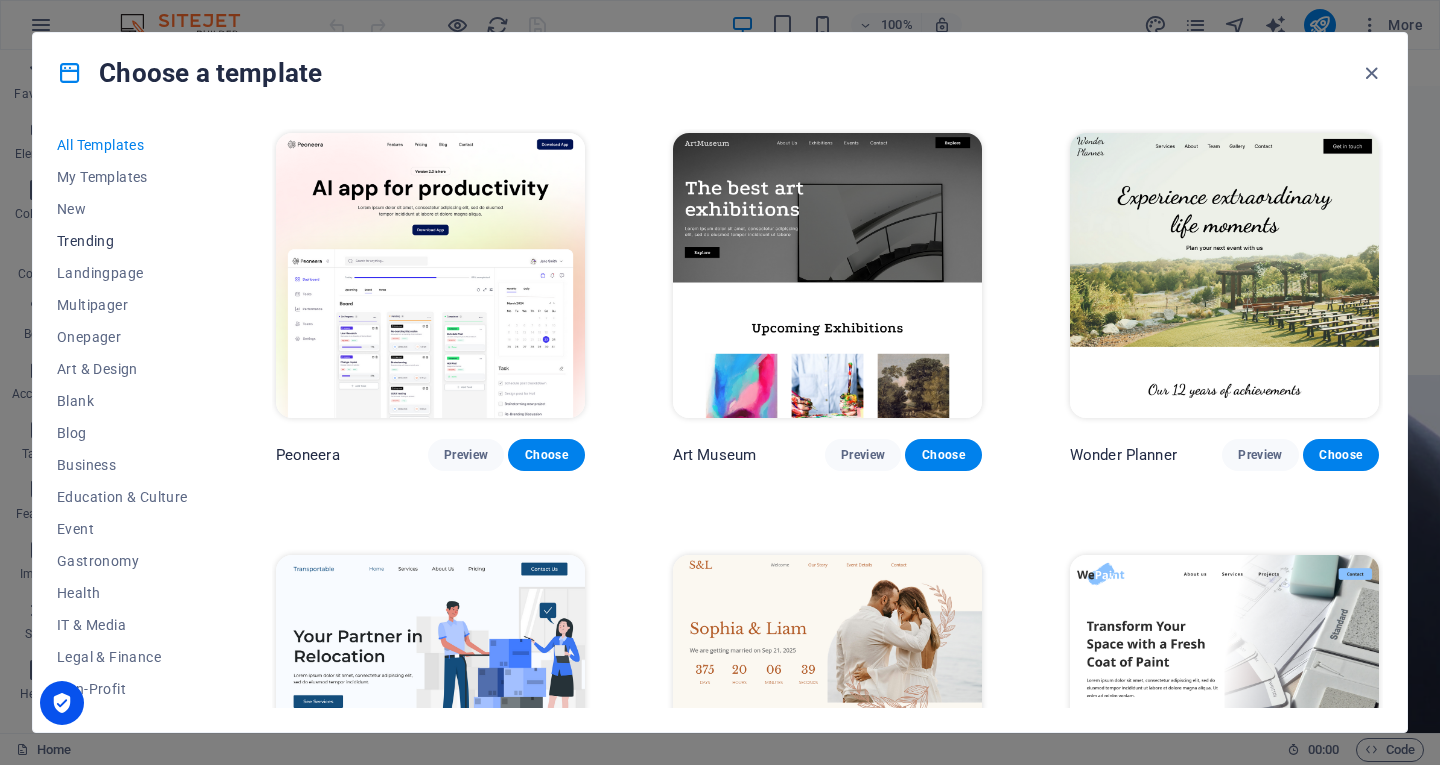 click on "Trending" at bounding box center [122, 241] 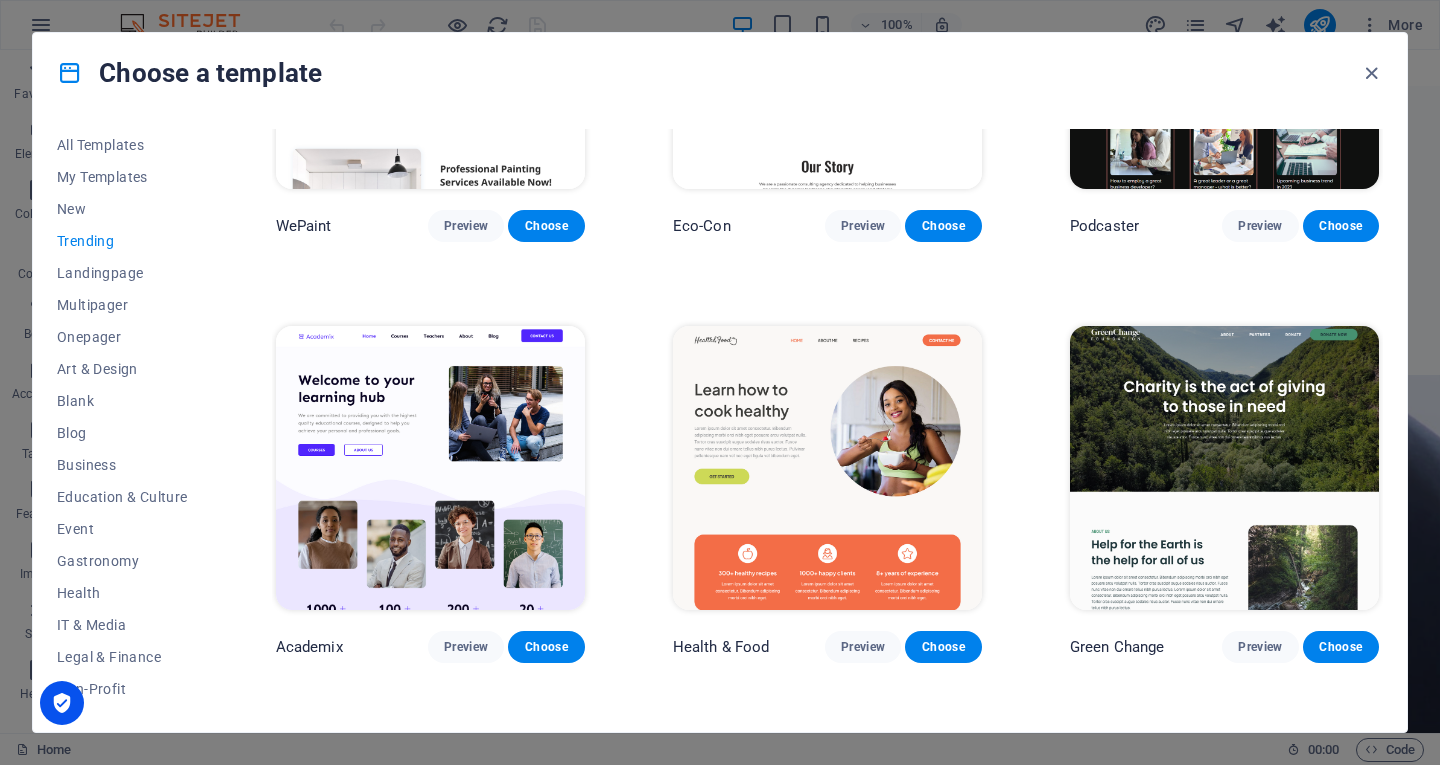 scroll, scrollTop: 700, scrollLeft: 0, axis: vertical 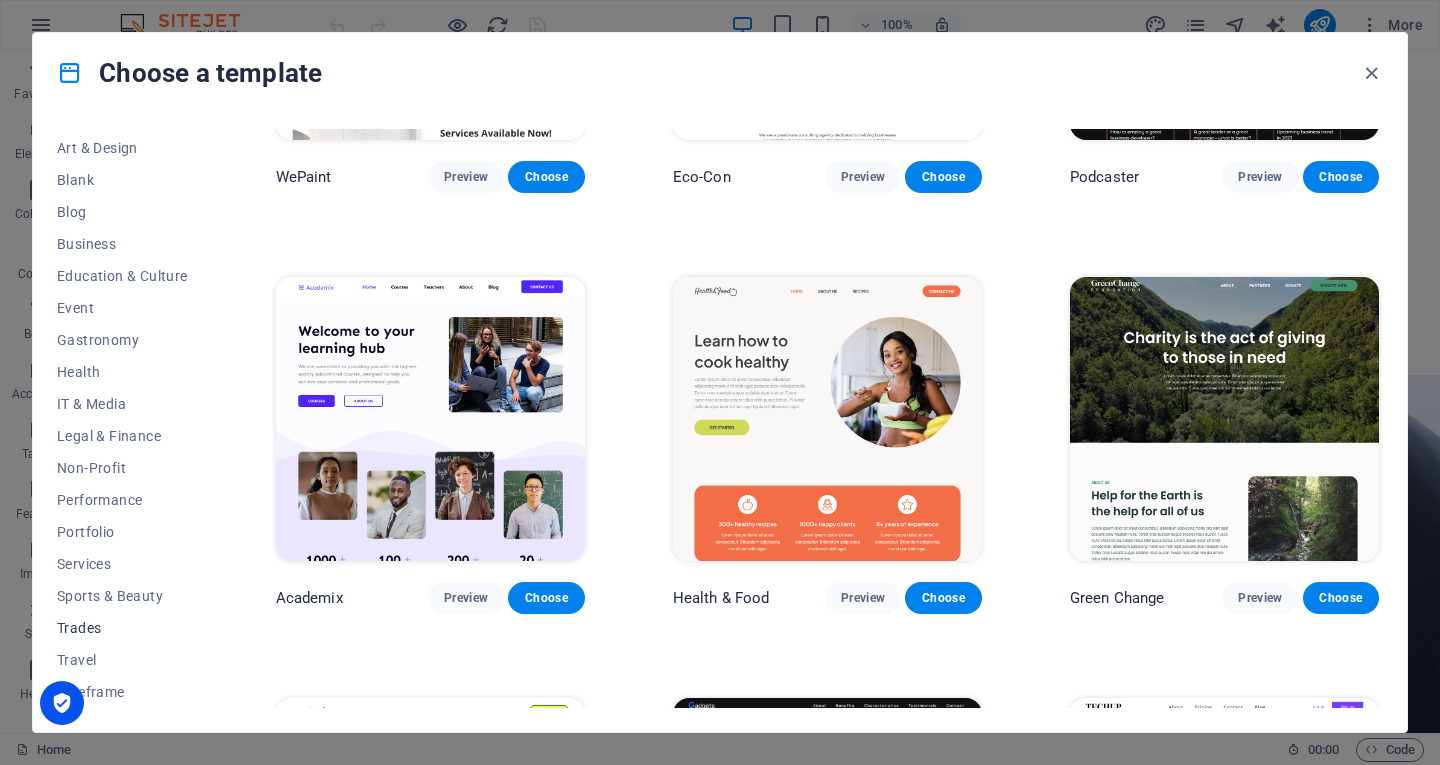 click on "Trades" at bounding box center [122, 628] 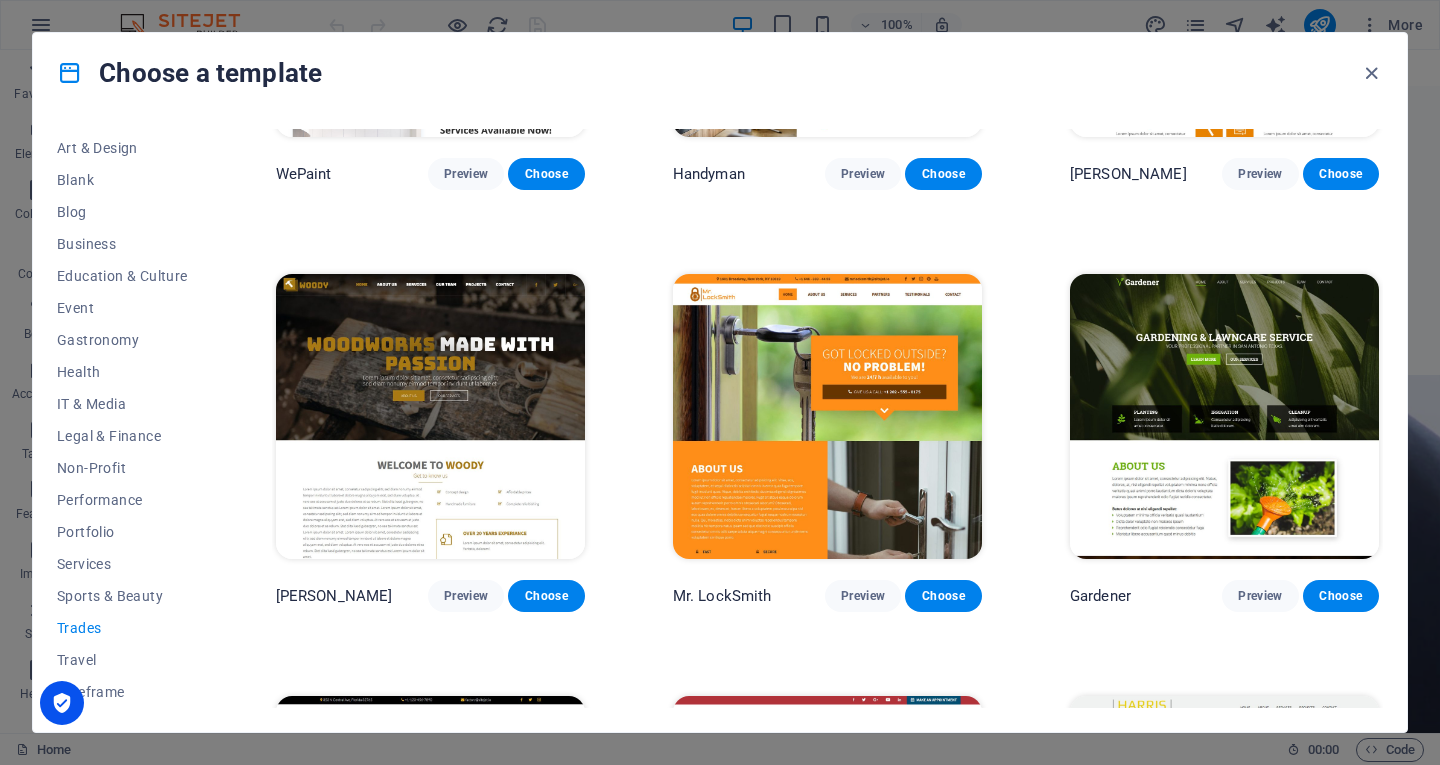click on "WePaint Preview Choose Handyman Preview Choose Max Roofer Preview Choose Woody Preview Choose Mr. LockSmith Preview Choose Gardener Preview Choose Factory Preview Choose CarFix Preview Choose Harris Preview Choose" at bounding box center [827, 440] 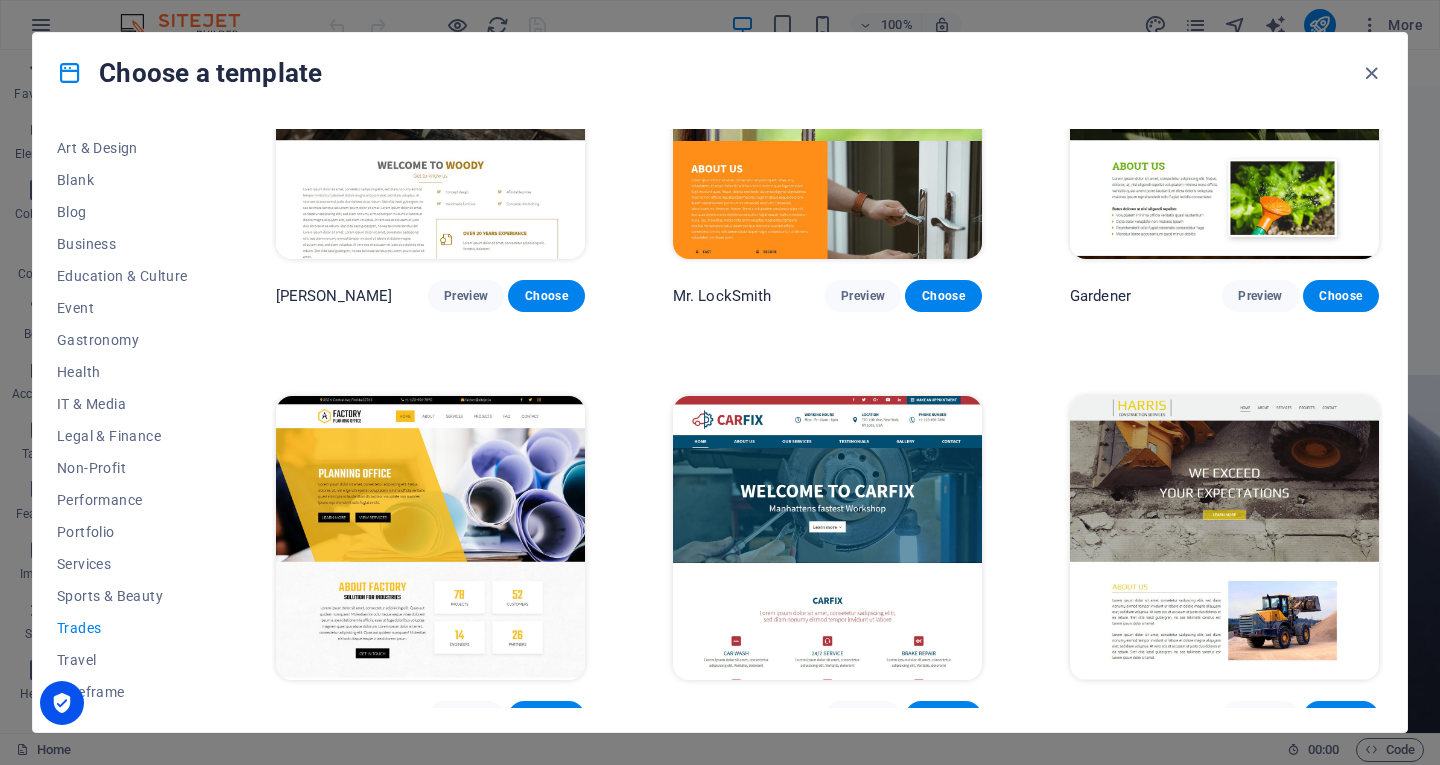 scroll, scrollTop: 598, scrollLeft: 0, axis: vertical 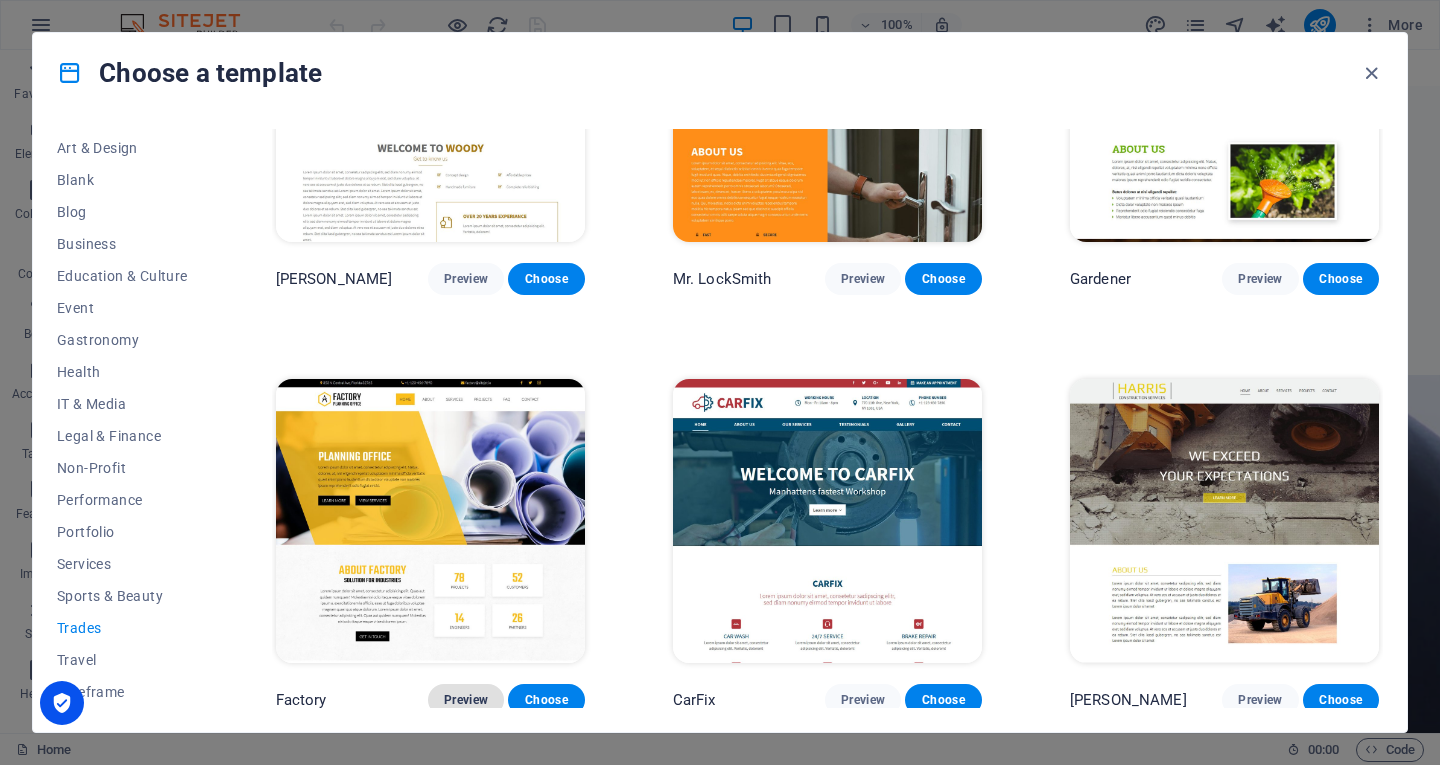 click on "Preview" at bounding box center (466, 700) 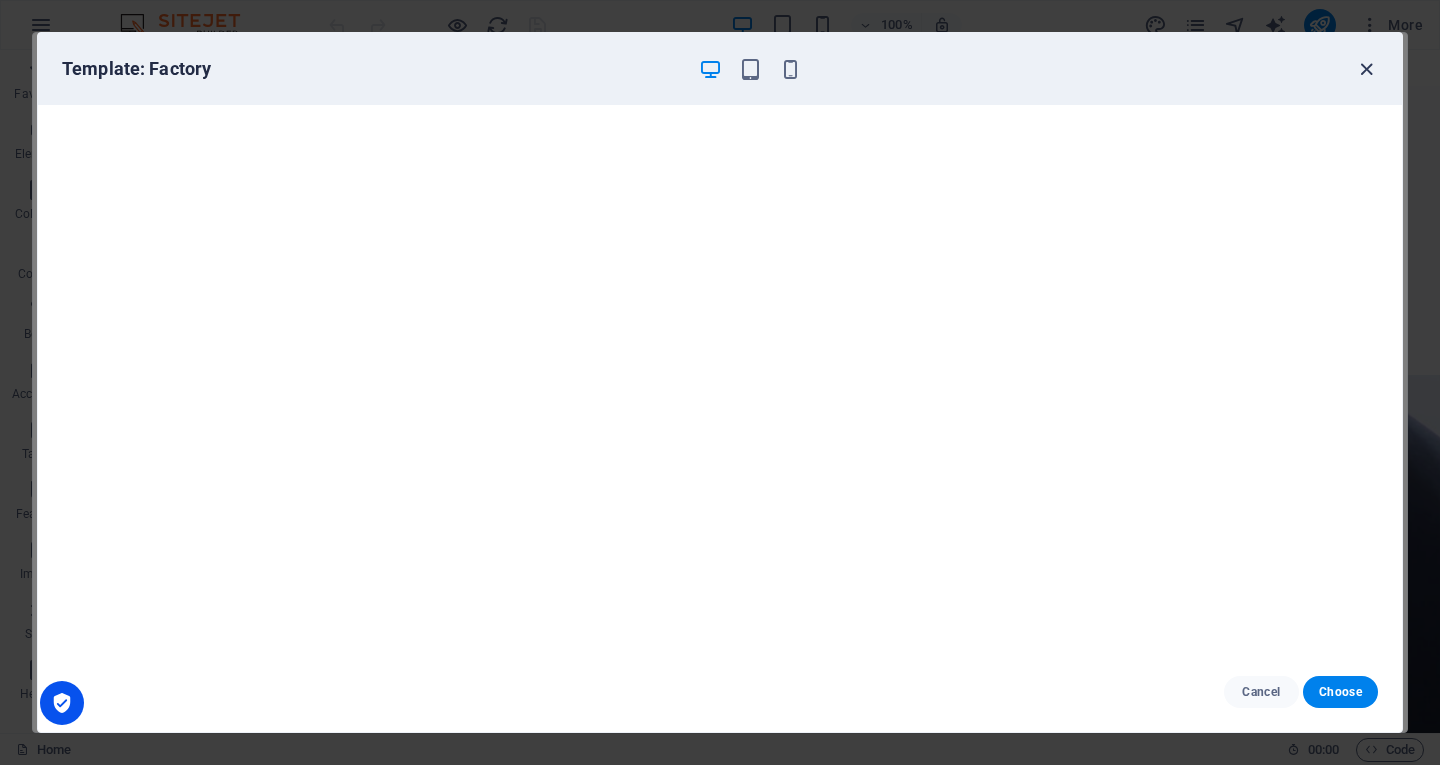 click at bounding box center [1366, 69] 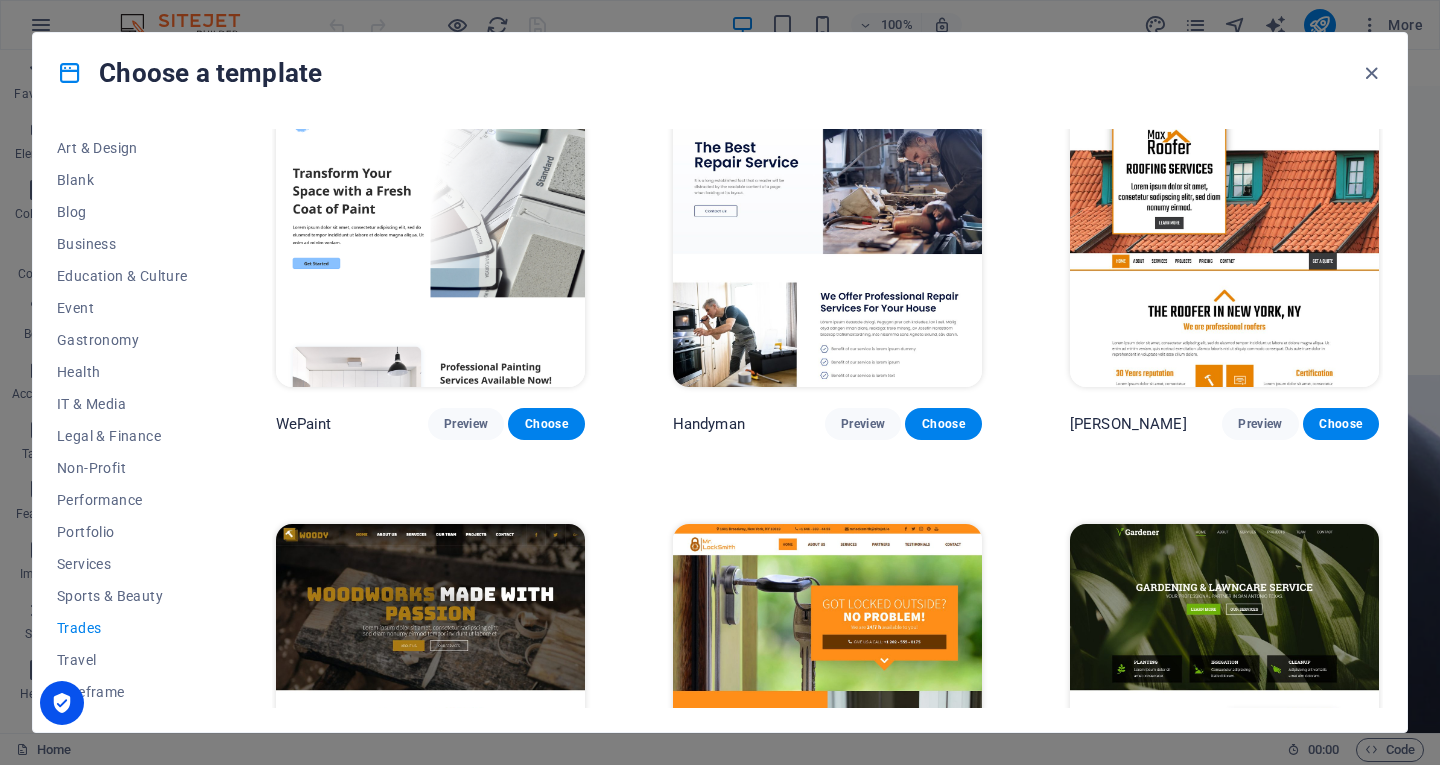 scroll, scrollTop: 0, scrollLeft: 0, axis: both 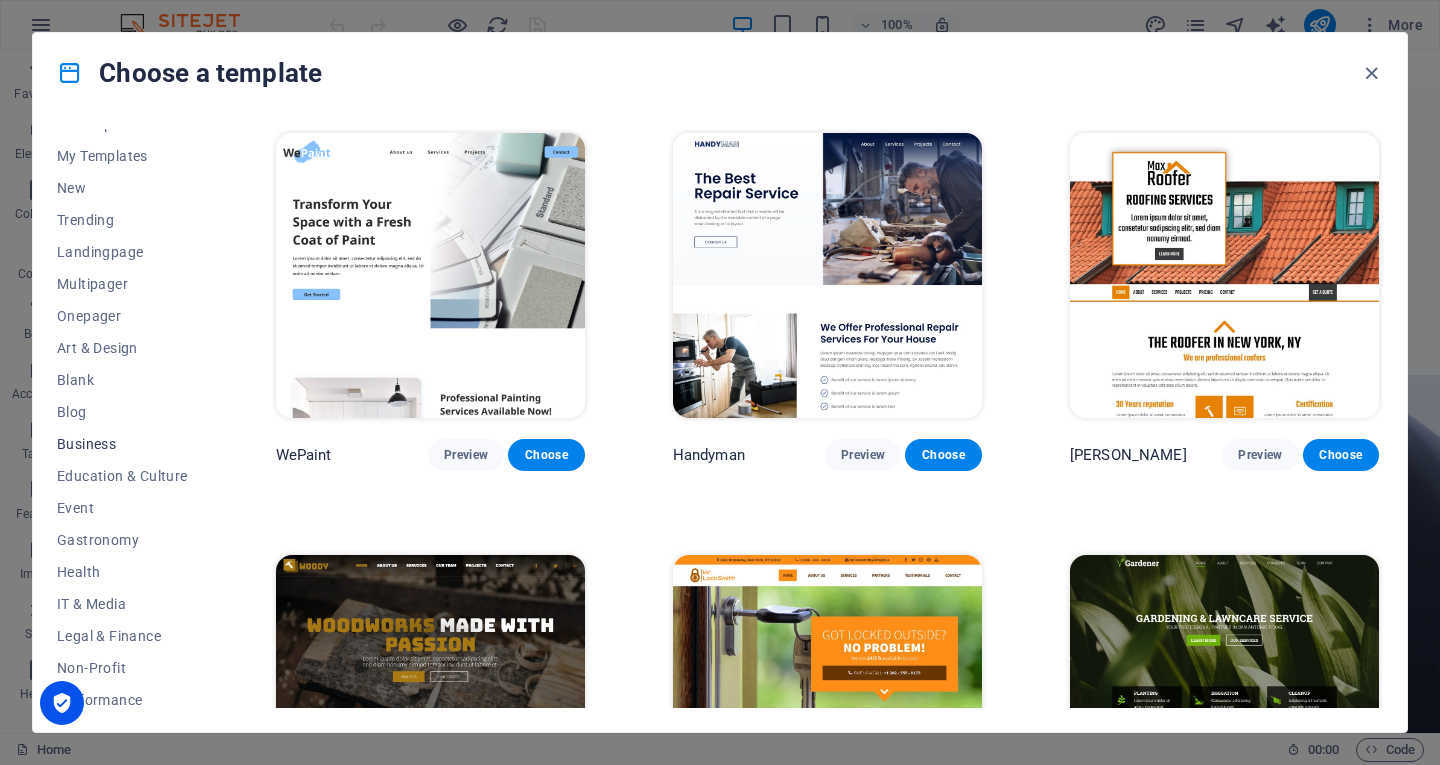click on "Business" at bounding box center (122, 444) 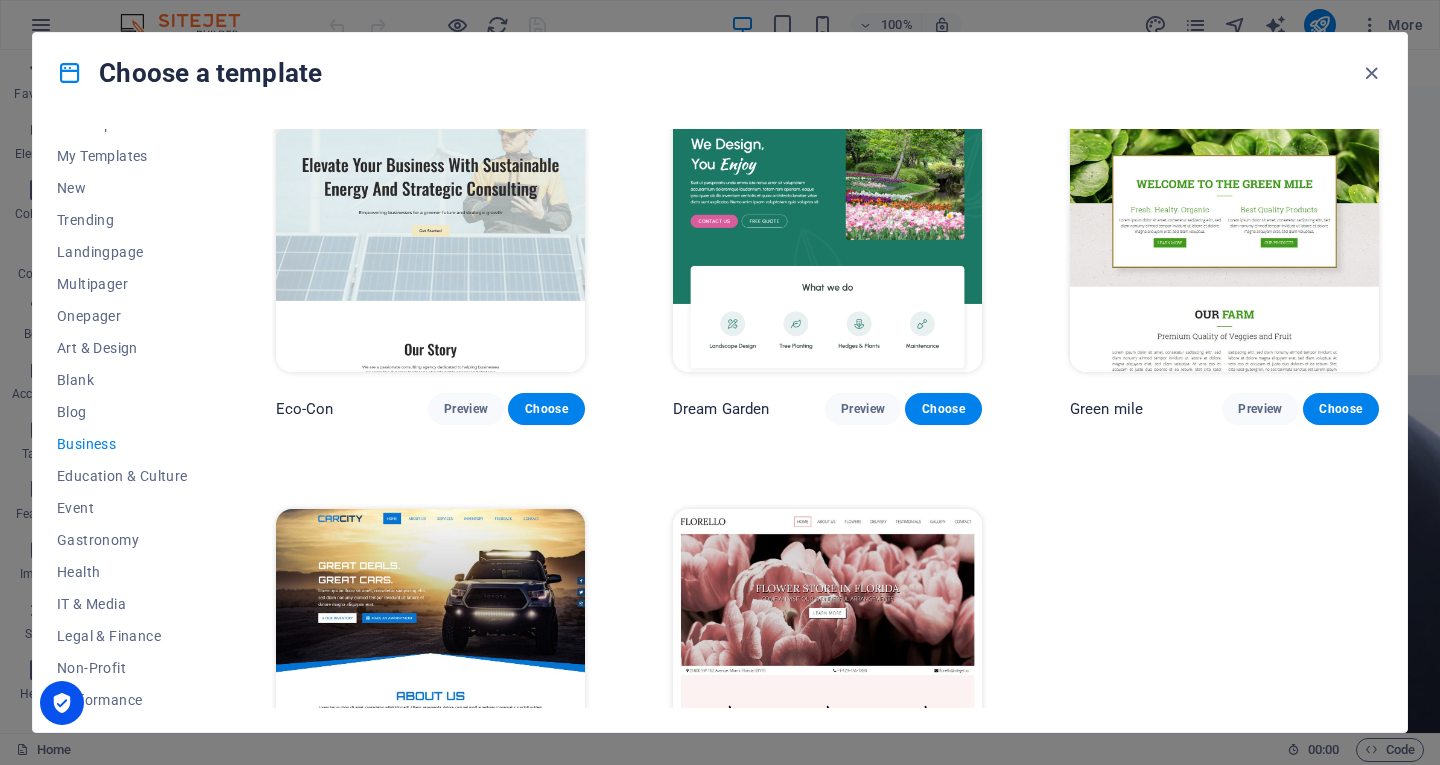 scroll, scrollTop: 0, scrollLeft: 0, axis: both 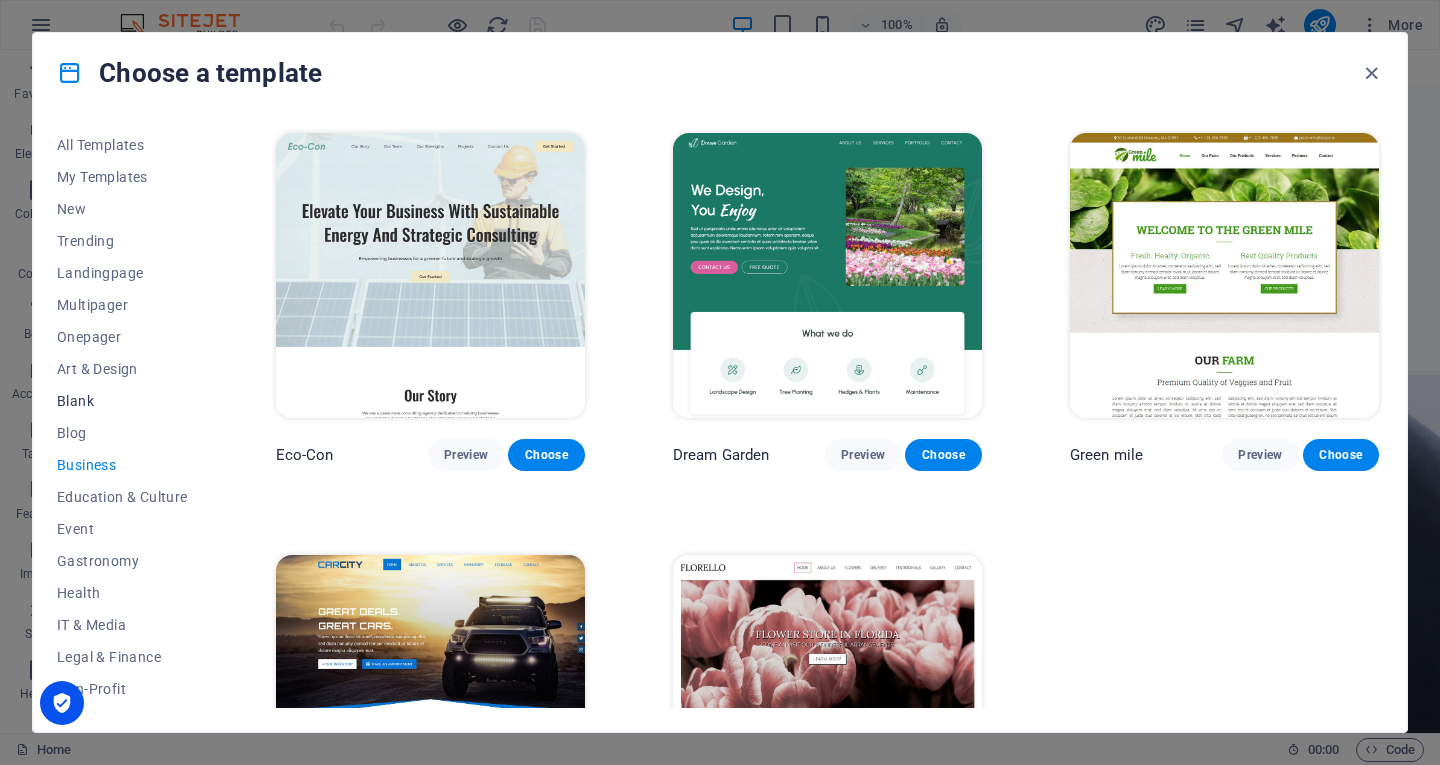 click on "Blank" at bounding box center [122, 401] 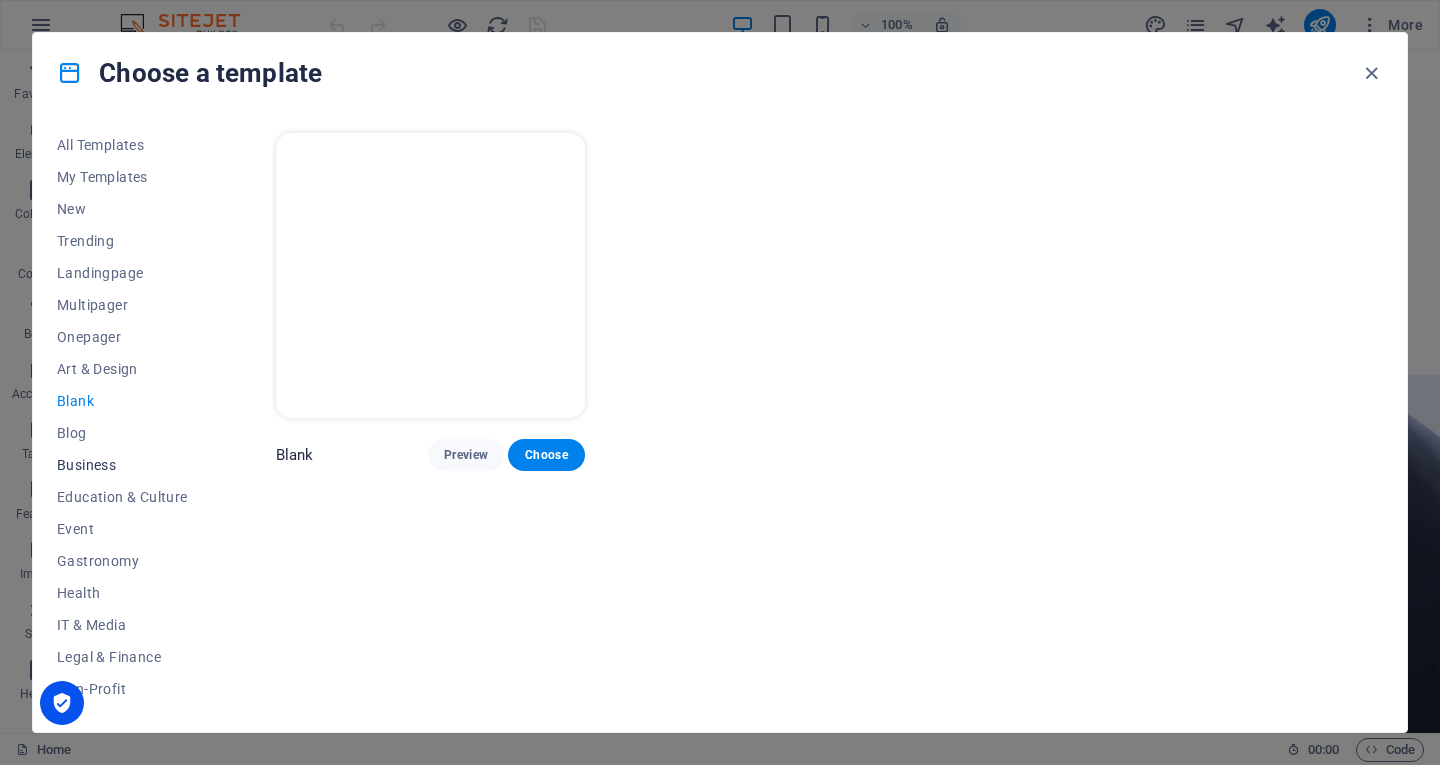 click on "Business" at bounding box center (122, 465) 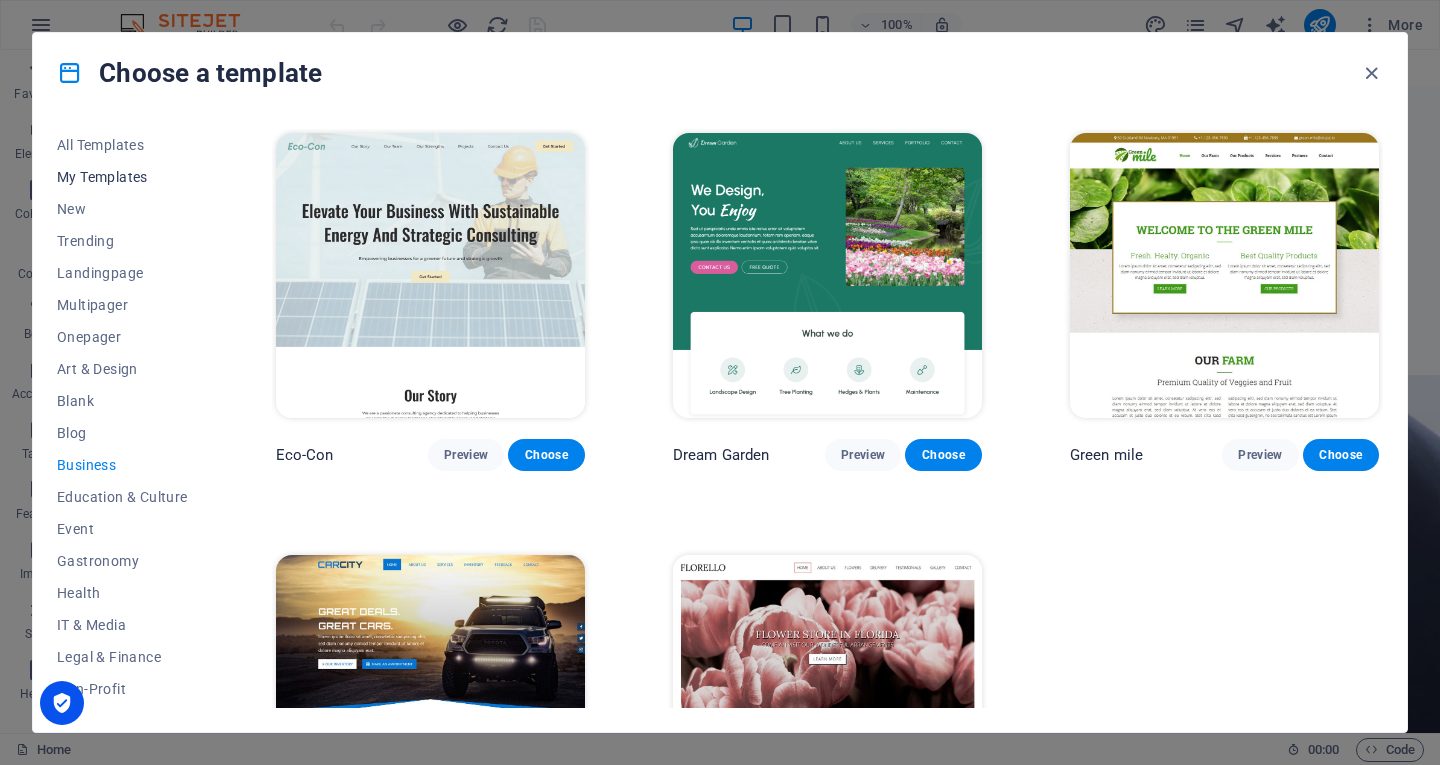 click on "My Templates" at bounding box center (122, 177) 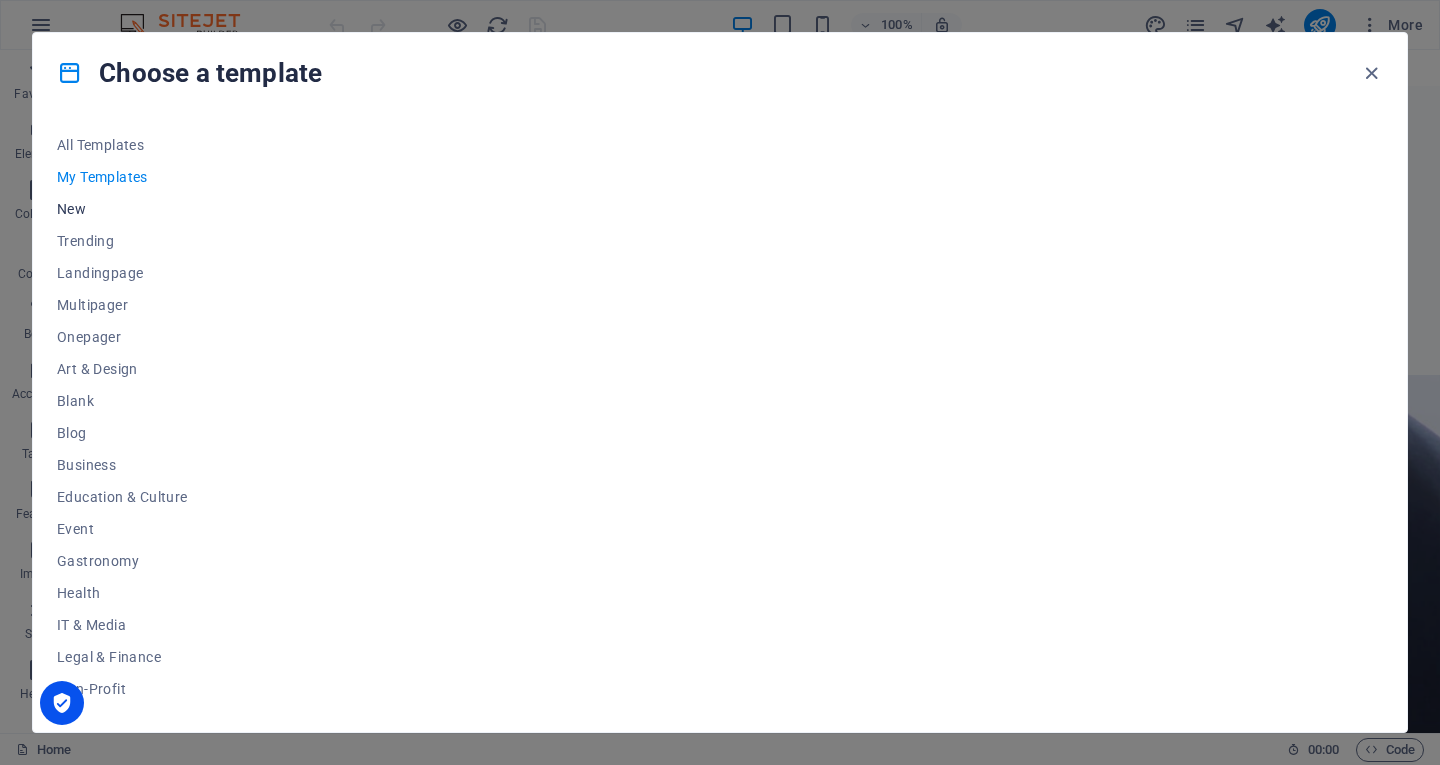 click on "New" at bounding box center [122, 209] 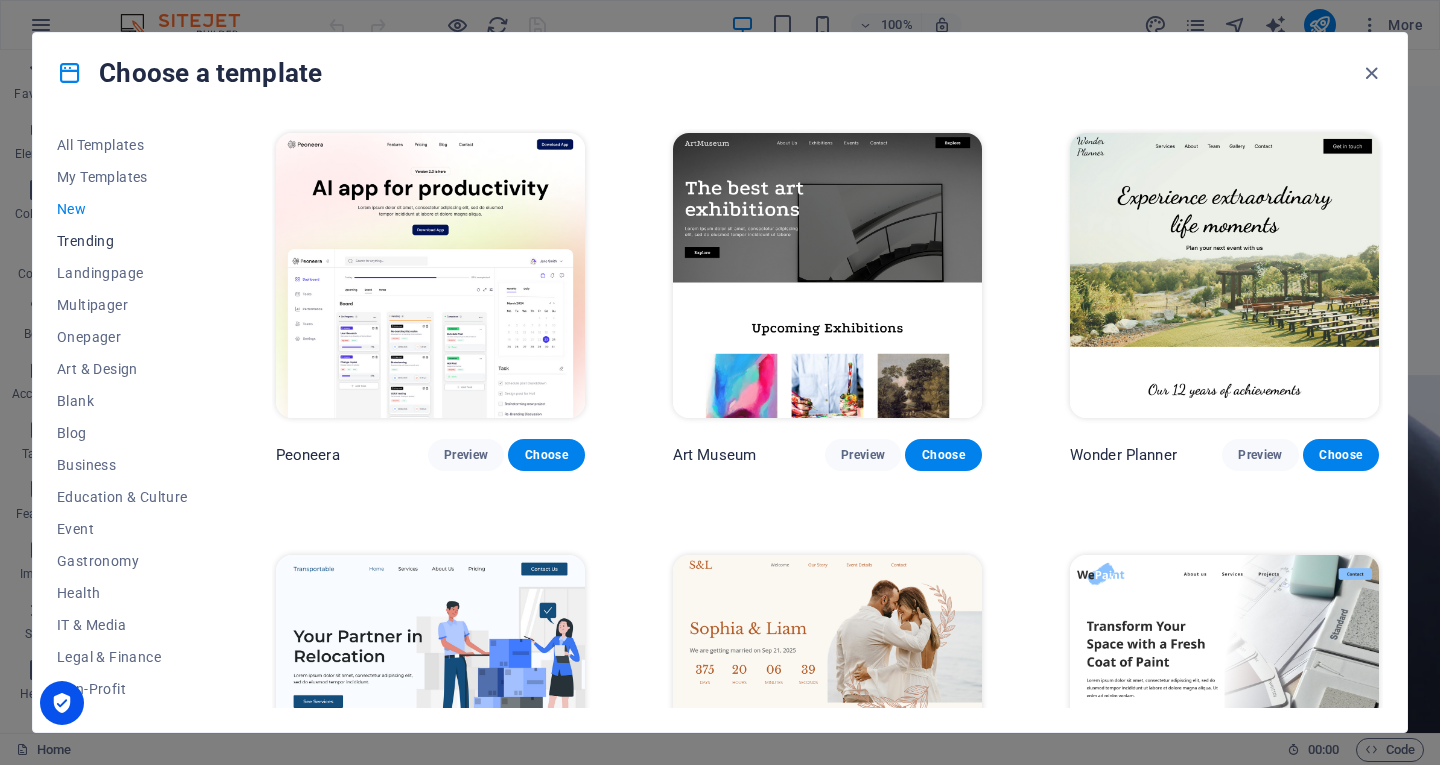 click on "Trending" at bounding box center (122, 241) 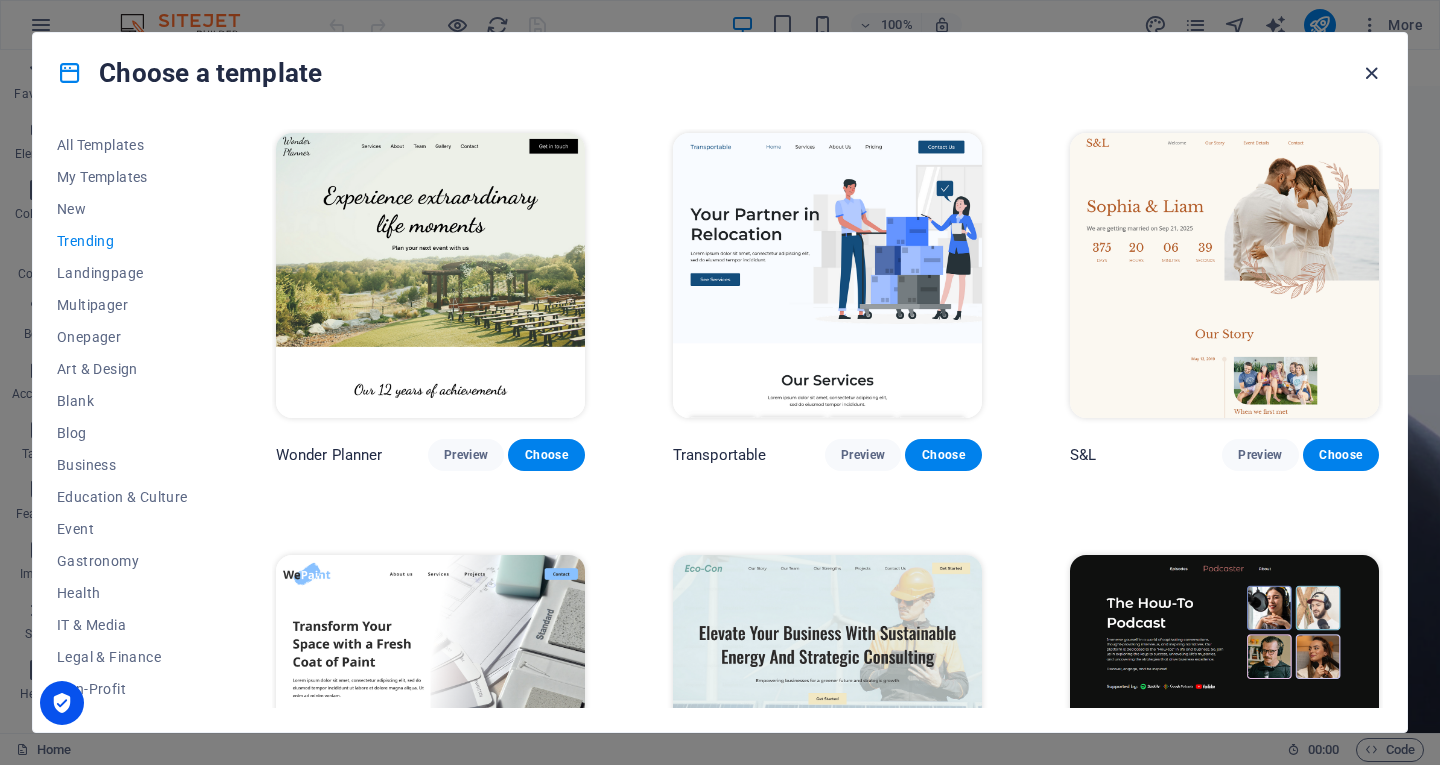 click at bounding box center (1371, 73) 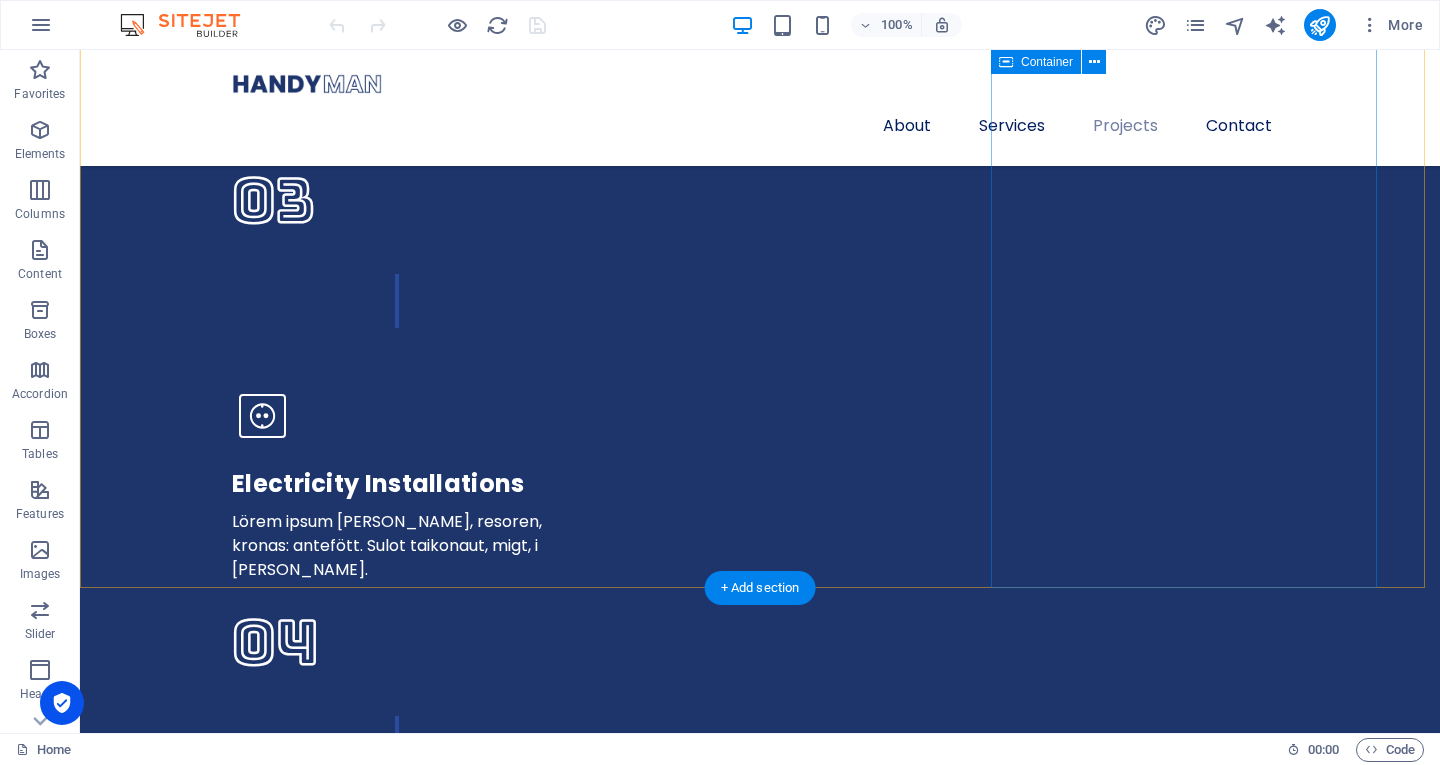 scroll, scrollTop: 5611, scrollLeft: 0, axis: vertical 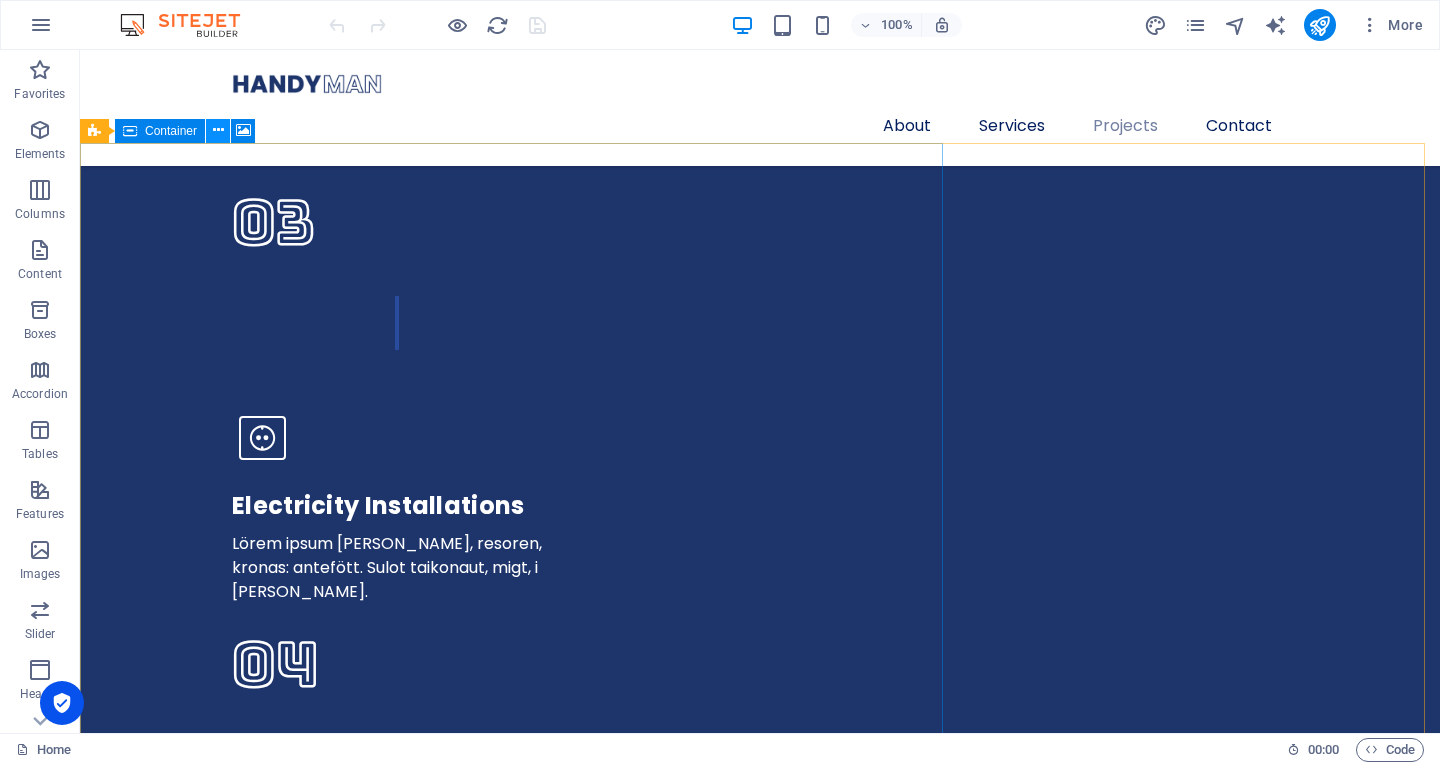 click at bounding box center (218, 130) 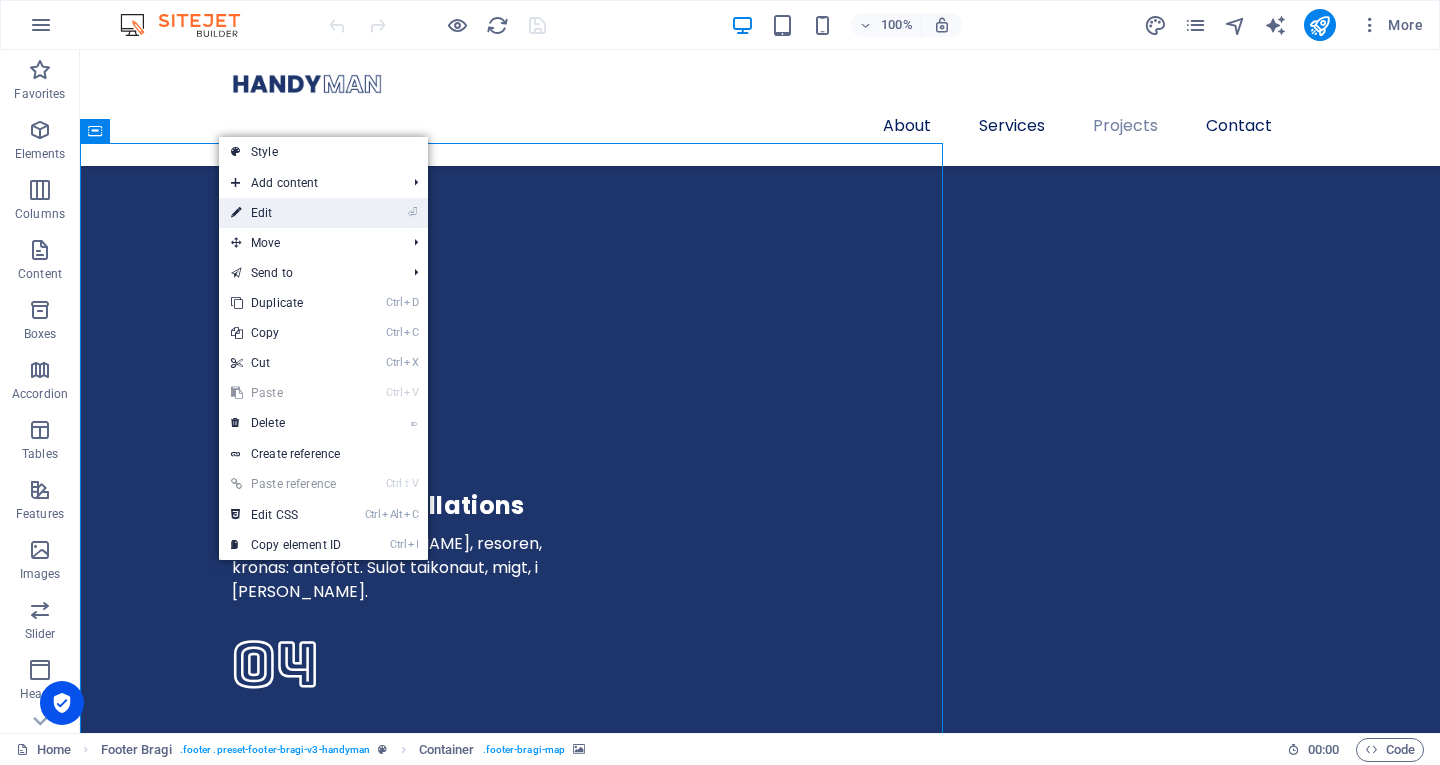 click on "⏎  Edit" at bounding box center [286, 213] 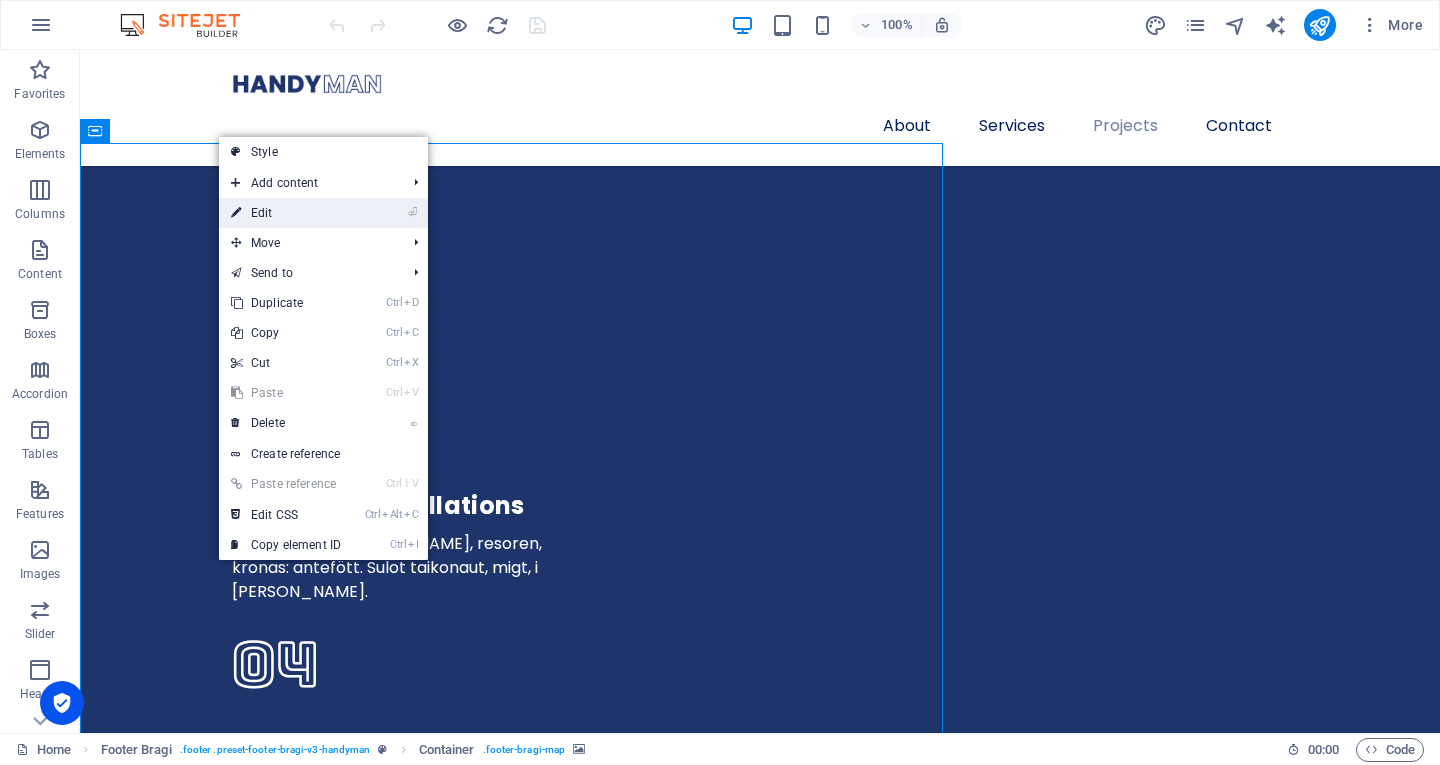 select on "px" 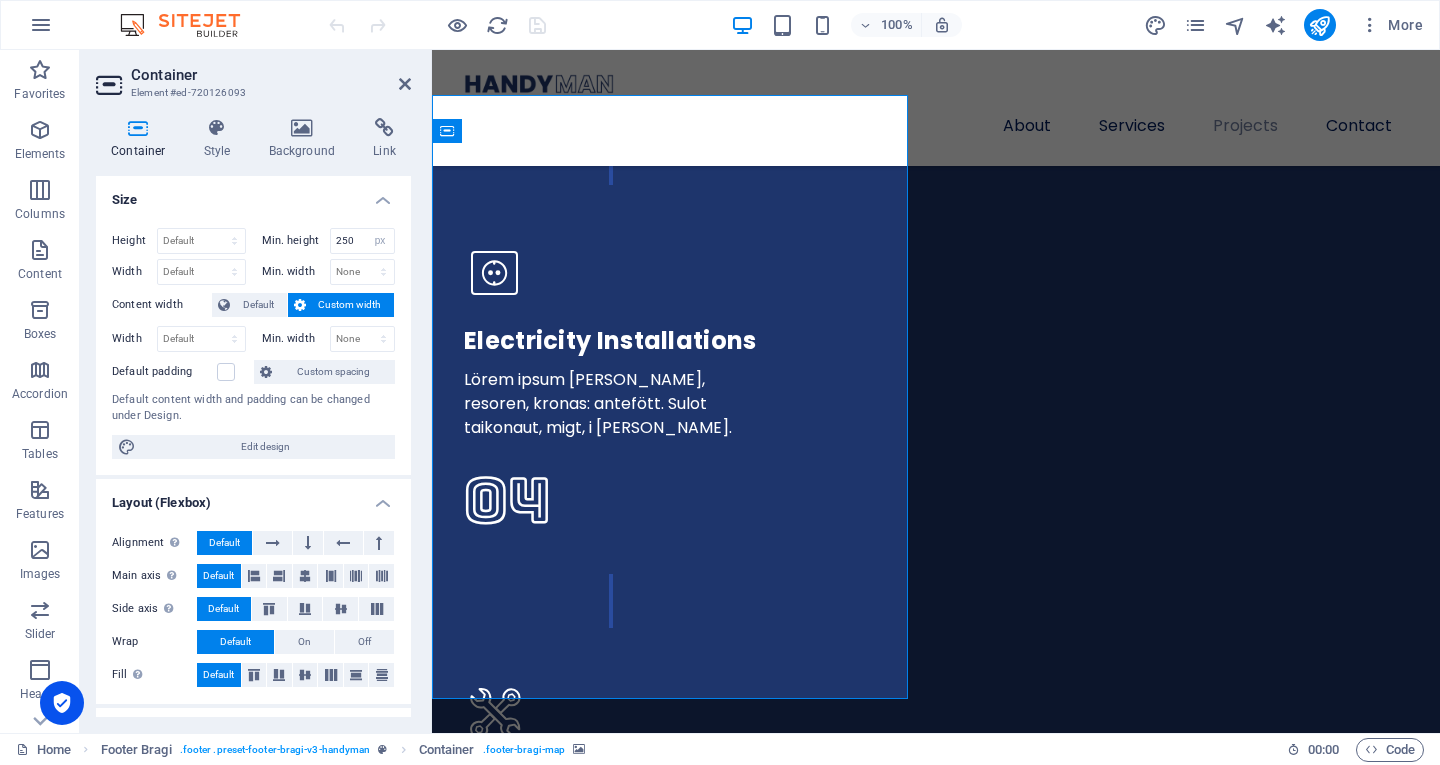 scroll, scrollTop: 5753, scrollLeft: 0, axis: vertical 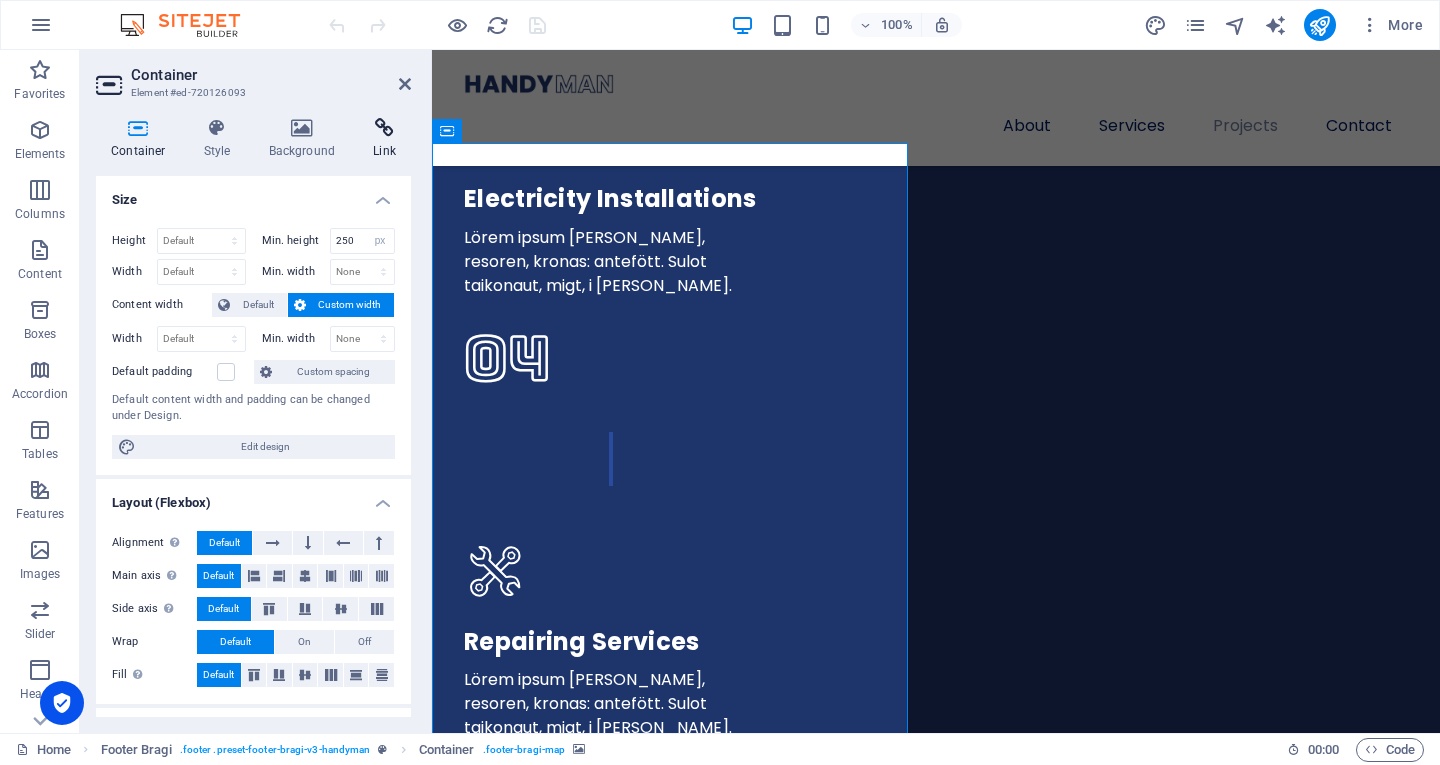 click on "Link" at bounding box center (384, 139) 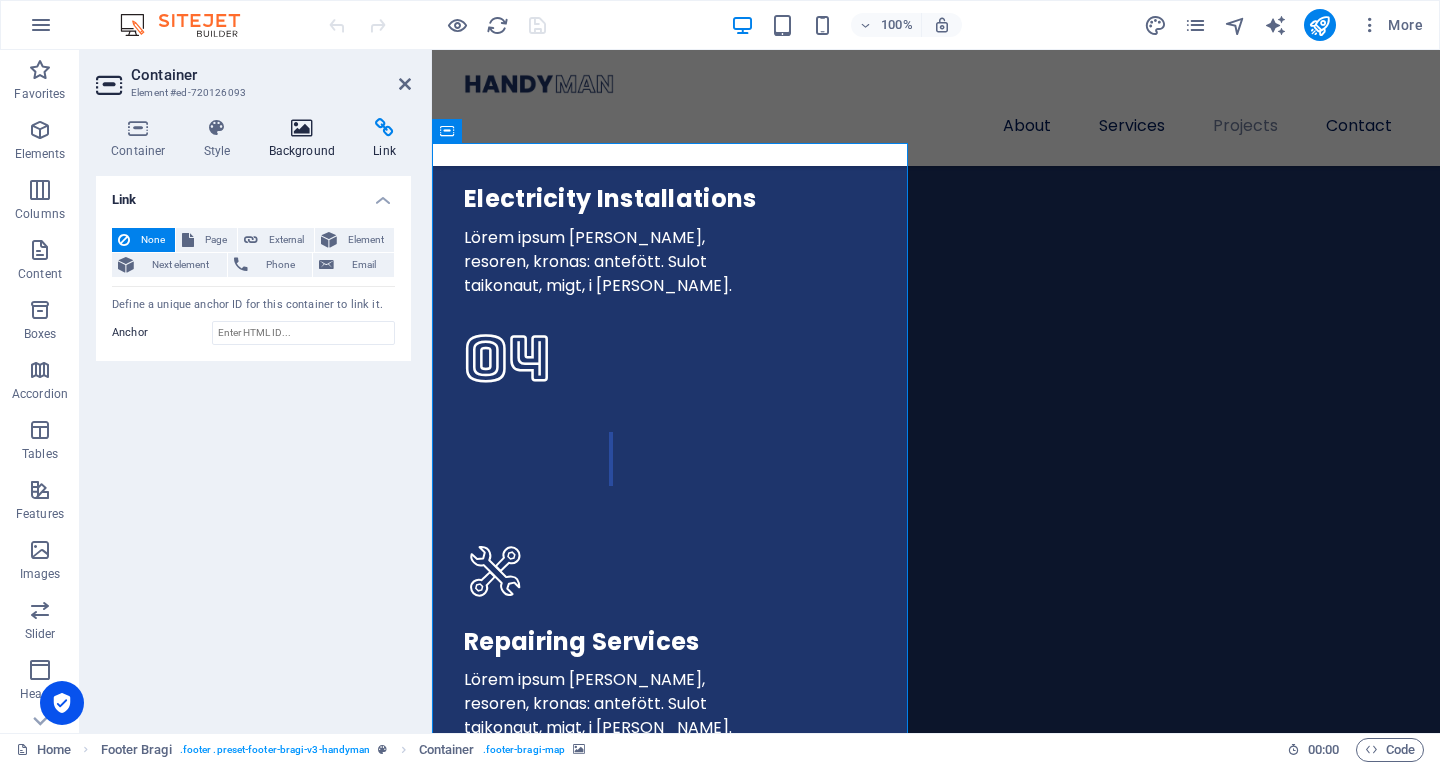 click on "Background" at bounding box center [306, 139] 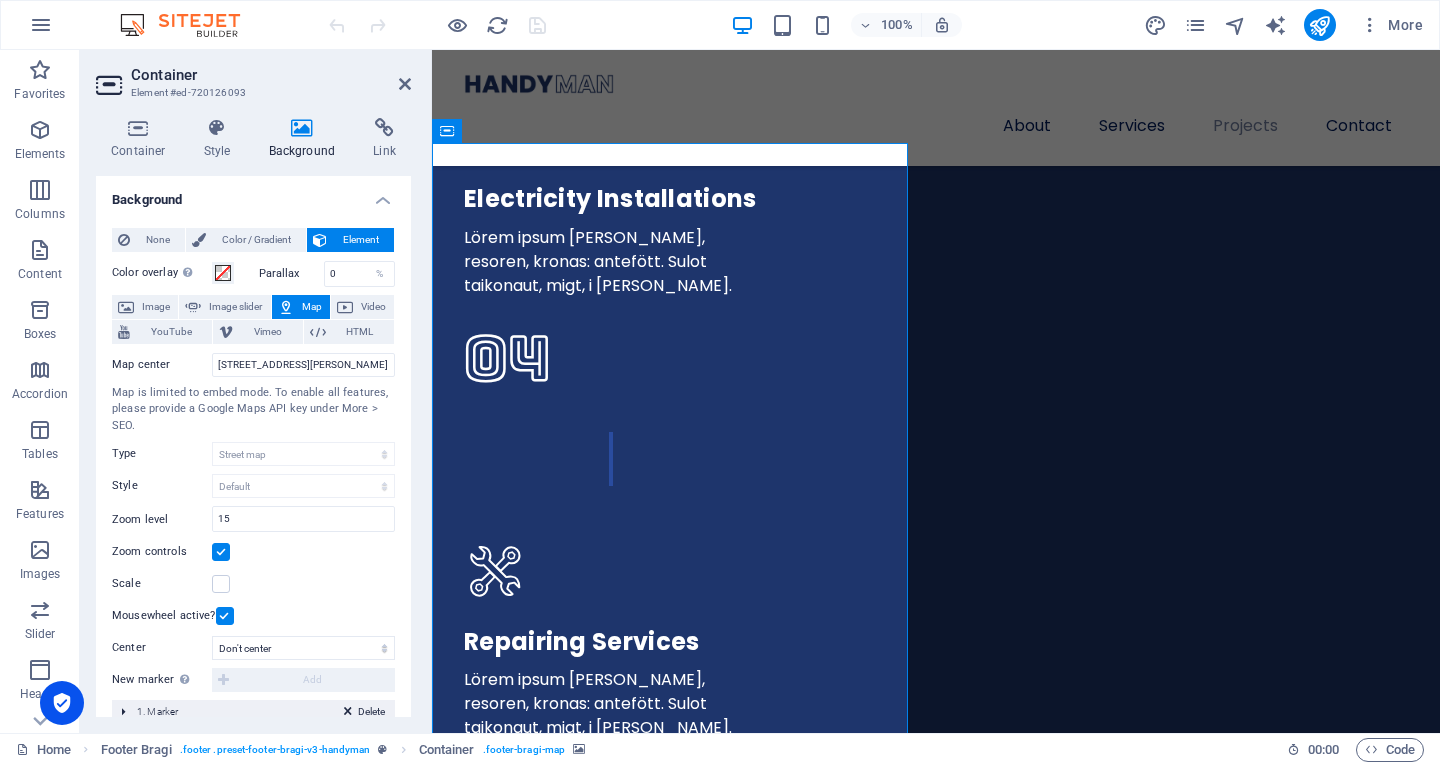 click on "Map" at bounding box center (312, 307) 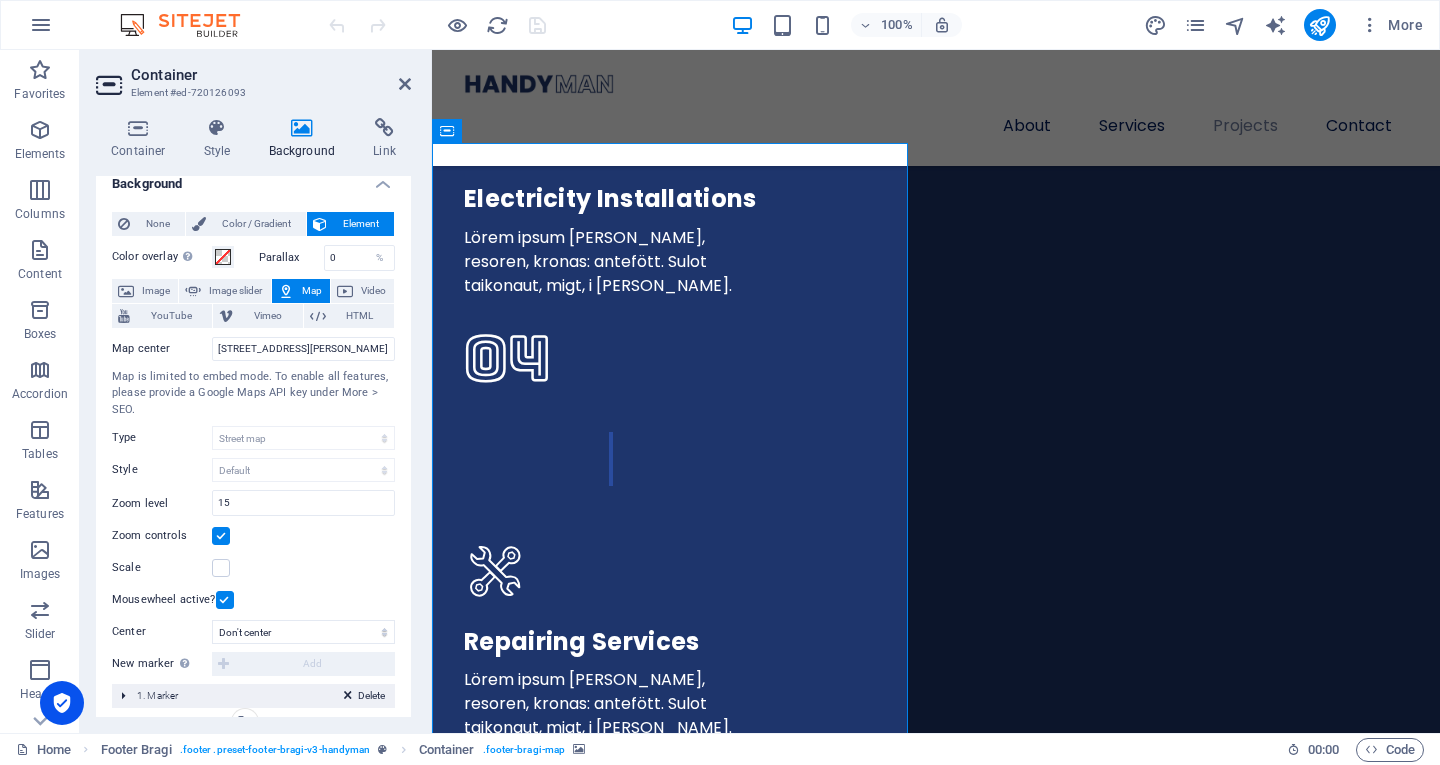 scroll, scrollTop: 0, scrollLeft: 0, axis: both 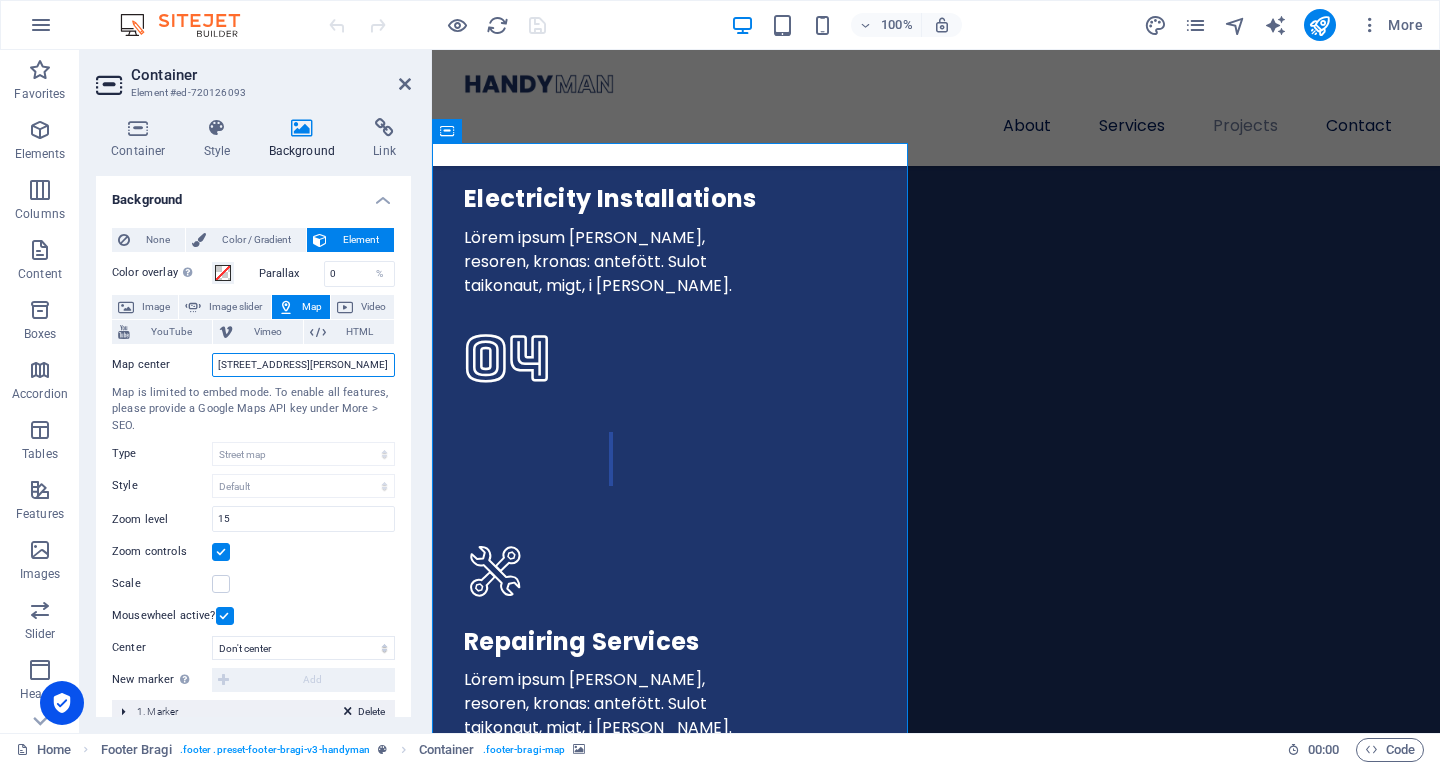 click on "200 Cotter Ave, 78373 Port Aransas" at bounding box center [303, 365] 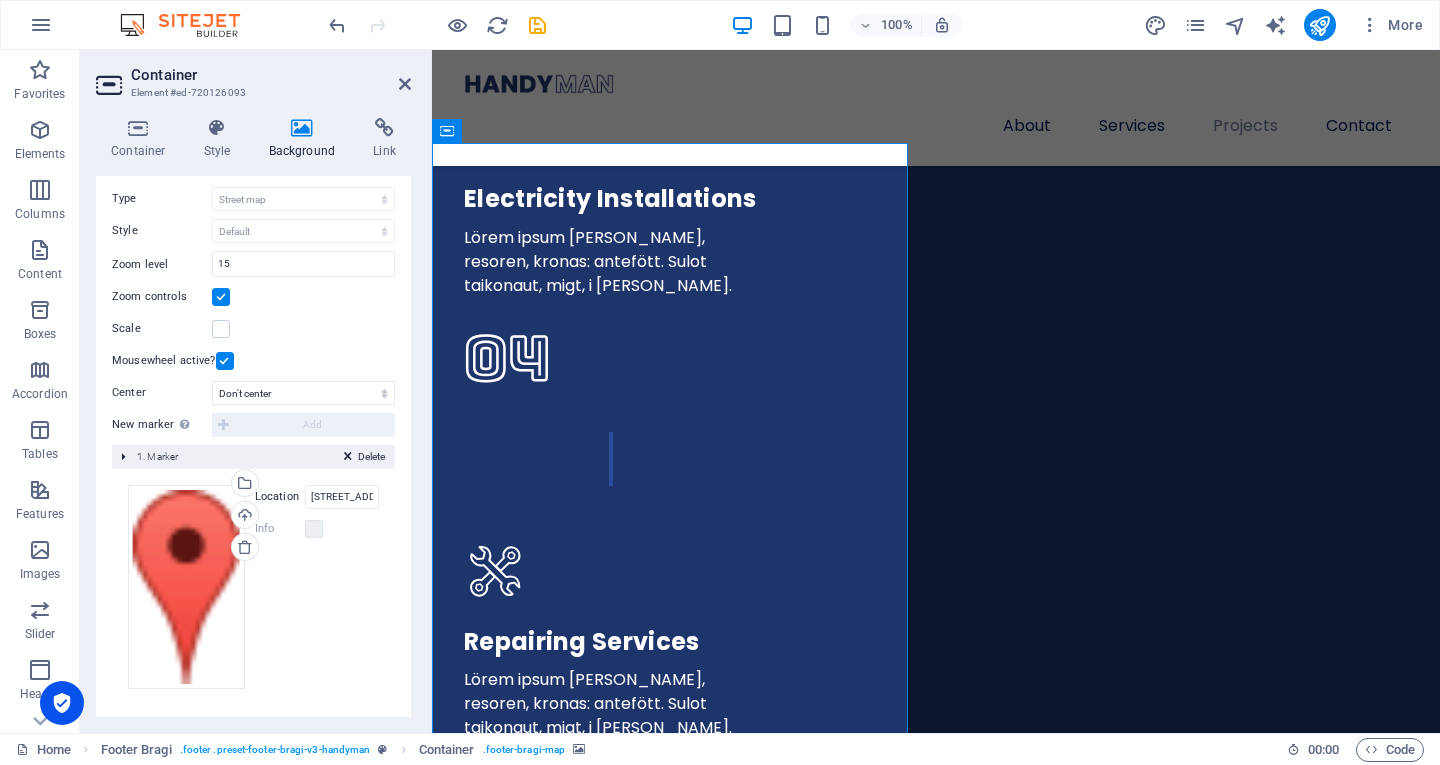 scroll, scrollTop: 0, scrollLeft: 0, axis: both 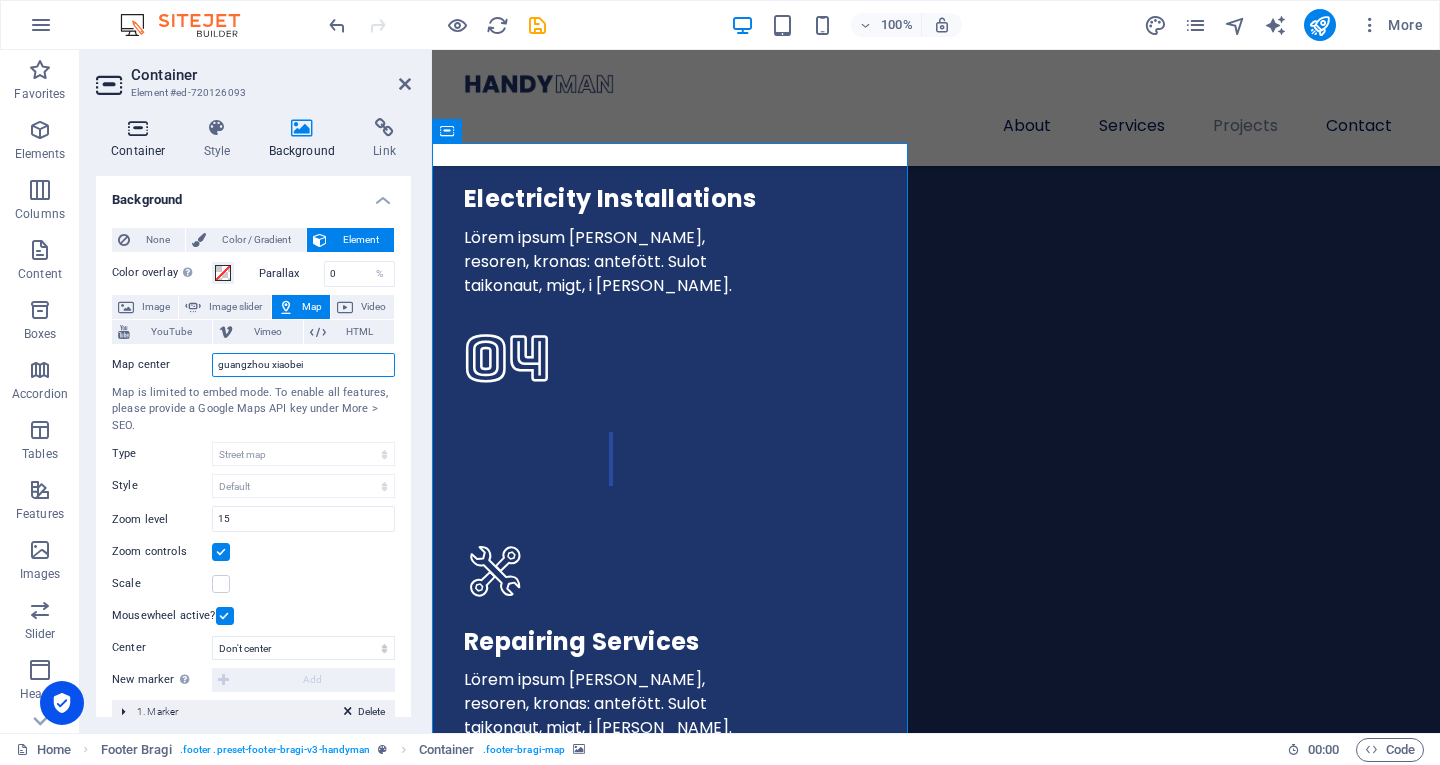 type on "guangzhou xiaobei" 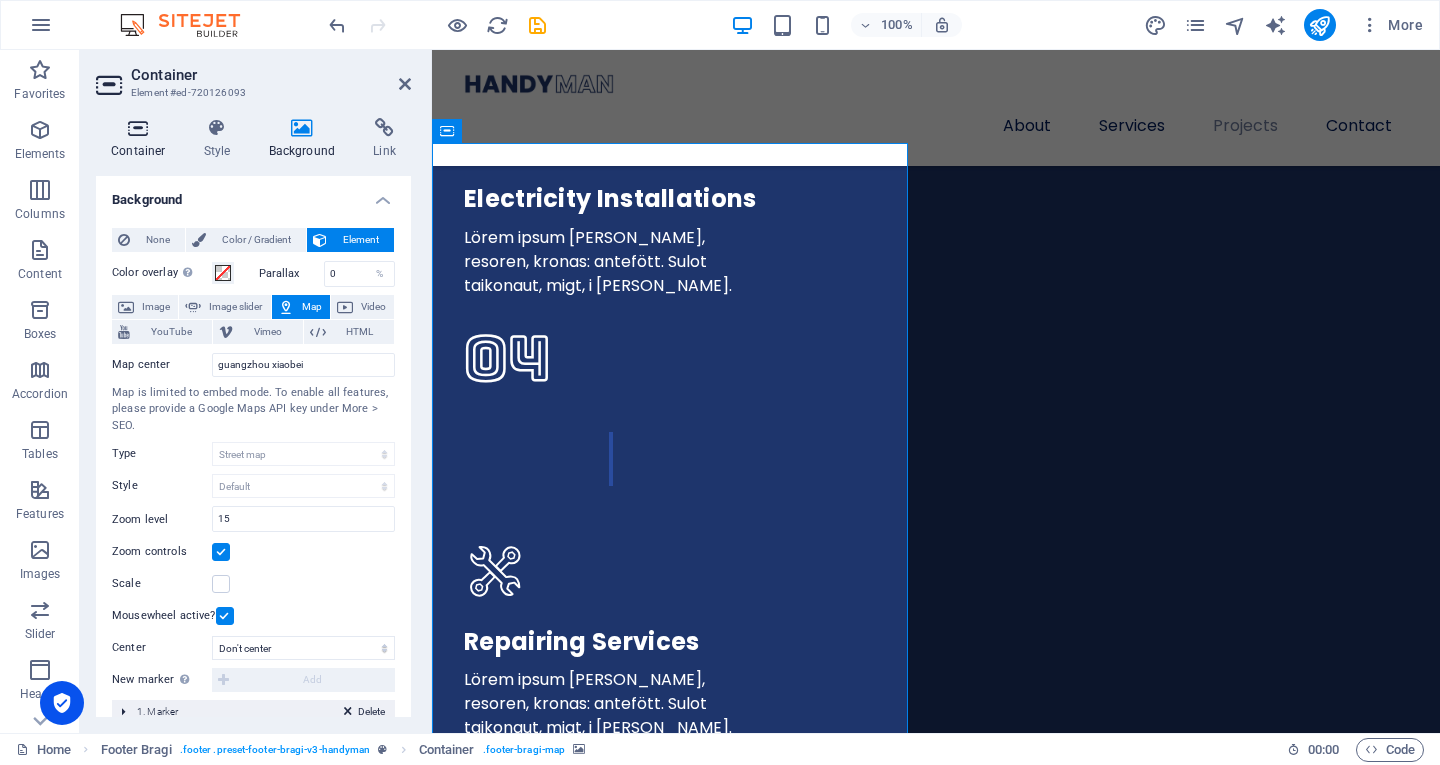 click on "Container" at bounding box center [142, 139] 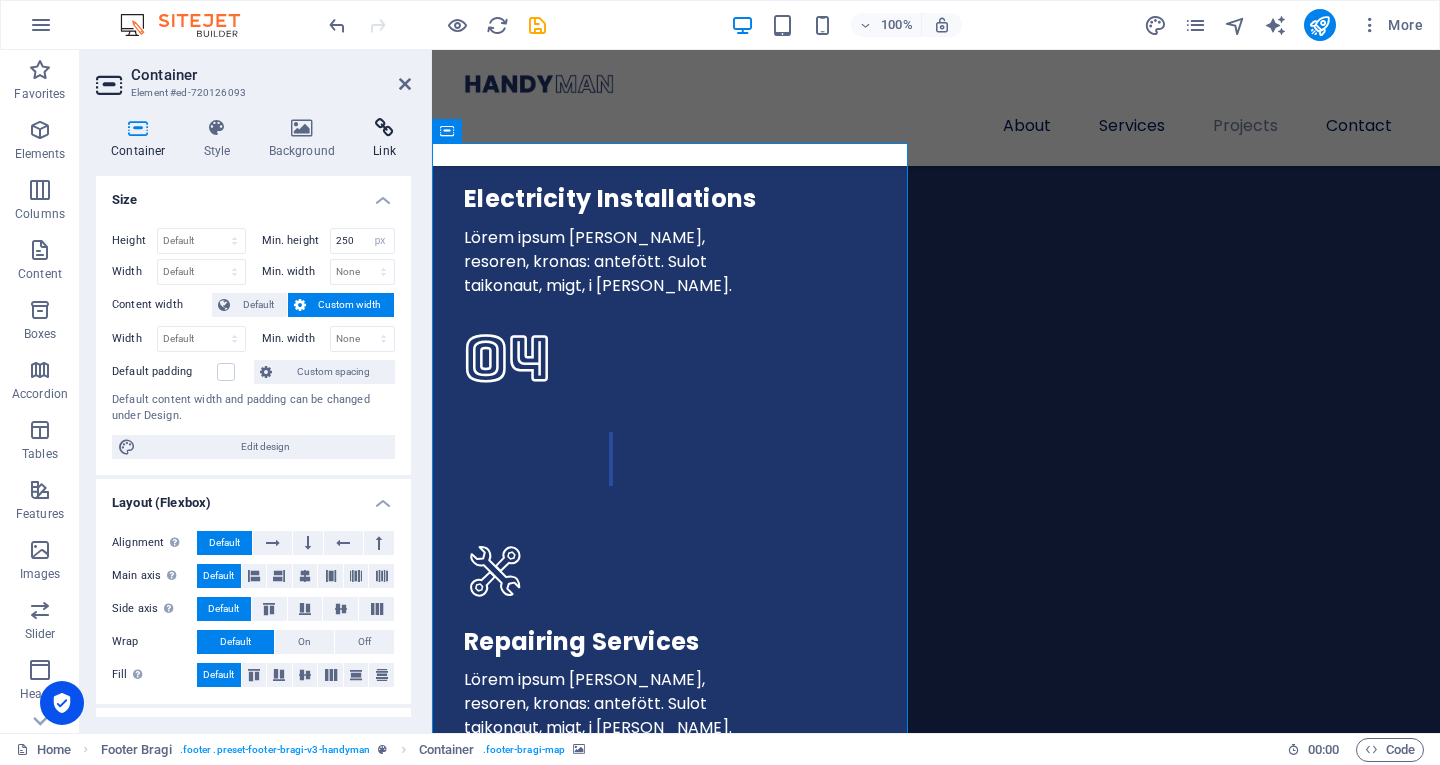 click on "Link" at bounding box center (384, 139) 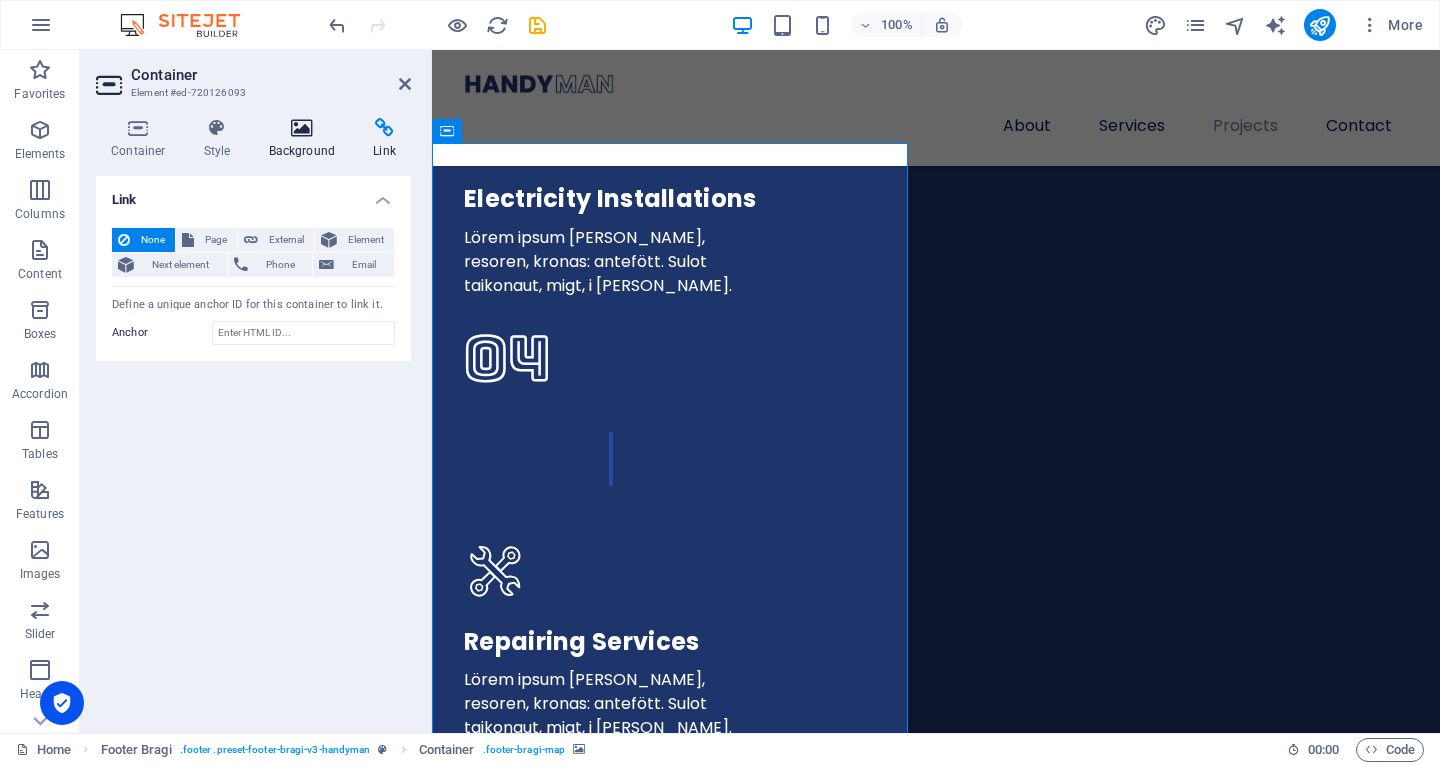 click on "Background" at bounding box center [306, 139] 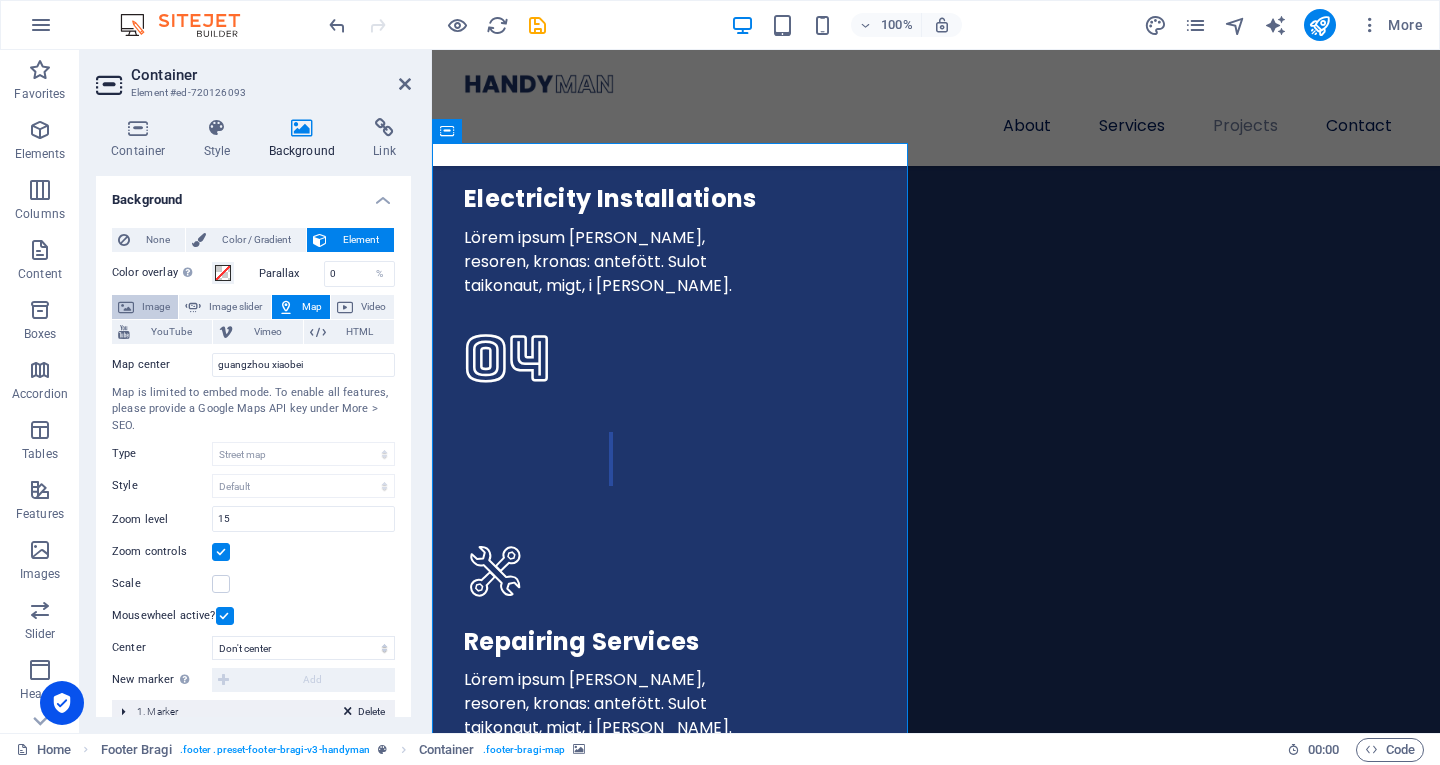 click on "Image" at bounding box center (156, 307) 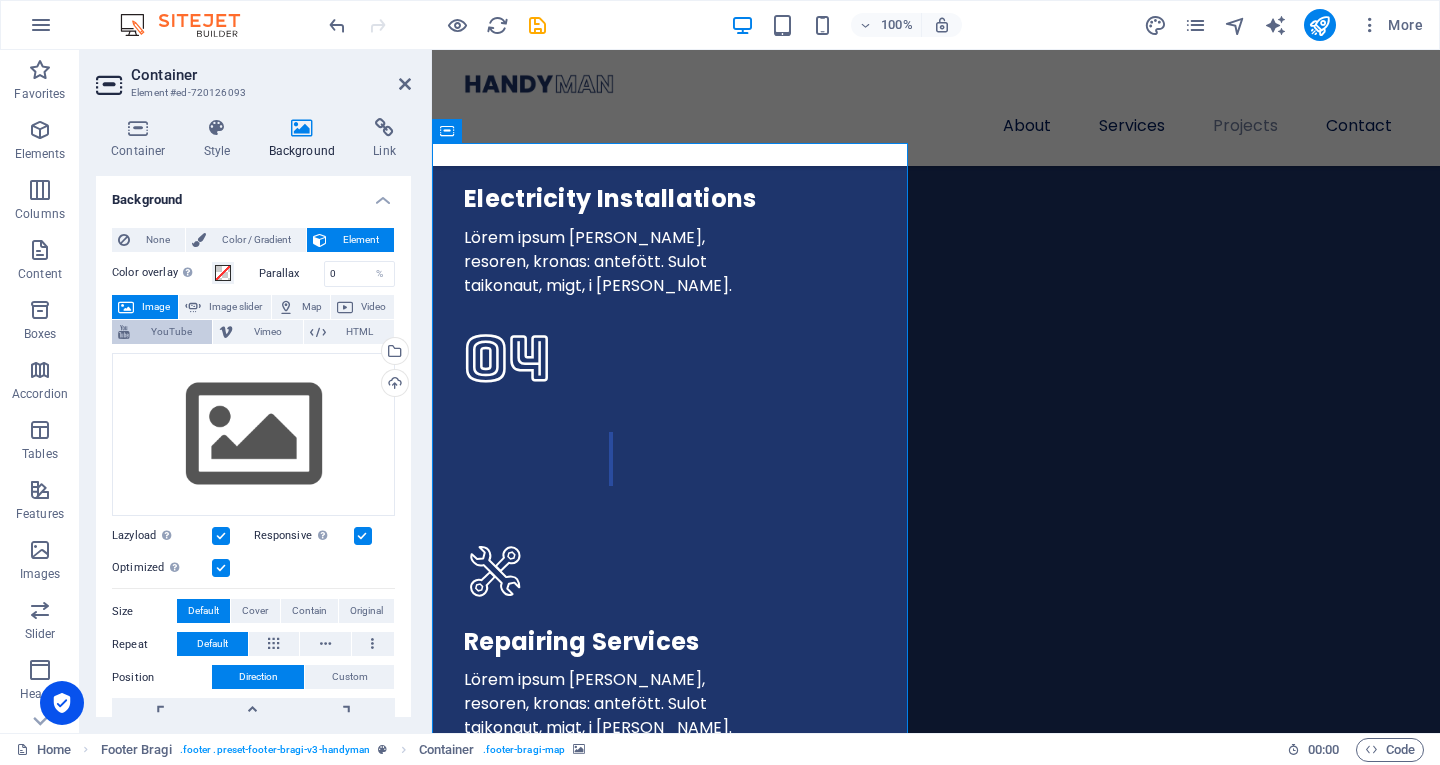 click on "YouTube" at bounding box center [171, 332] 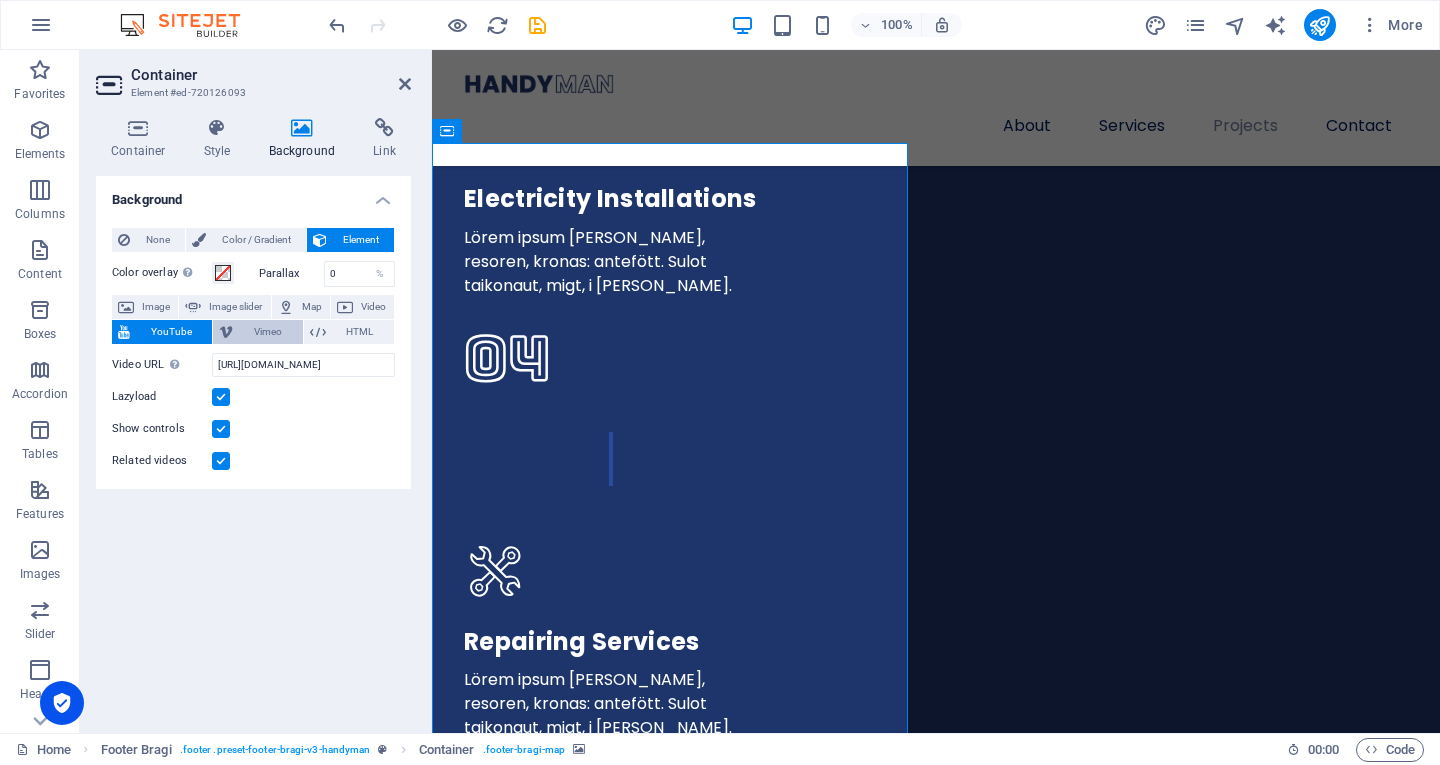 click on "Vimeo" at bounding box center [267, 332] 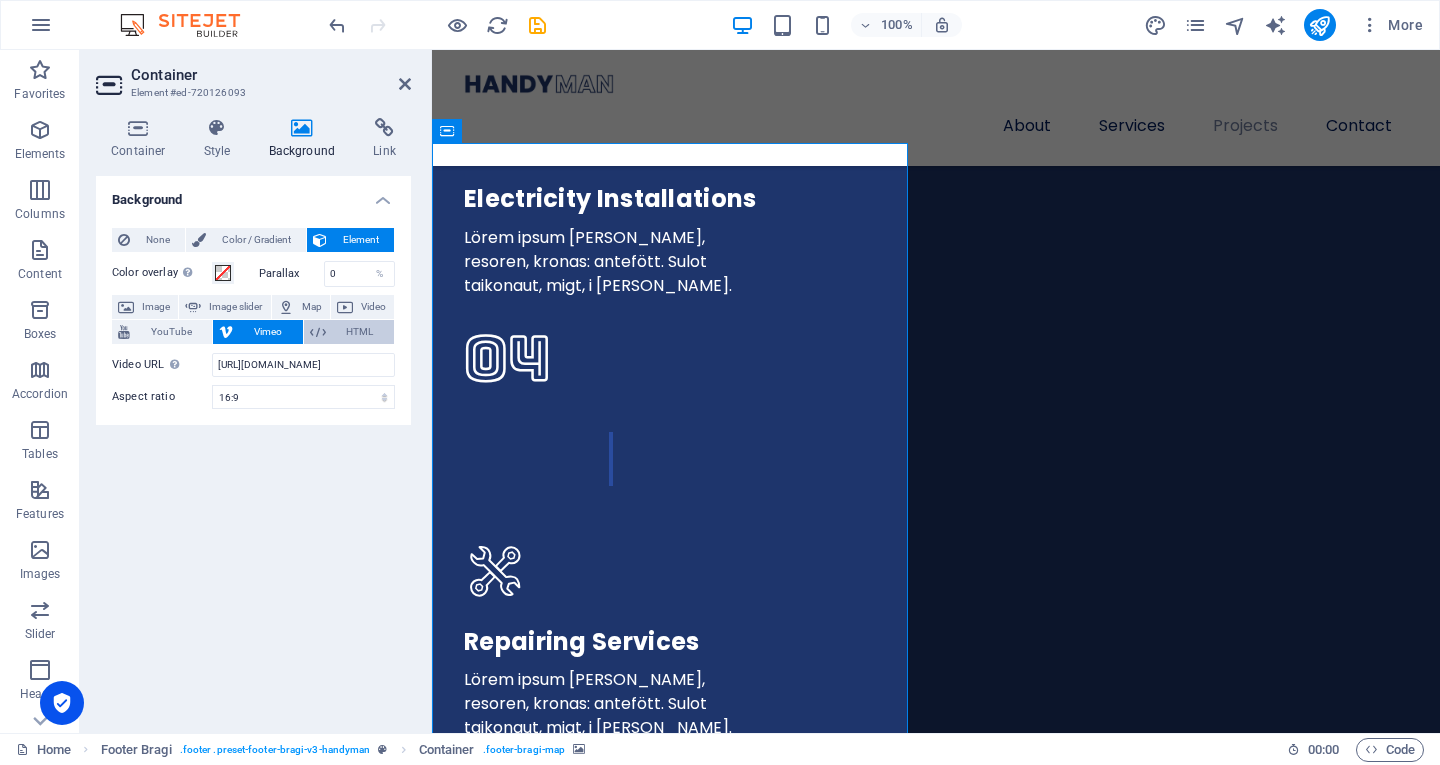 click on "HTML" at bounding box center (360, 332) 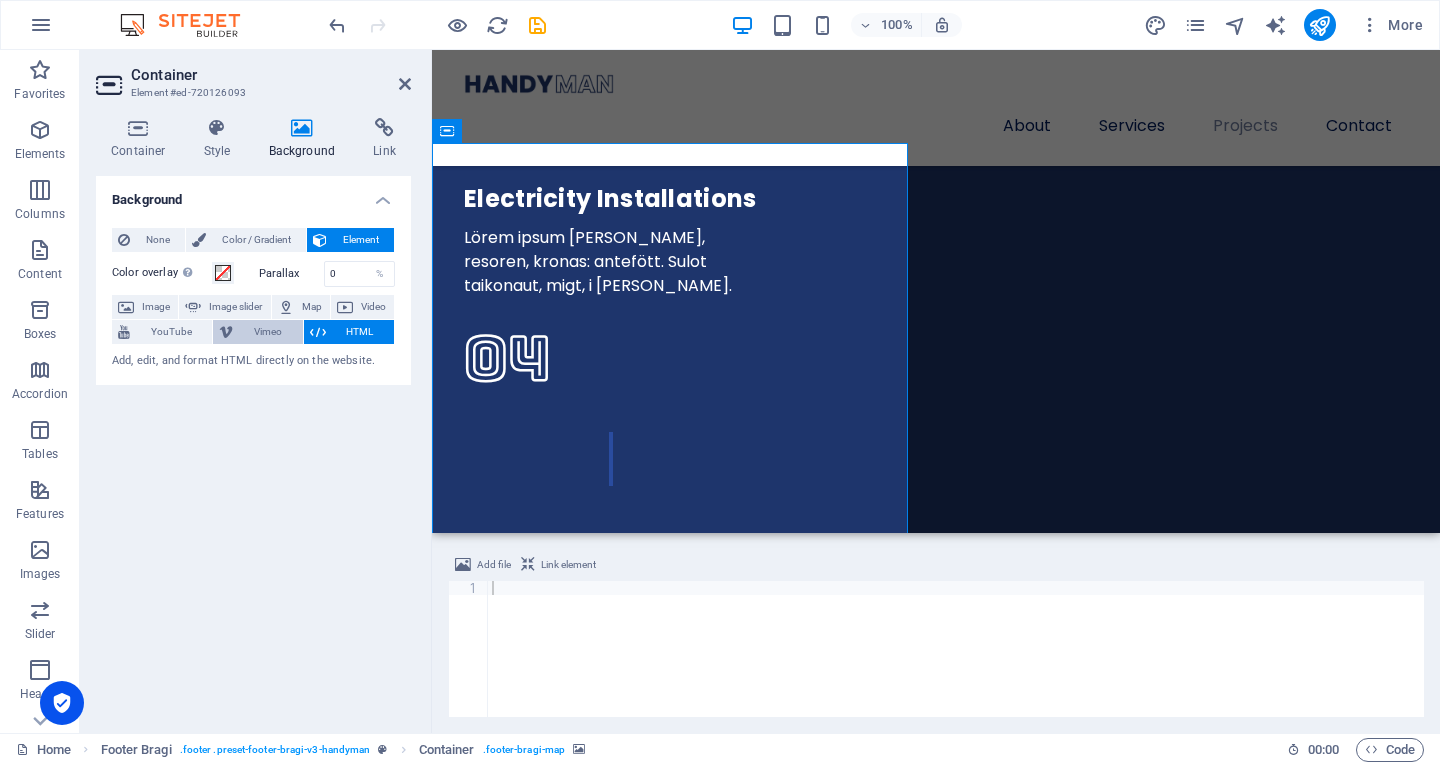click on "Vimeo" at bounding box center [267, 332] 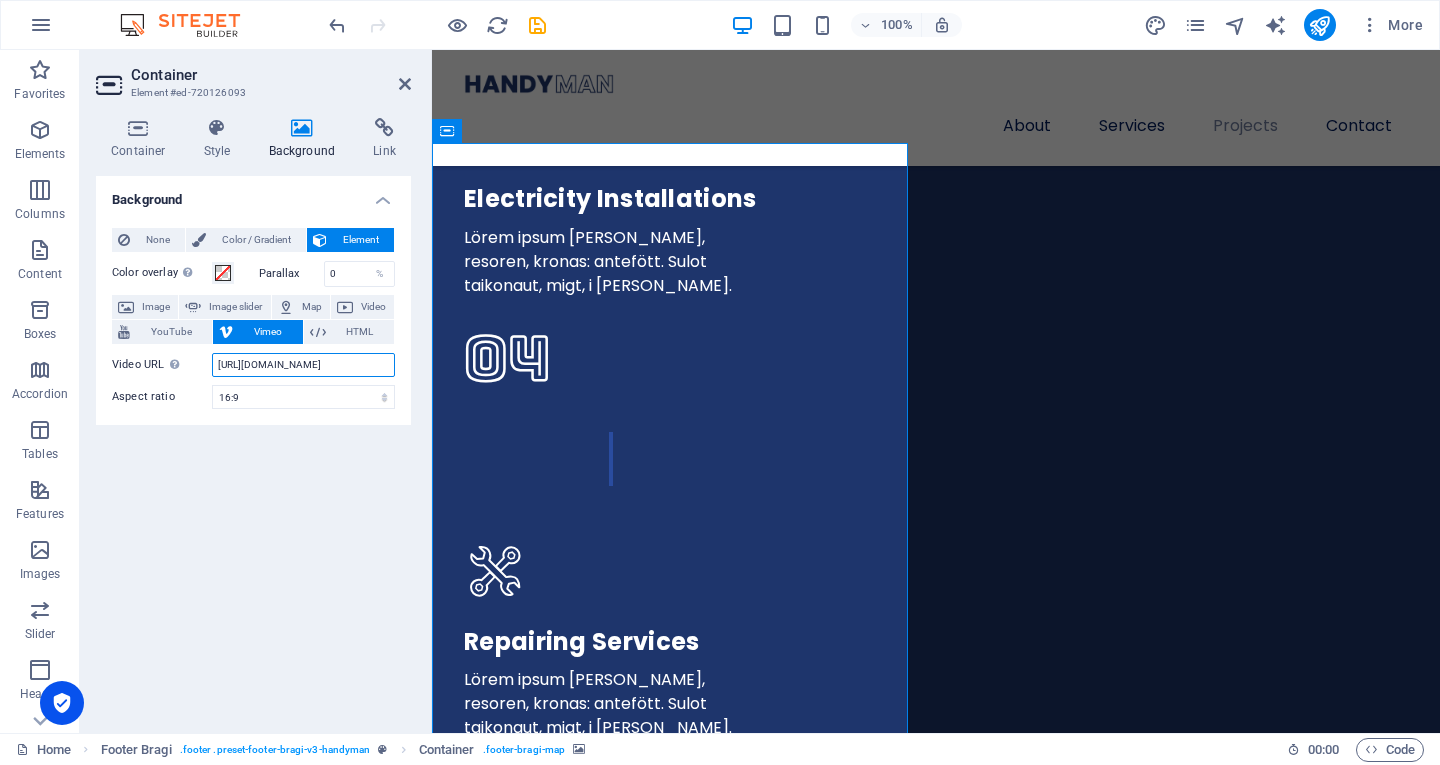 click on "https://vimeo.com/315675275" at bounding box center [303, 365] 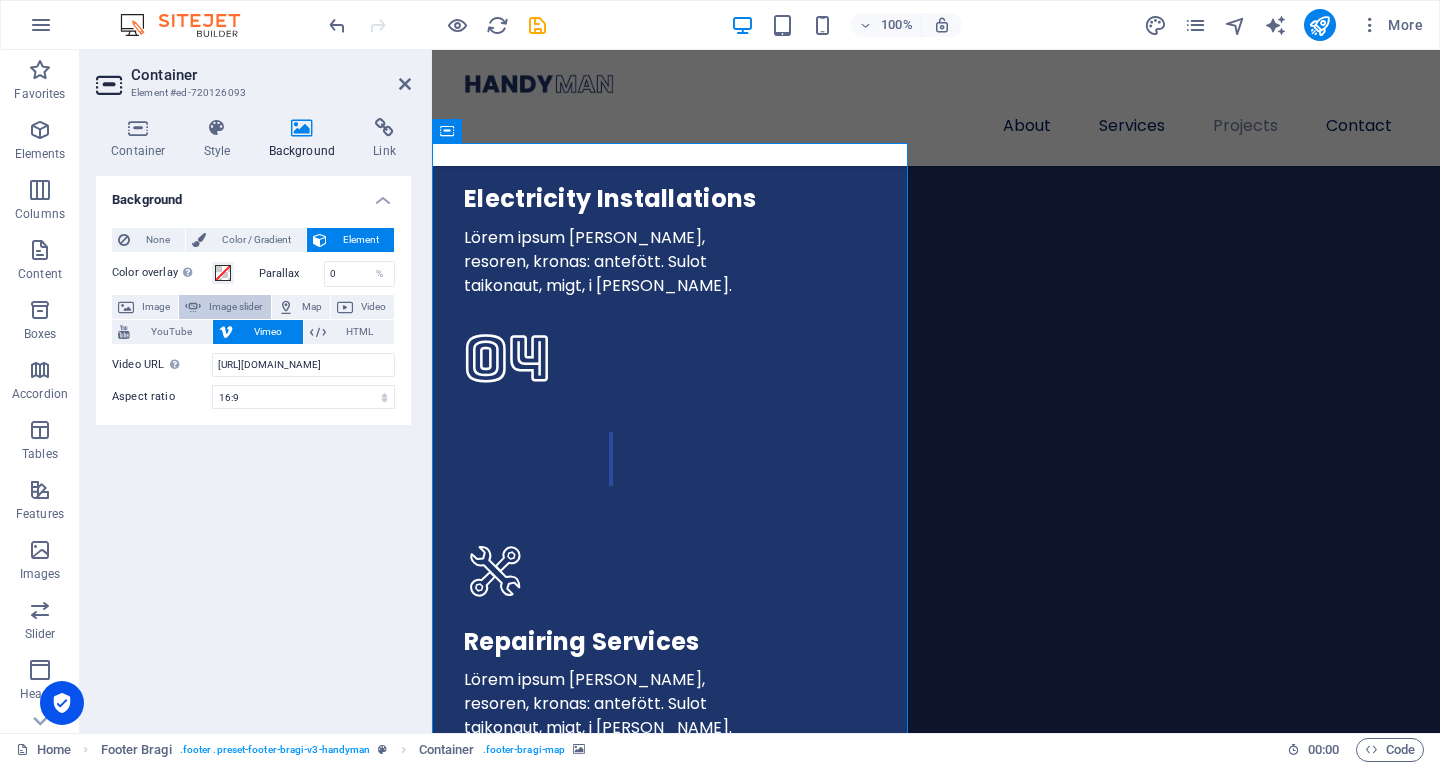 click on "Image slider" at bounding box center [235, 307] 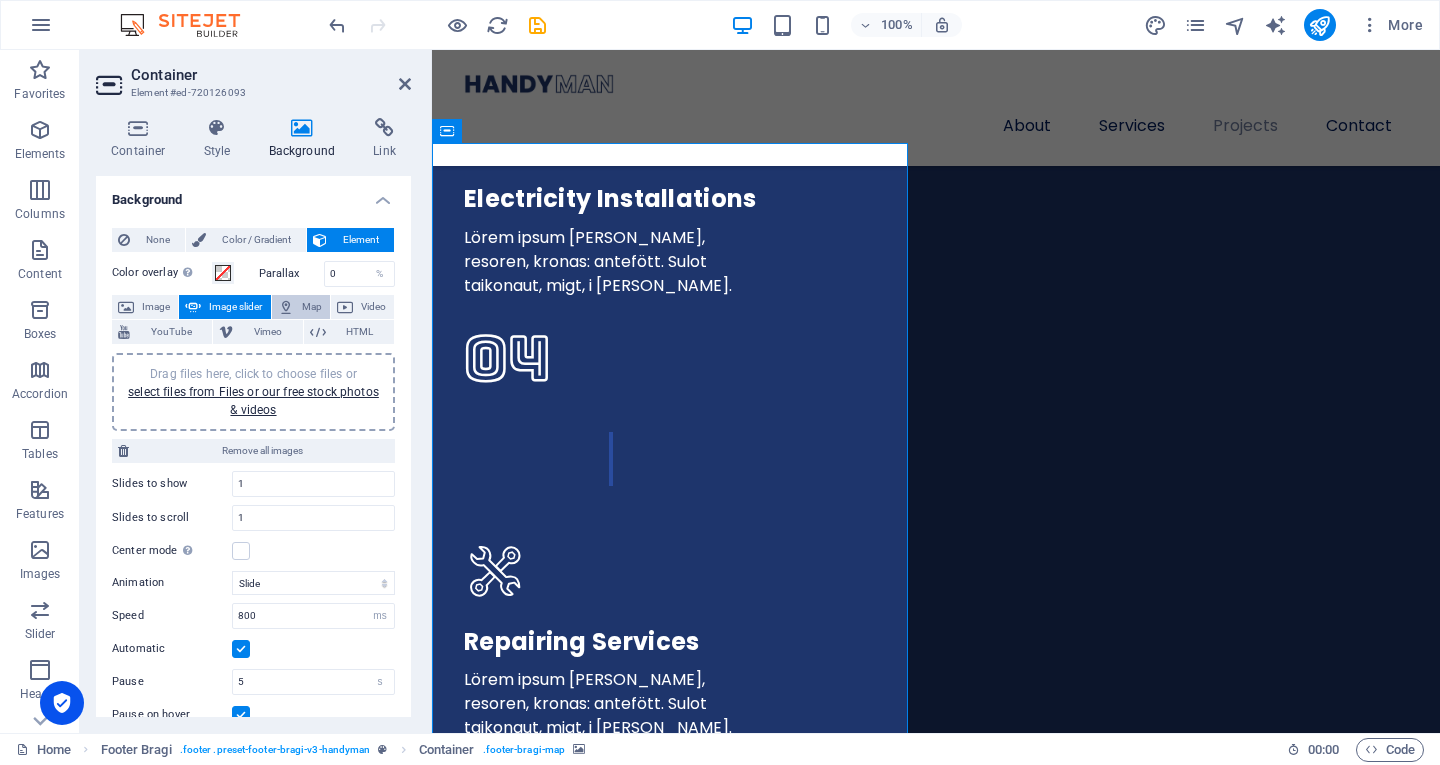 click on "Map" at bounding box center [312, 307] 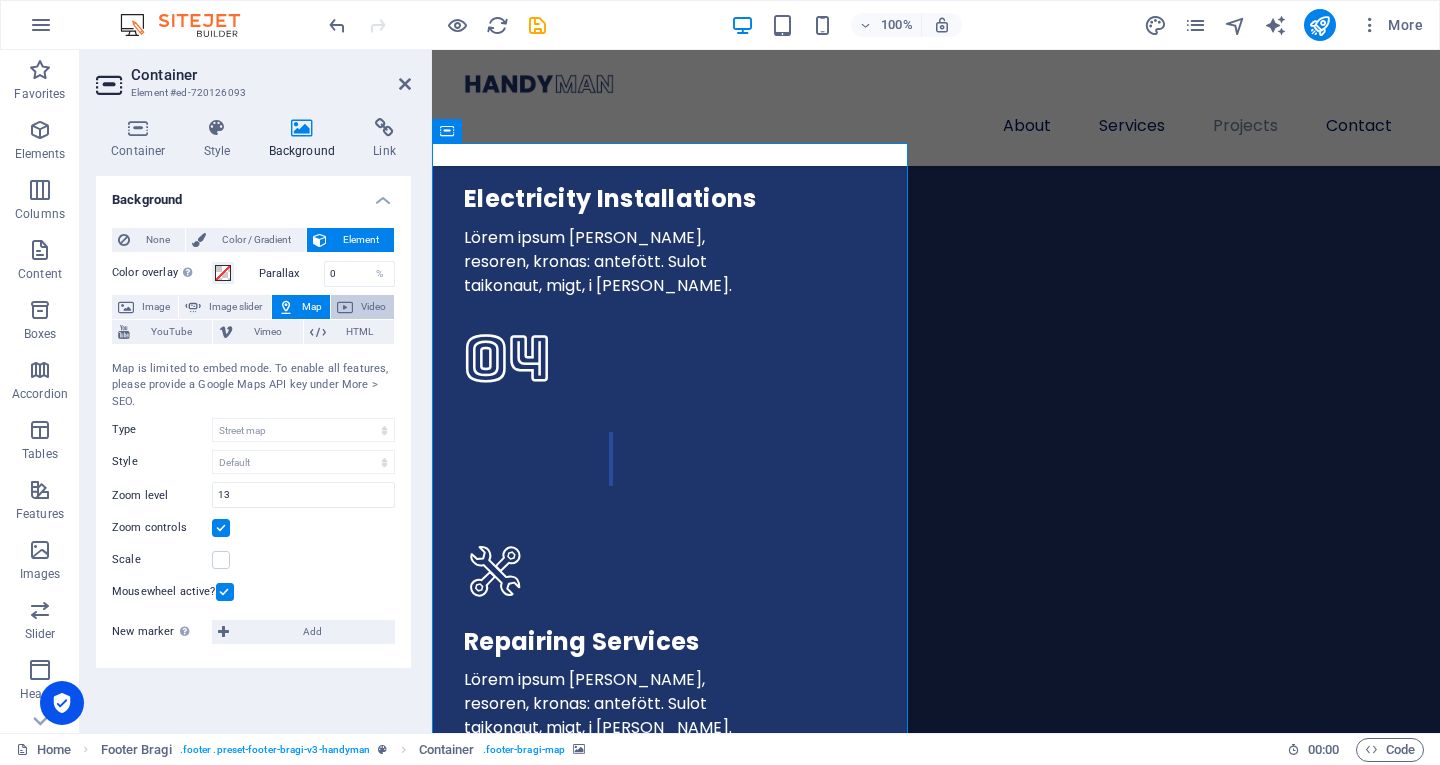 click on "Video" at bounding box center (373, 307) 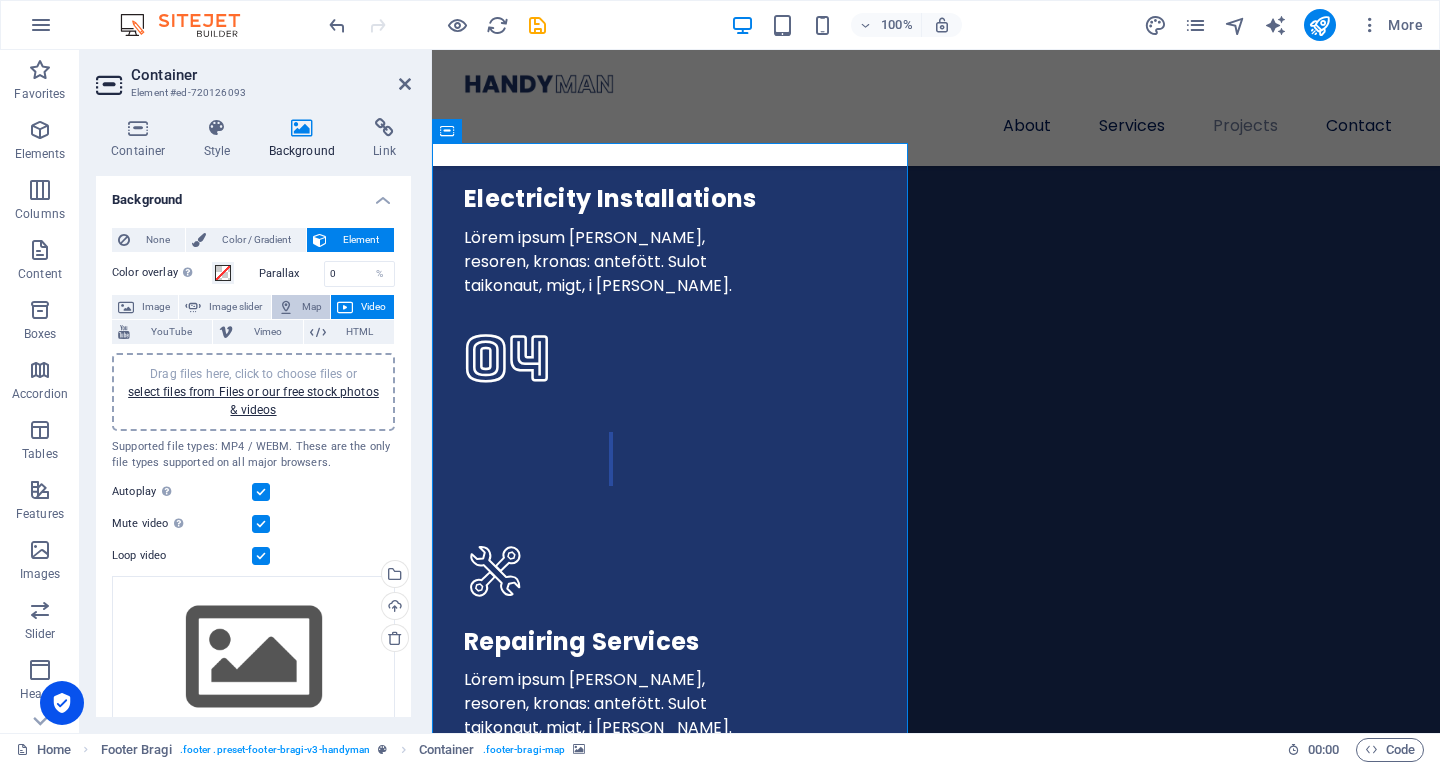 click on "Map" at bounding box center [312, 307] 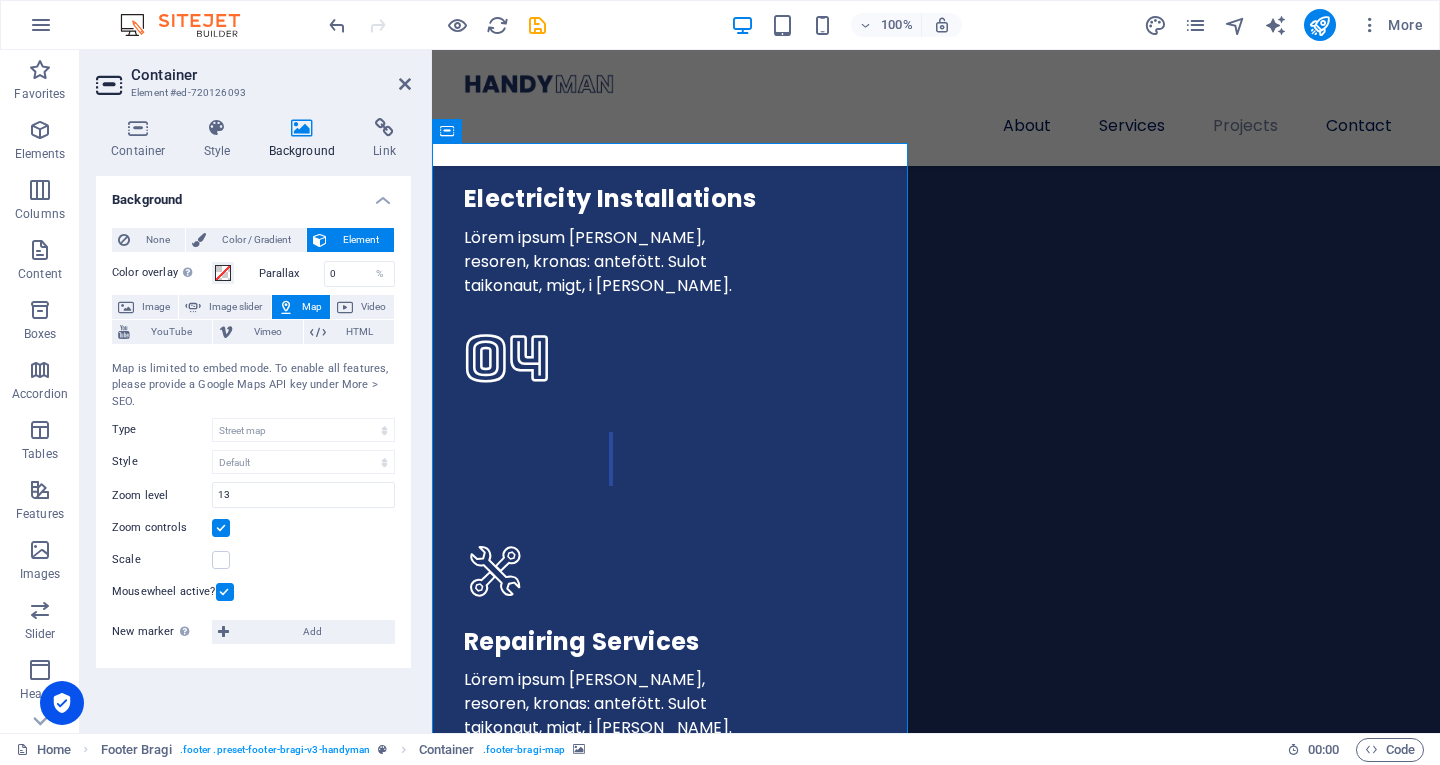 click on "Map" at bounding box center [312, 307] 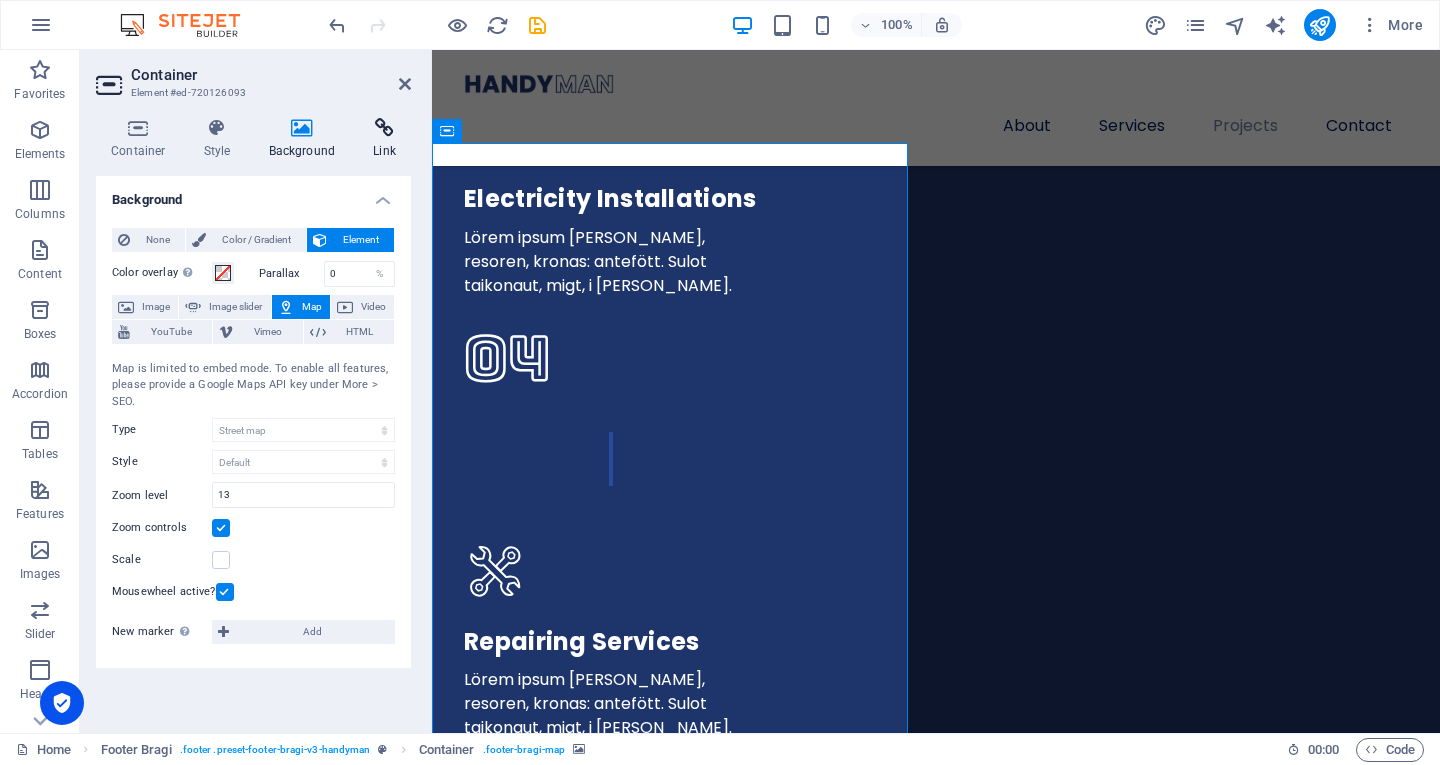 click at bounding box center (384, 128) 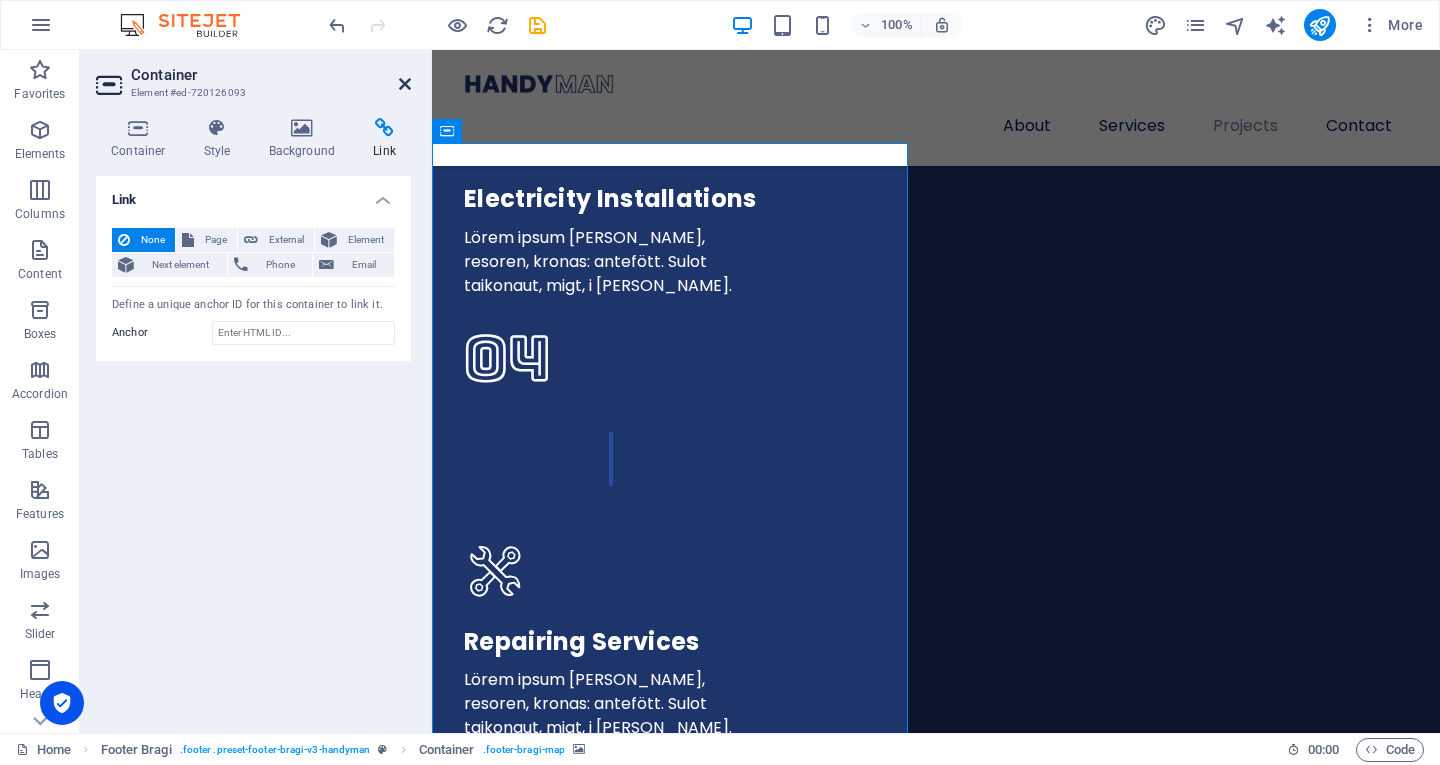 click at bounding box center (405, 84) 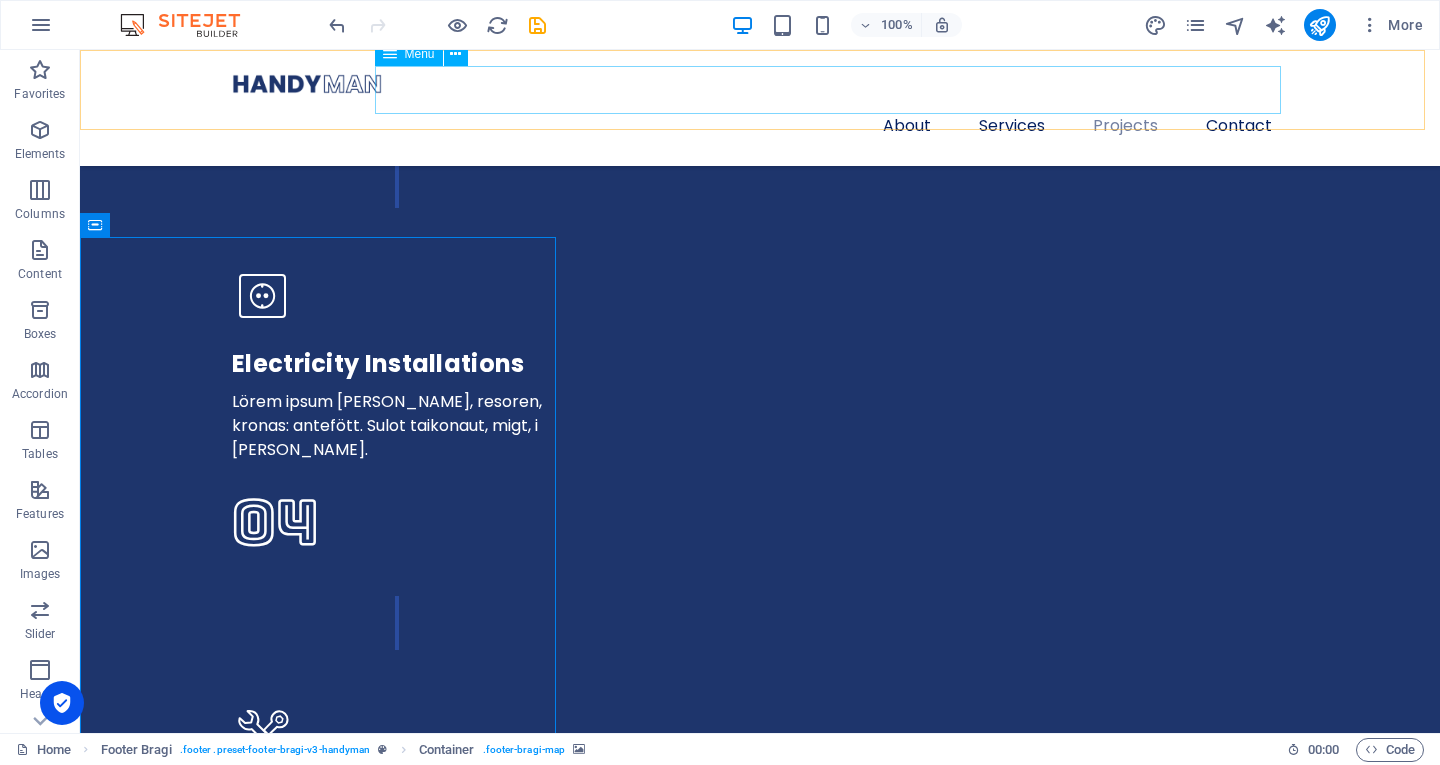 scroll, scrollTop: 5611, scrollLeft: 0, axis: vertical 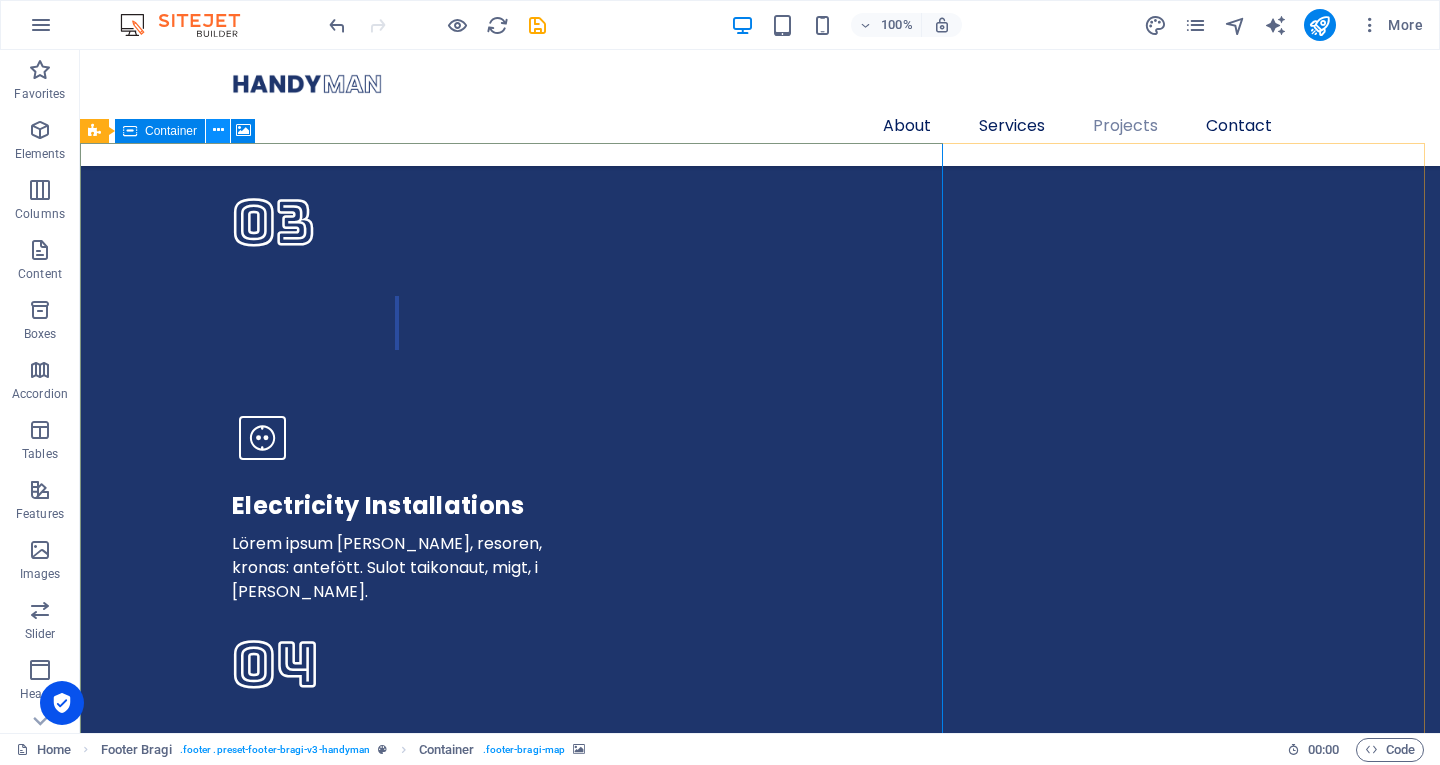 click at bounding box center (218, 130) 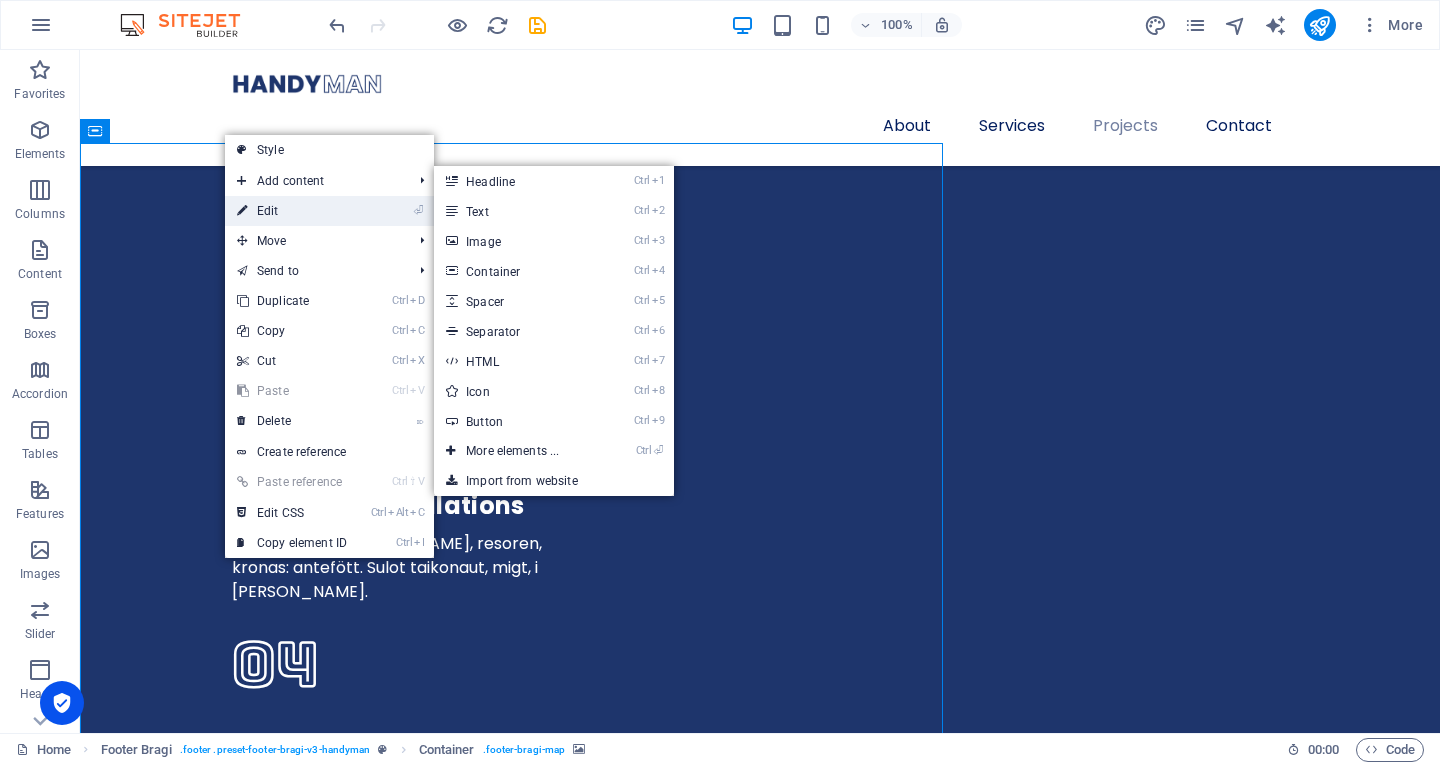 click on "⏎  Edit" at bounding box center (292, 211) 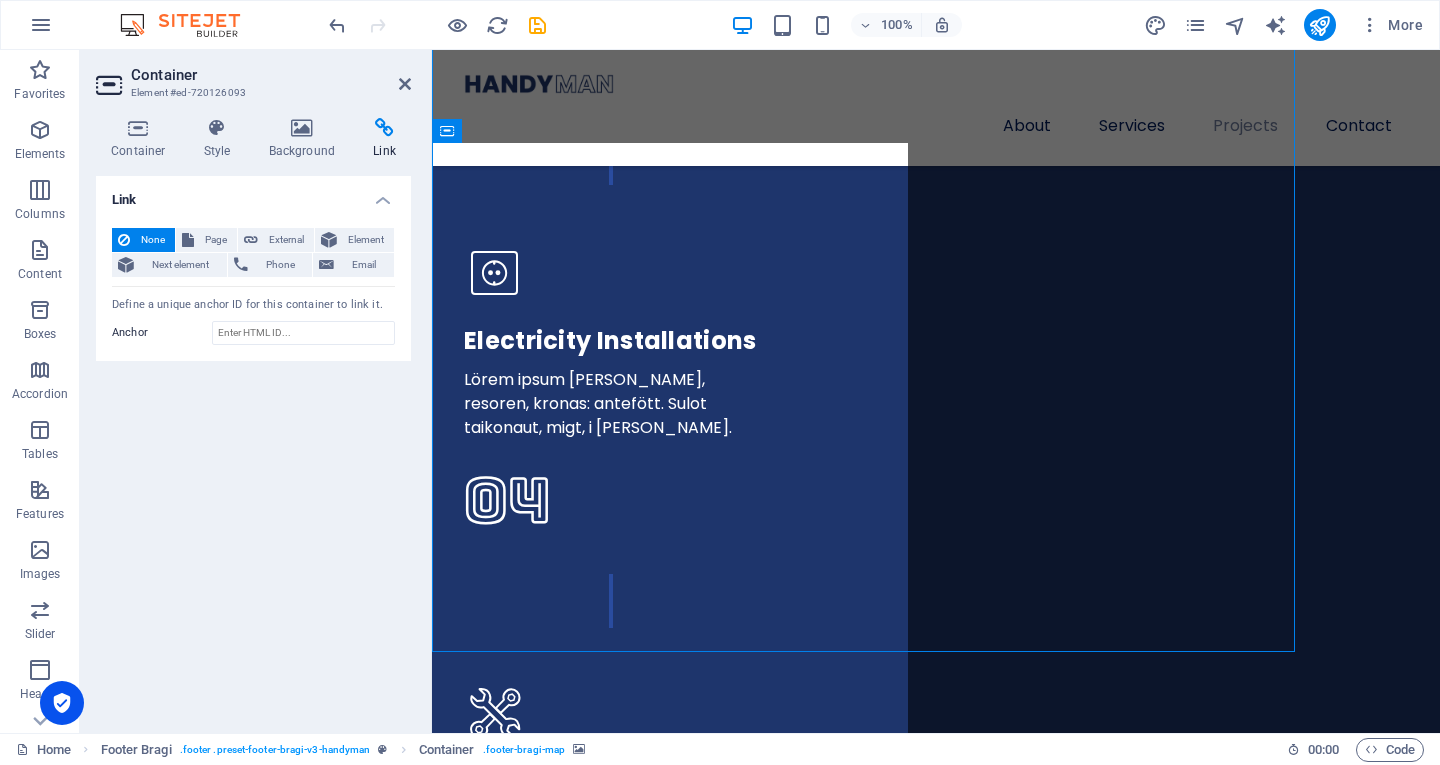 scroll, scrollTop: 5753, scrollLeft: 0, axis: vertical 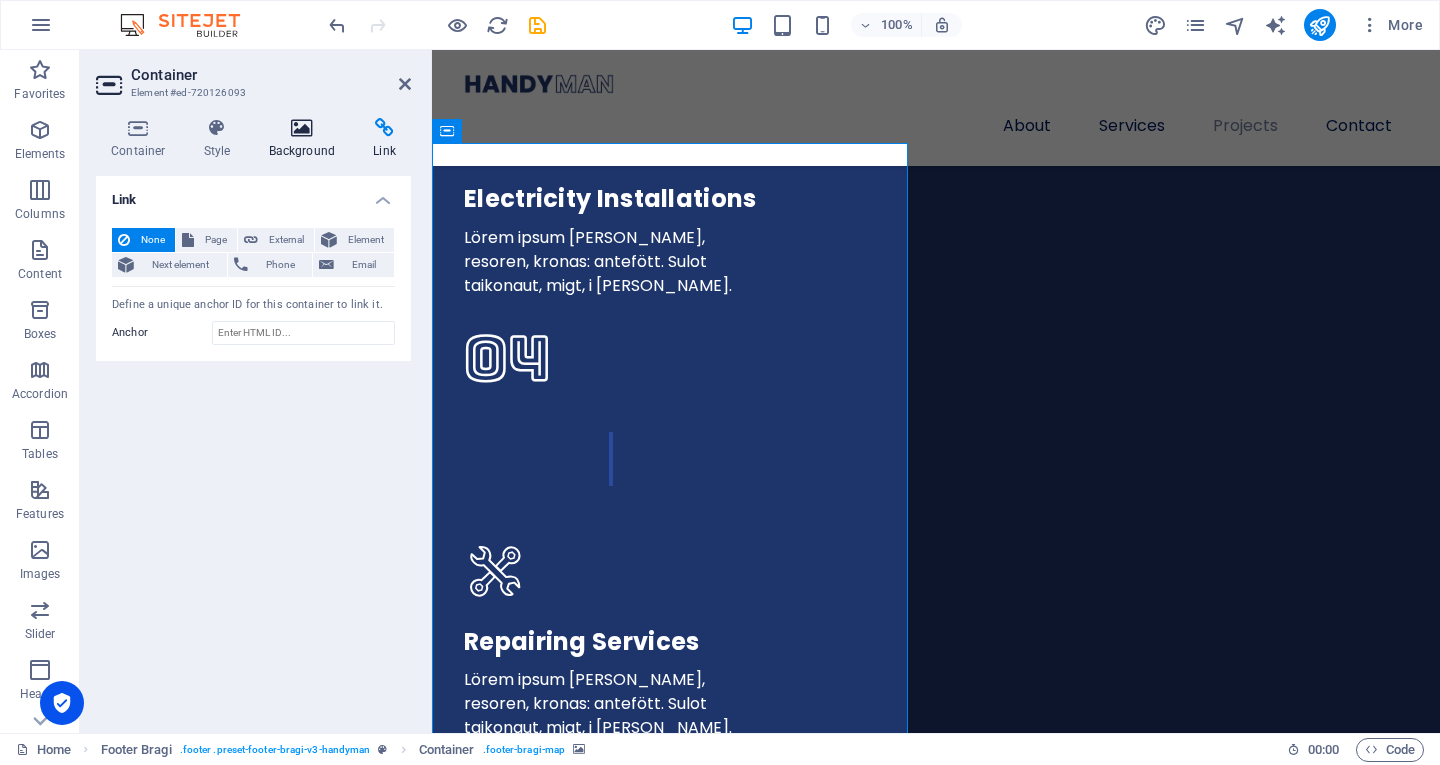 click on "Background" at bounding box center (306, 139) 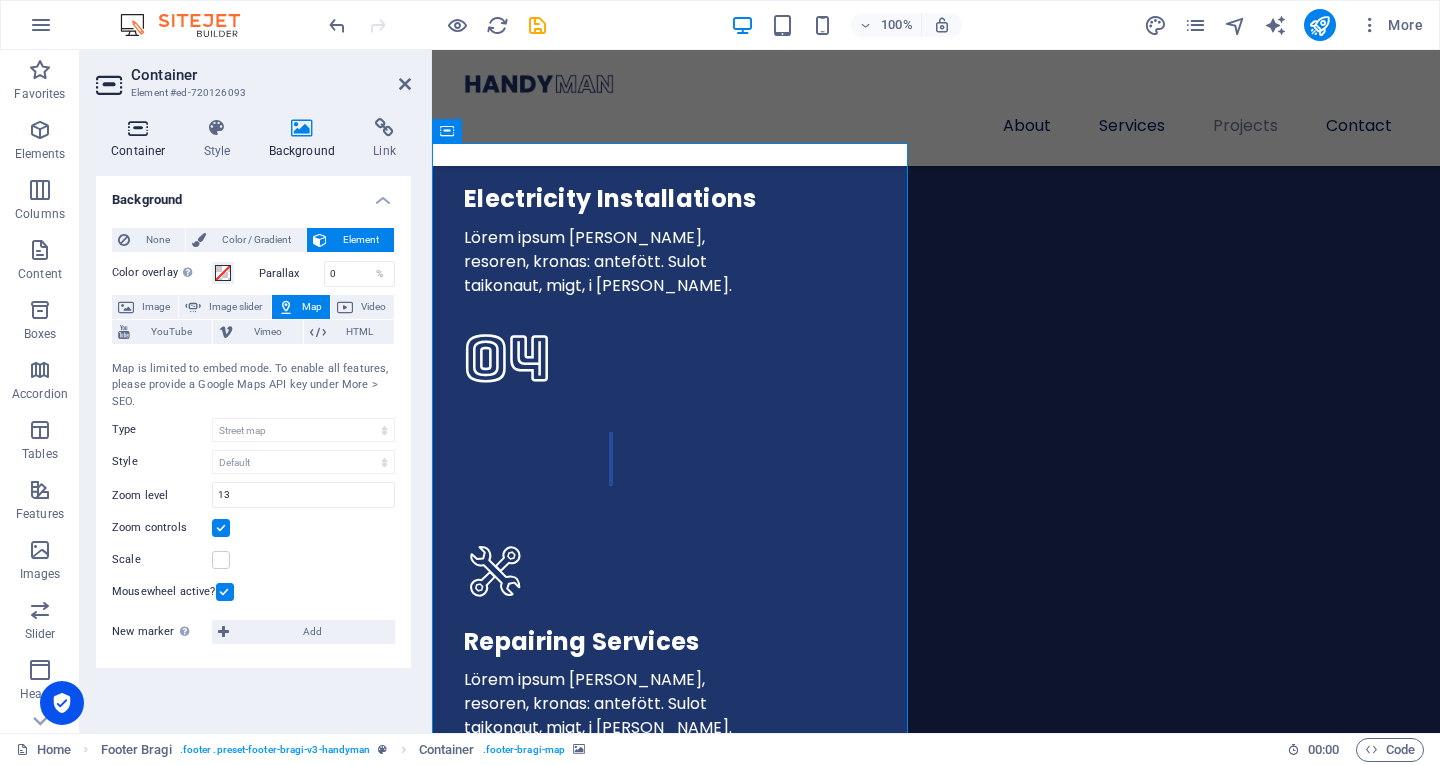 click on "Container" at bounding box center (142, 139) 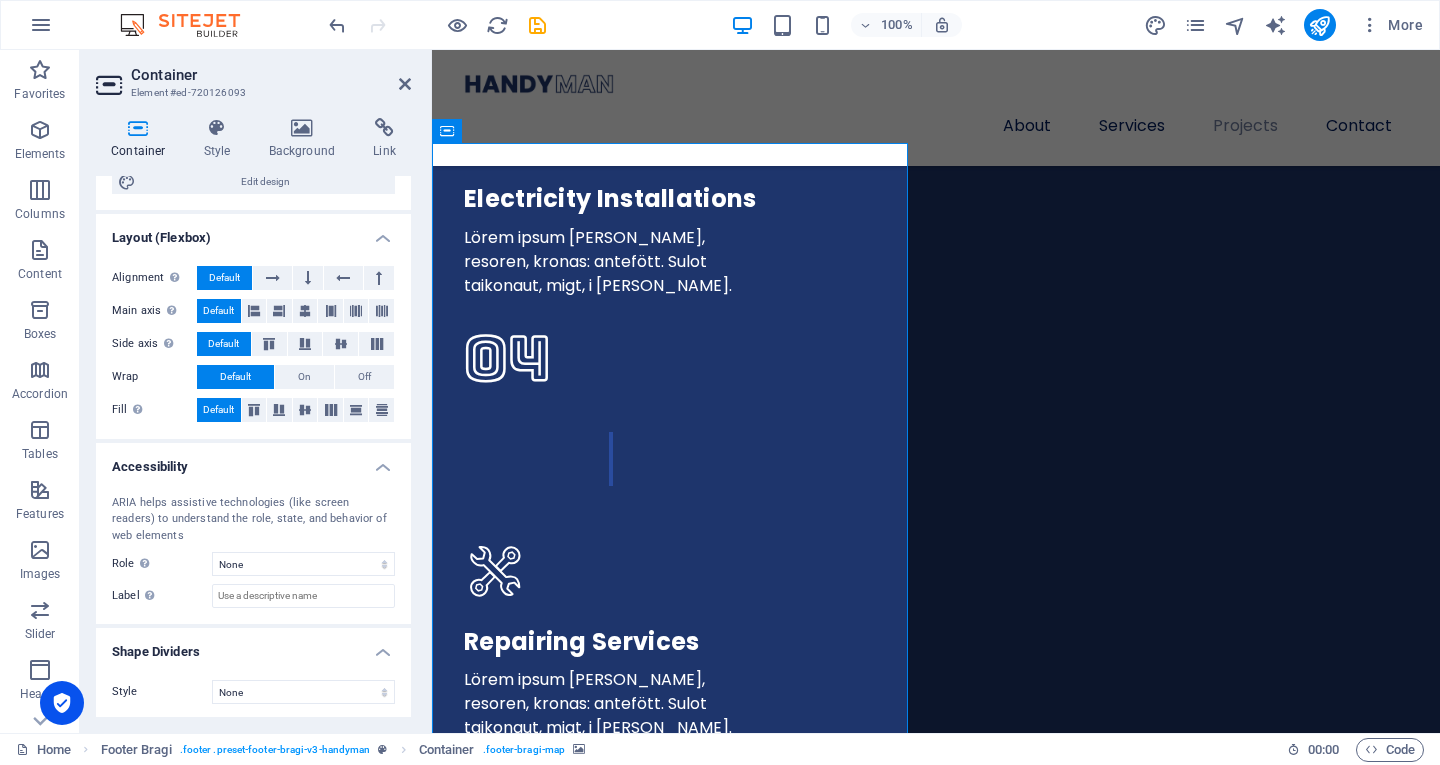 scroll, scrollTop: 268, scrollLeft: 0, axis: vertical 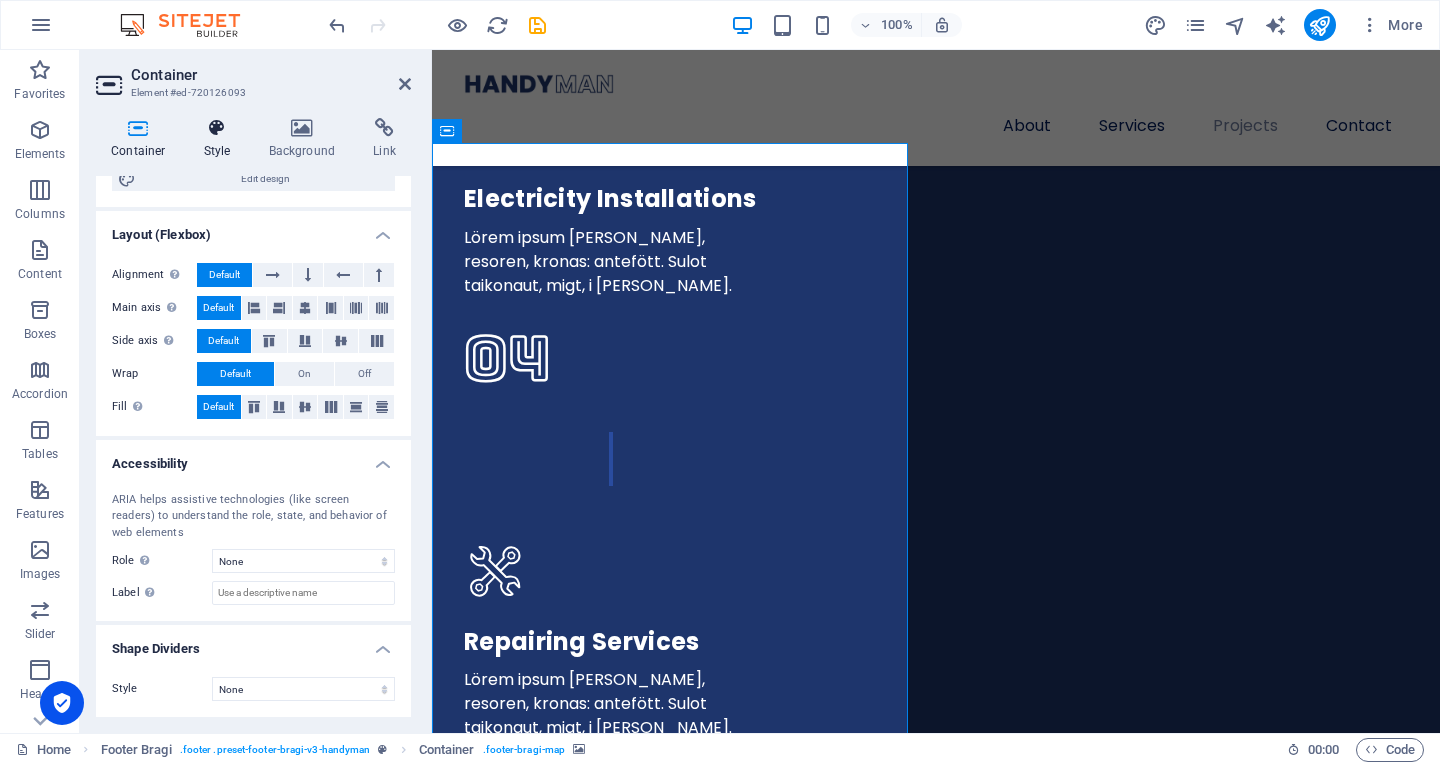 click on "Style" at bounding box center [221, 139] 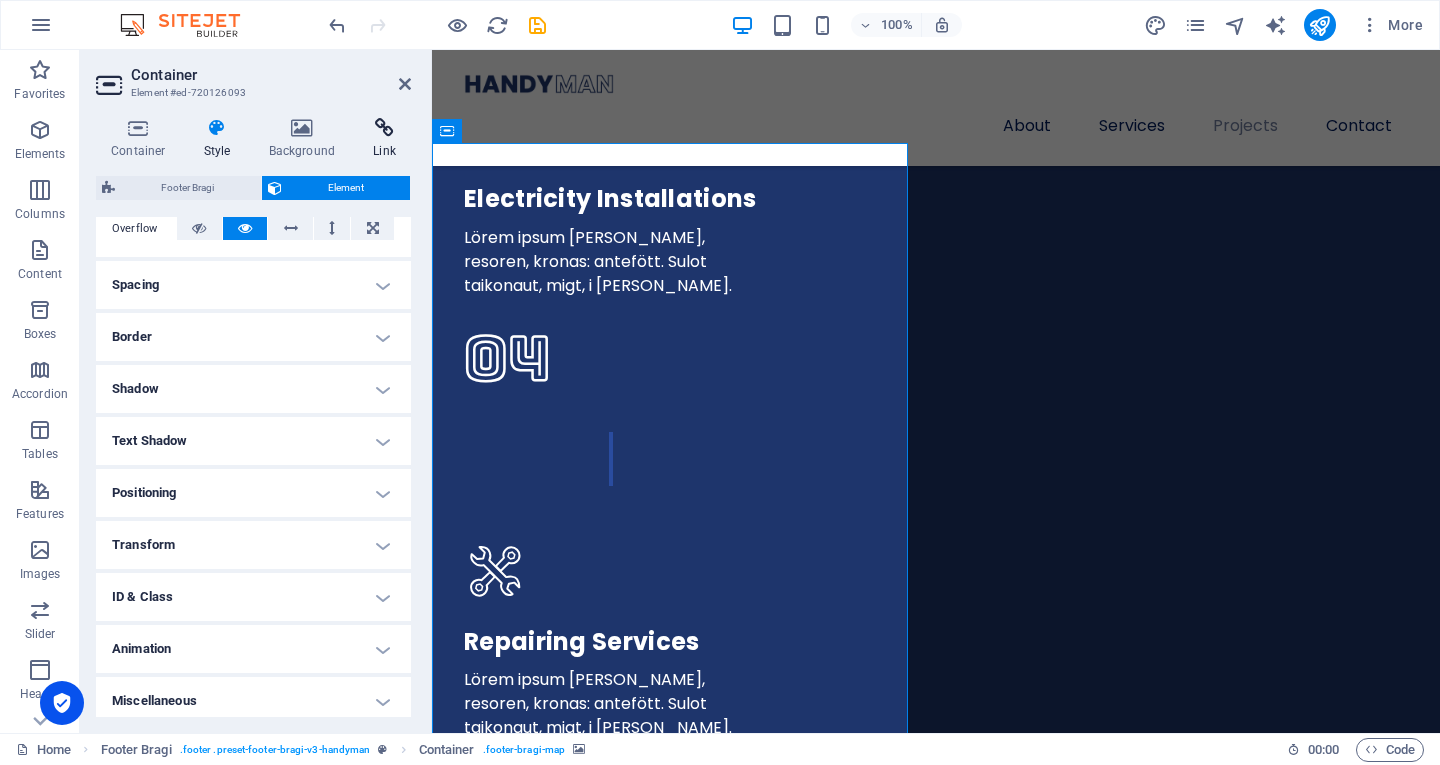 scroll, scrollTop: 345, scrollLeft: 0, axis: vertical 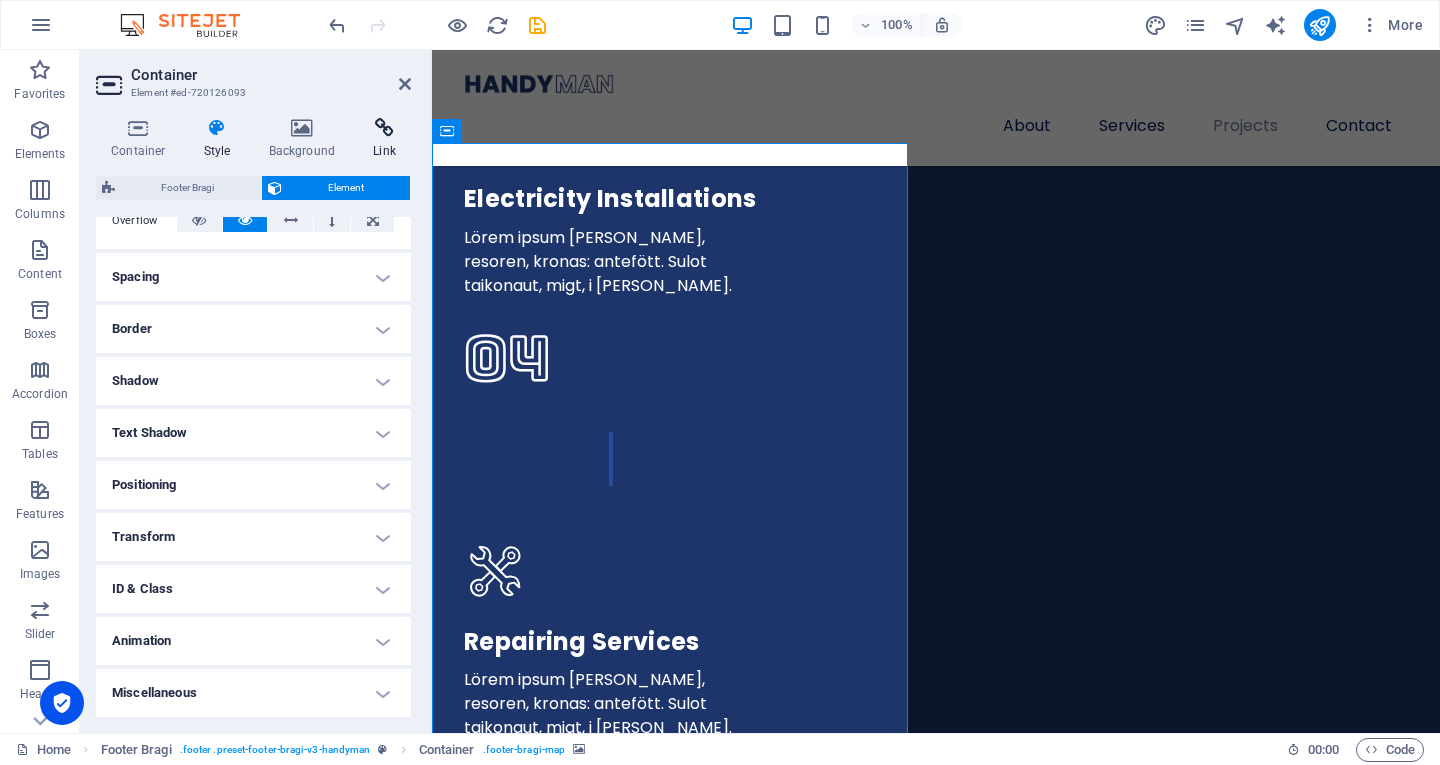 click at bounding box center (384, 128) 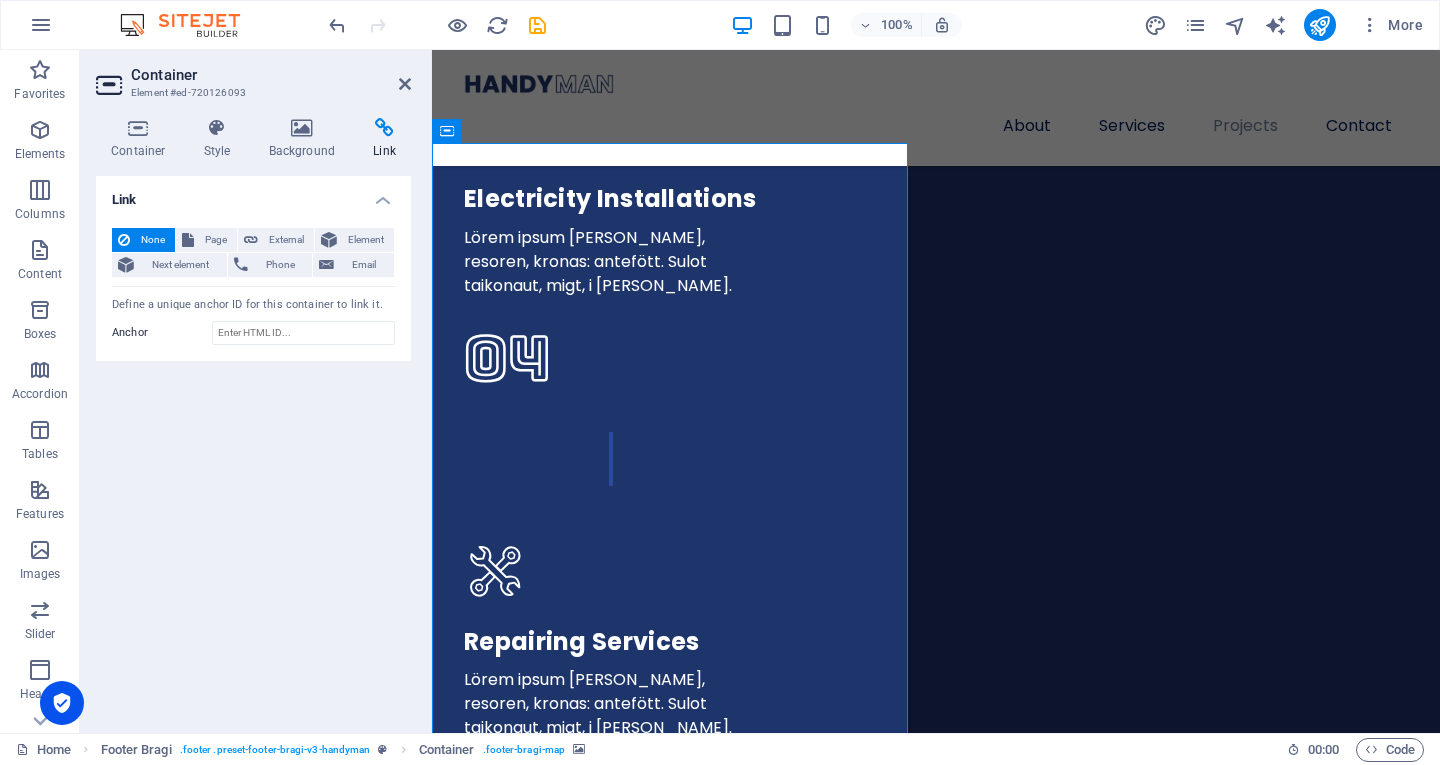 click at bounding box center [384, 128] 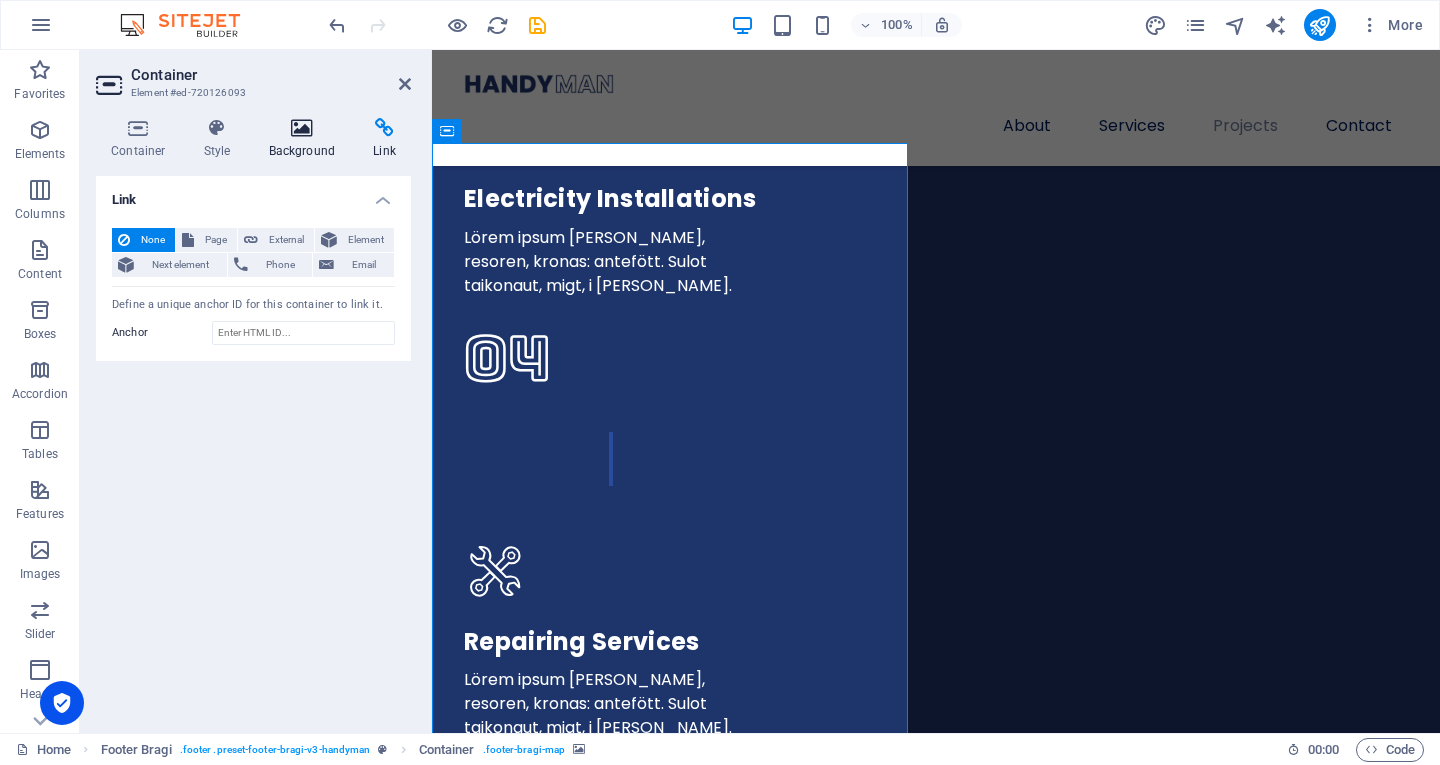 click on "Background" at bounding box center [306, 139] 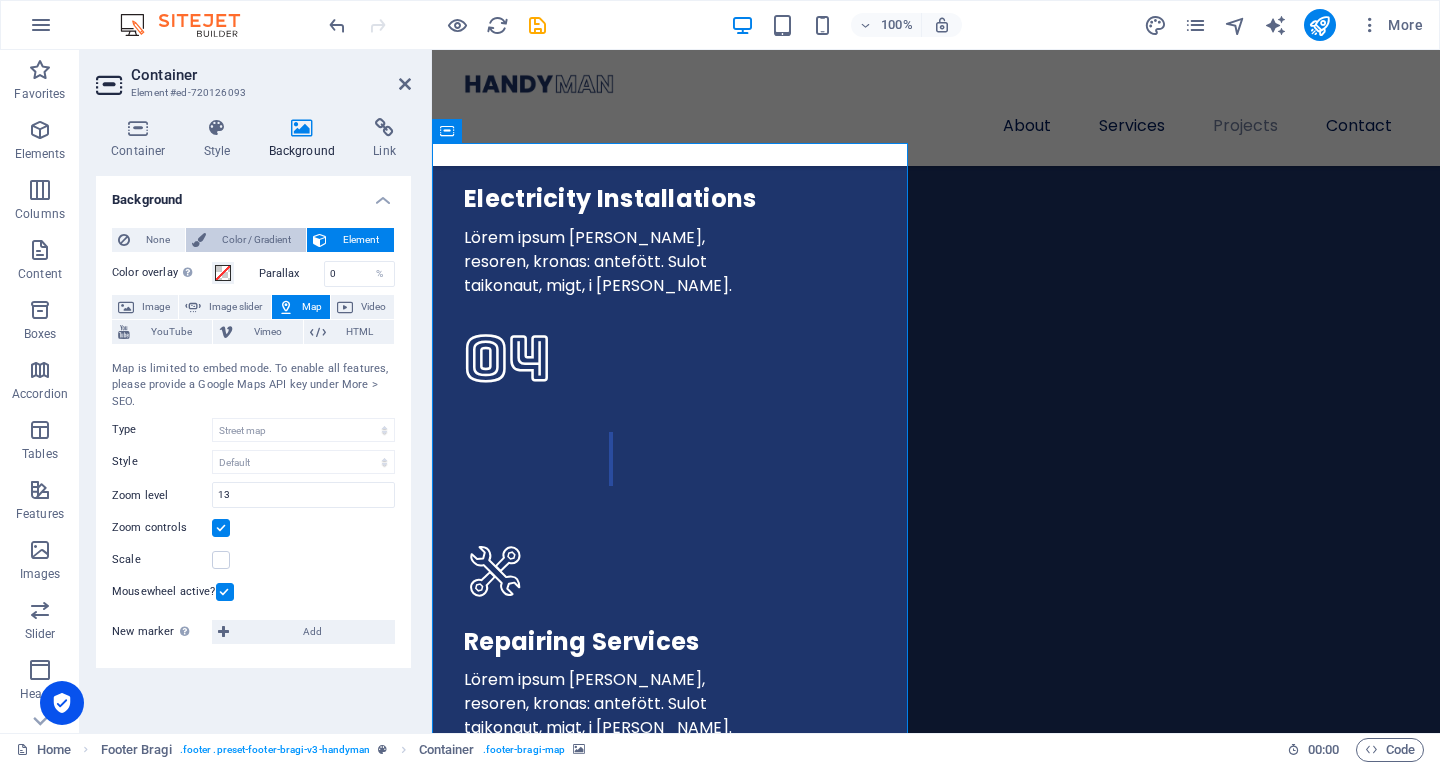 click on "Color / Gradient" at bounding box center (256, 240) 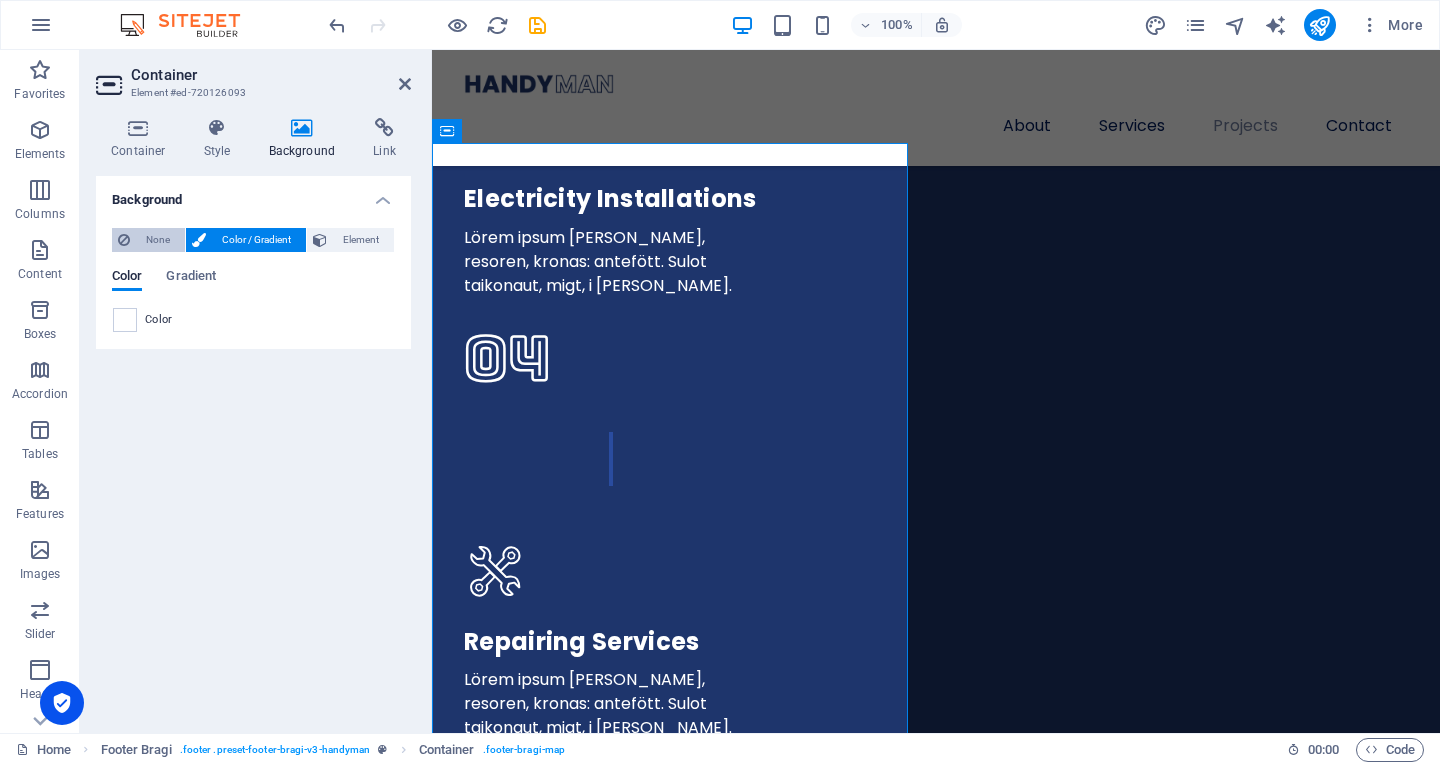 click on "None" at bounding box center (157, 240) 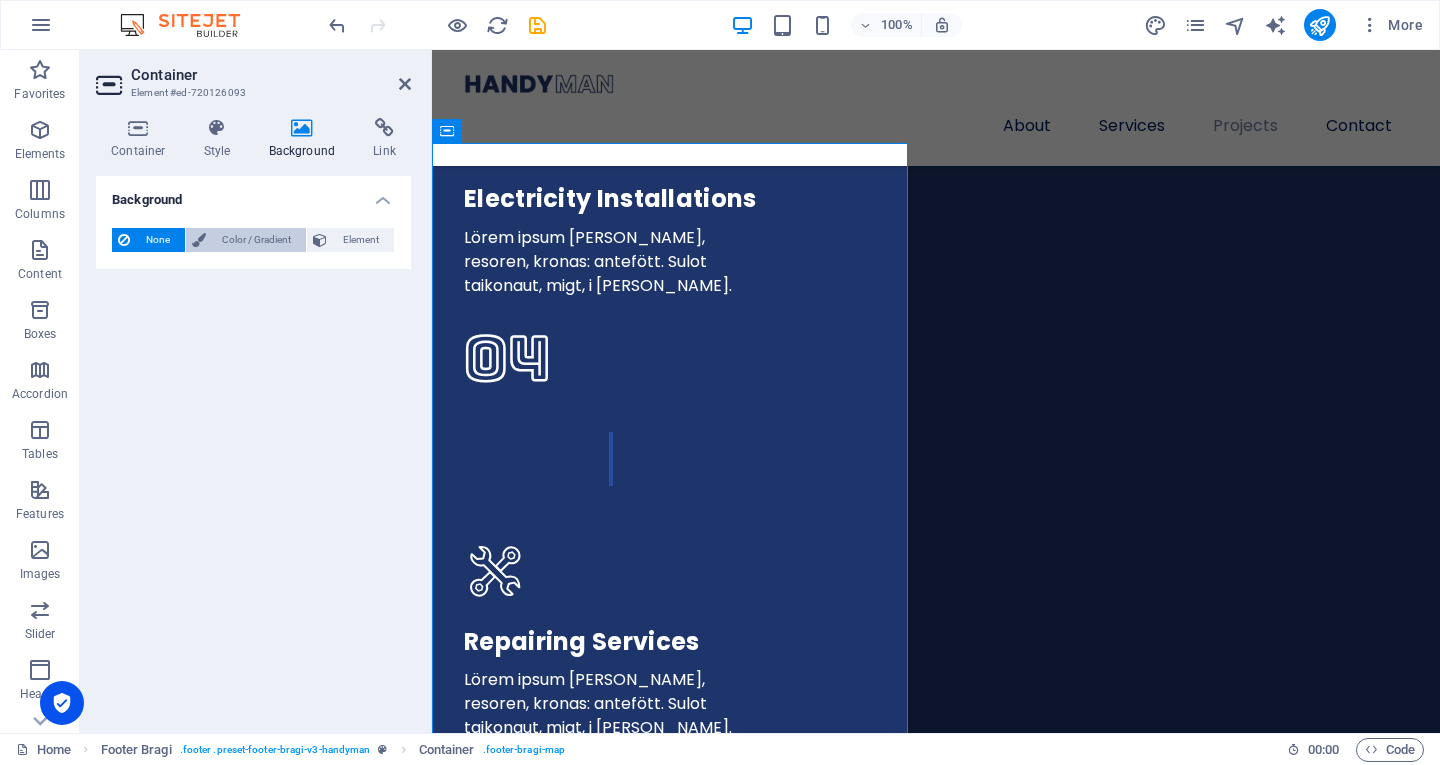 click on "Color / Gradient" at bounding box center (256, 240) 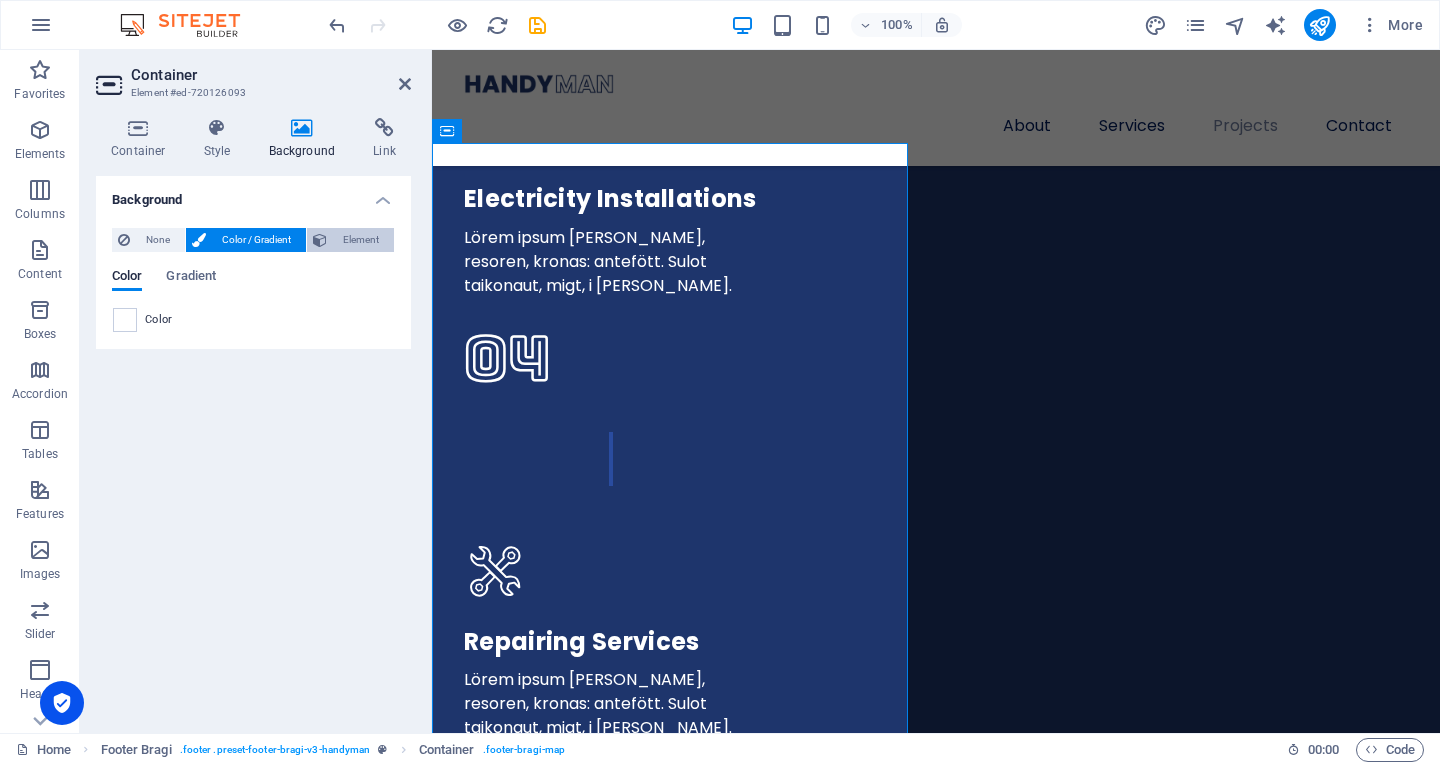 click on "Element" at bounding box center (360, 240) 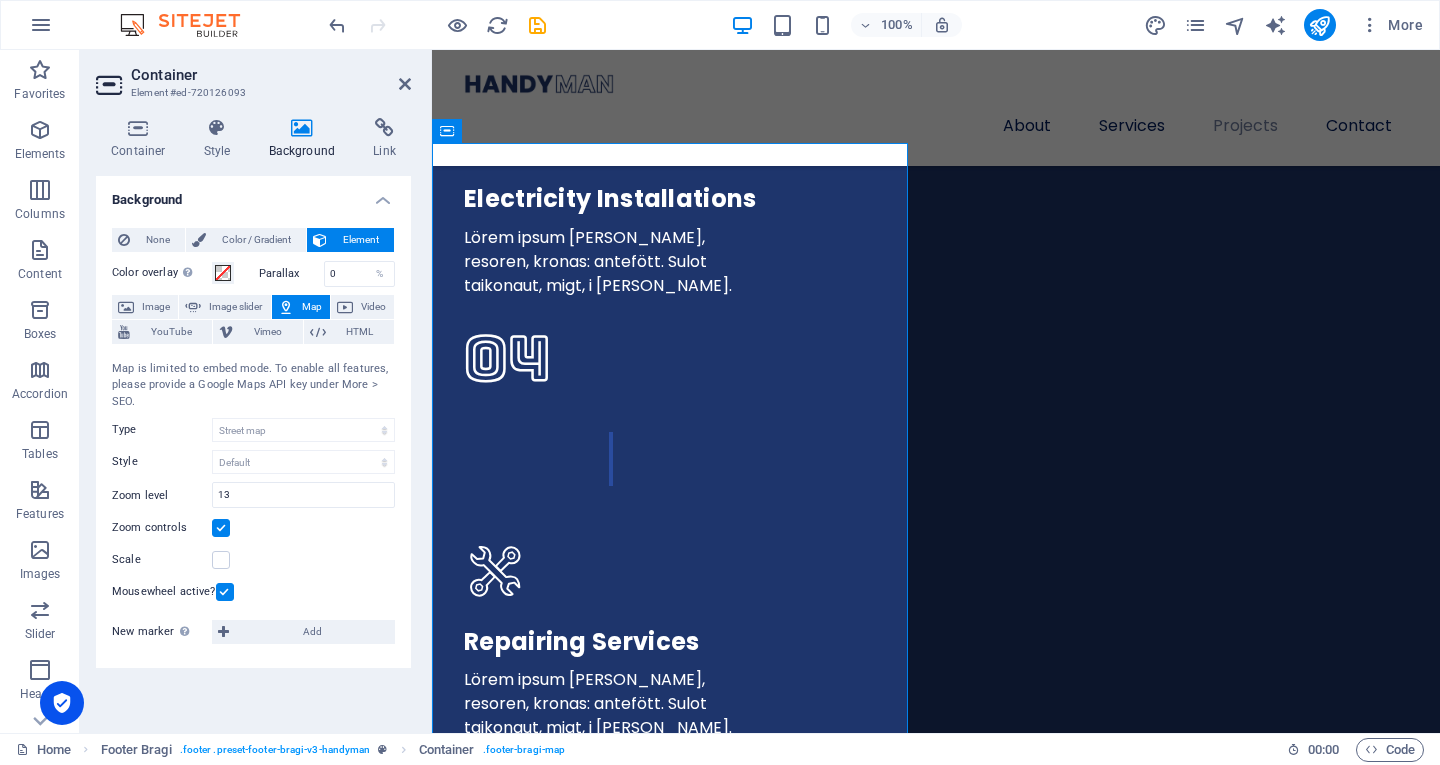 click on "Map" at bounding box center [312, 307] 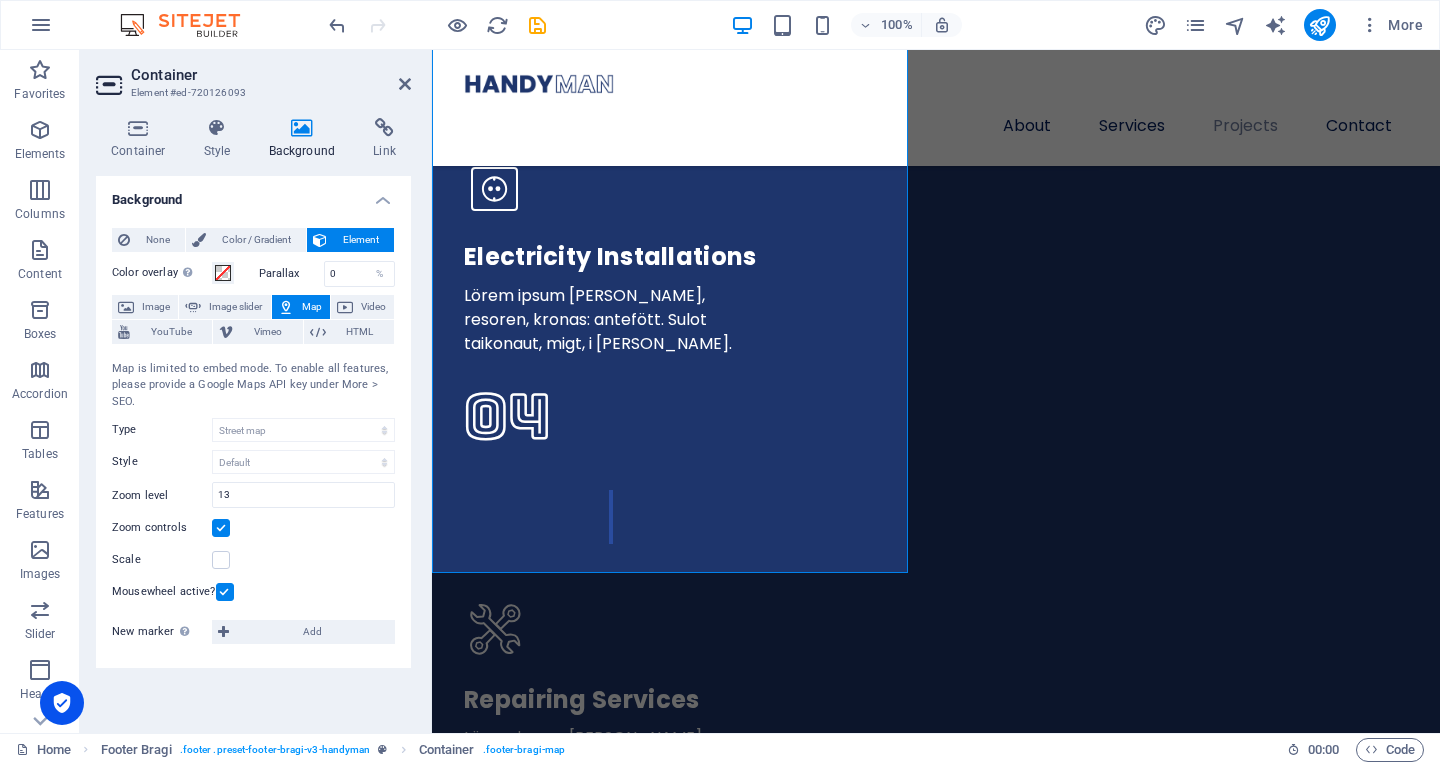 scroll, scrollTop: 5653, scrollLeft: 0, axis: vertical 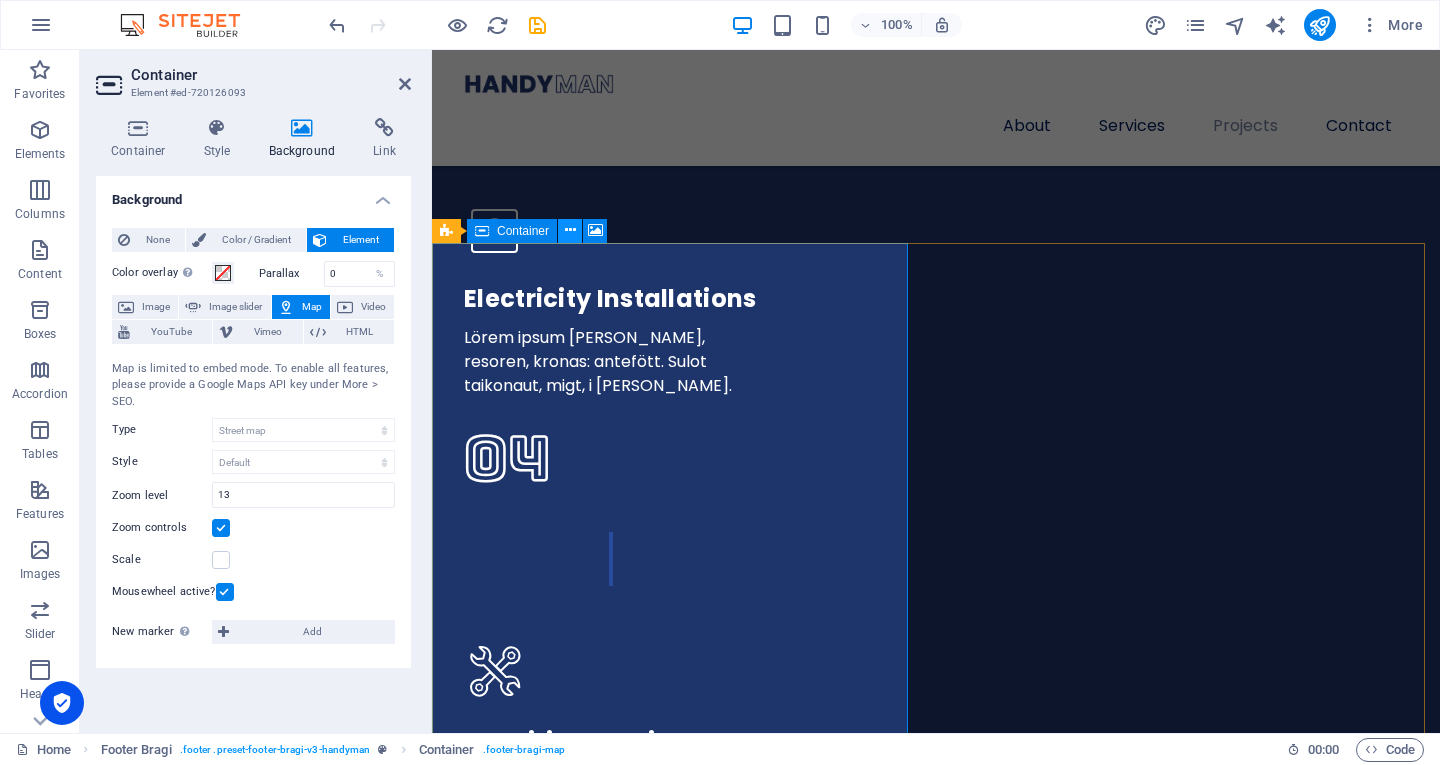 click at bounding box center [570, 230] 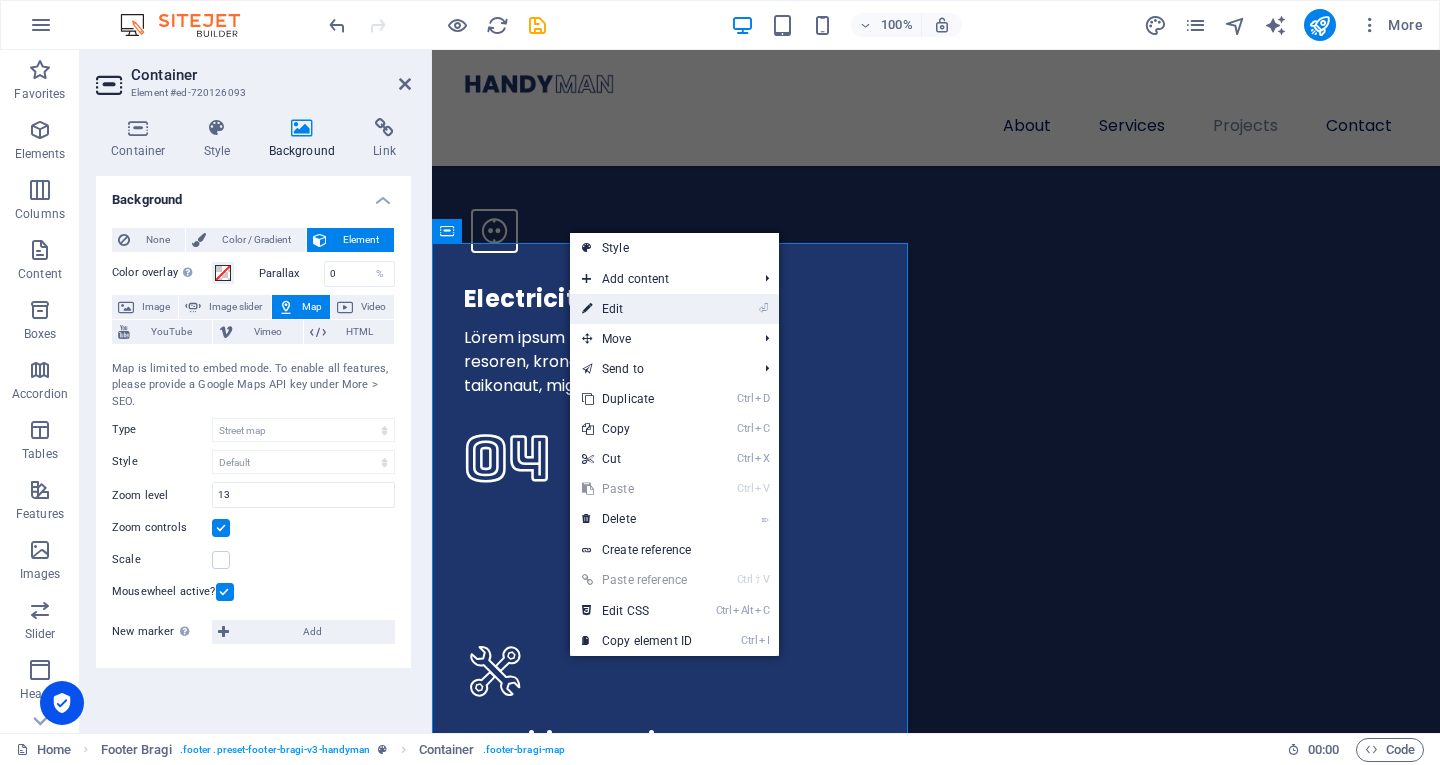 drag, startPoint x: 608, startPoint y: 310, endPoint x: 175, endPoint y: 260, distance: 435.8773 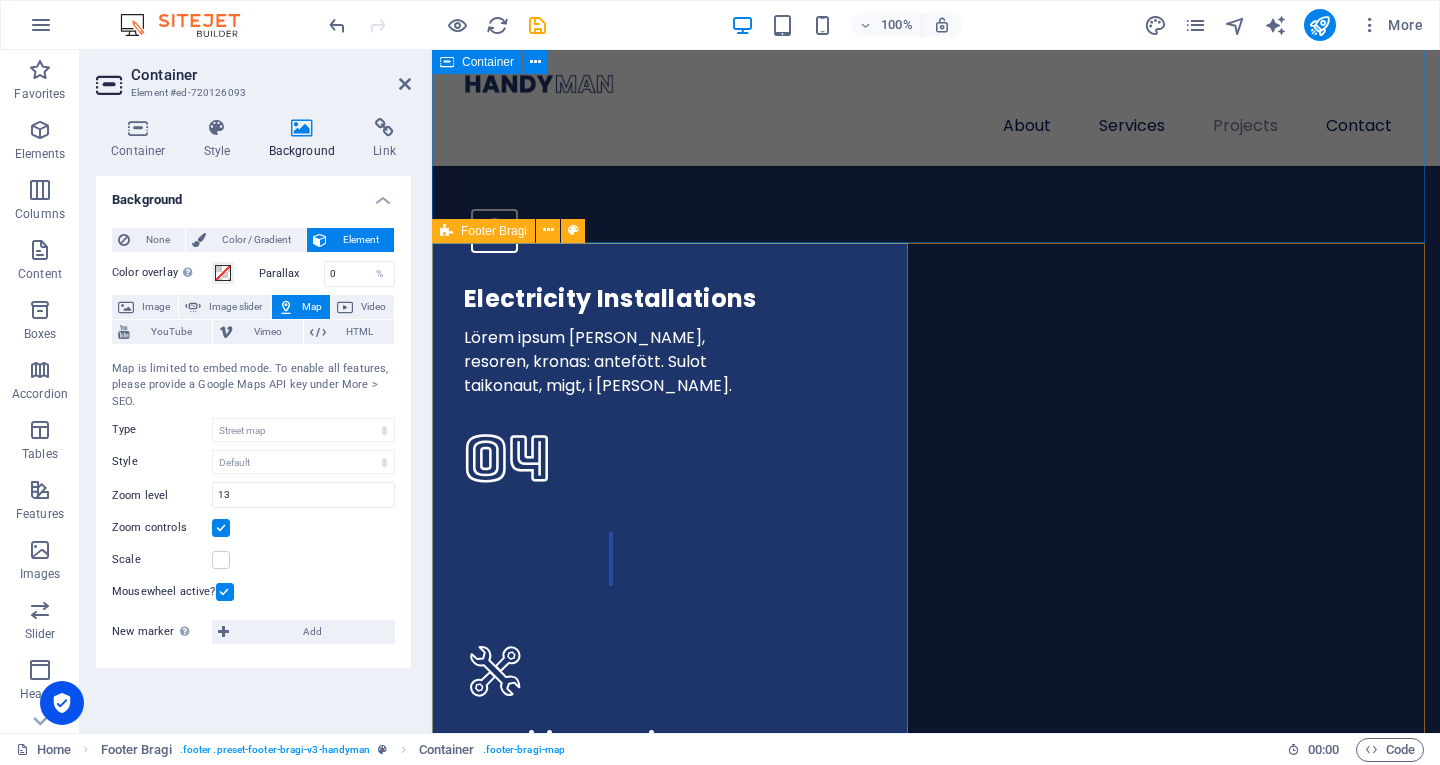 click on "References  Albert Flores  HAPPY CLIENT
A positive testimonial that you think will tell people how good you are. Some positive words from an existing or a past client makes a lot of difference and boosts conversions on your website! Robert Williamson HAPPY CUSTOMER
A positive testimonial that you think will tell people how good you are. Some positive words from an existing or a past client makes a lot of difference and boosts conversions on your website! Albert Cooper HAPPY CUSTOMER
A positive testimonial that you think will tell people how good you are. Some positive words from an existing or a past client makes a lot of difference and boosts conversions on your website! Marvin McKinney HAPPY CLIENT
A positive testimonial that you think will tell people how good you are. Some positive words from an existing or a past client makes a lot of difference and boosts conversions on your website!" at bounding box center [936, 13937] 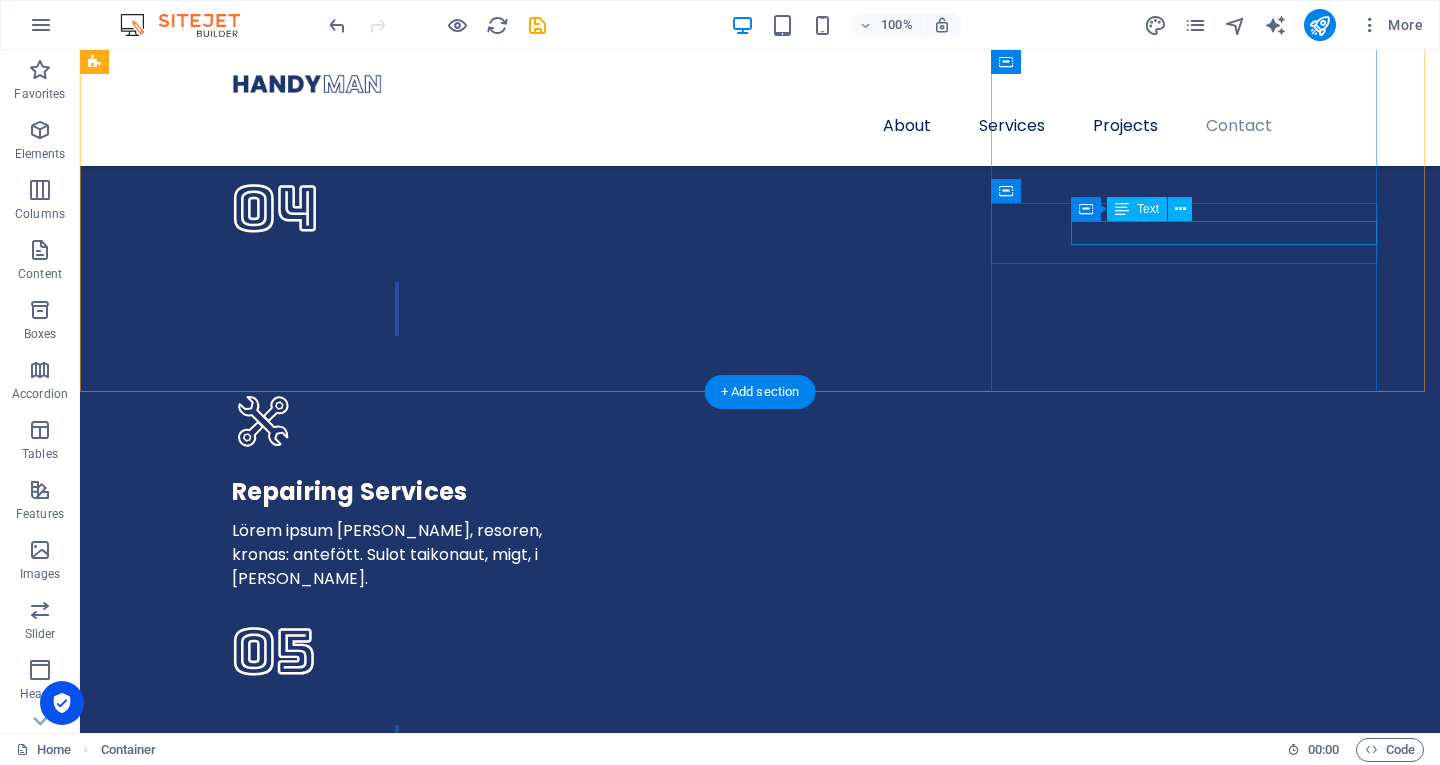 scroll, scrollTop: 6467, scrollLeft: 0, axis: vertical 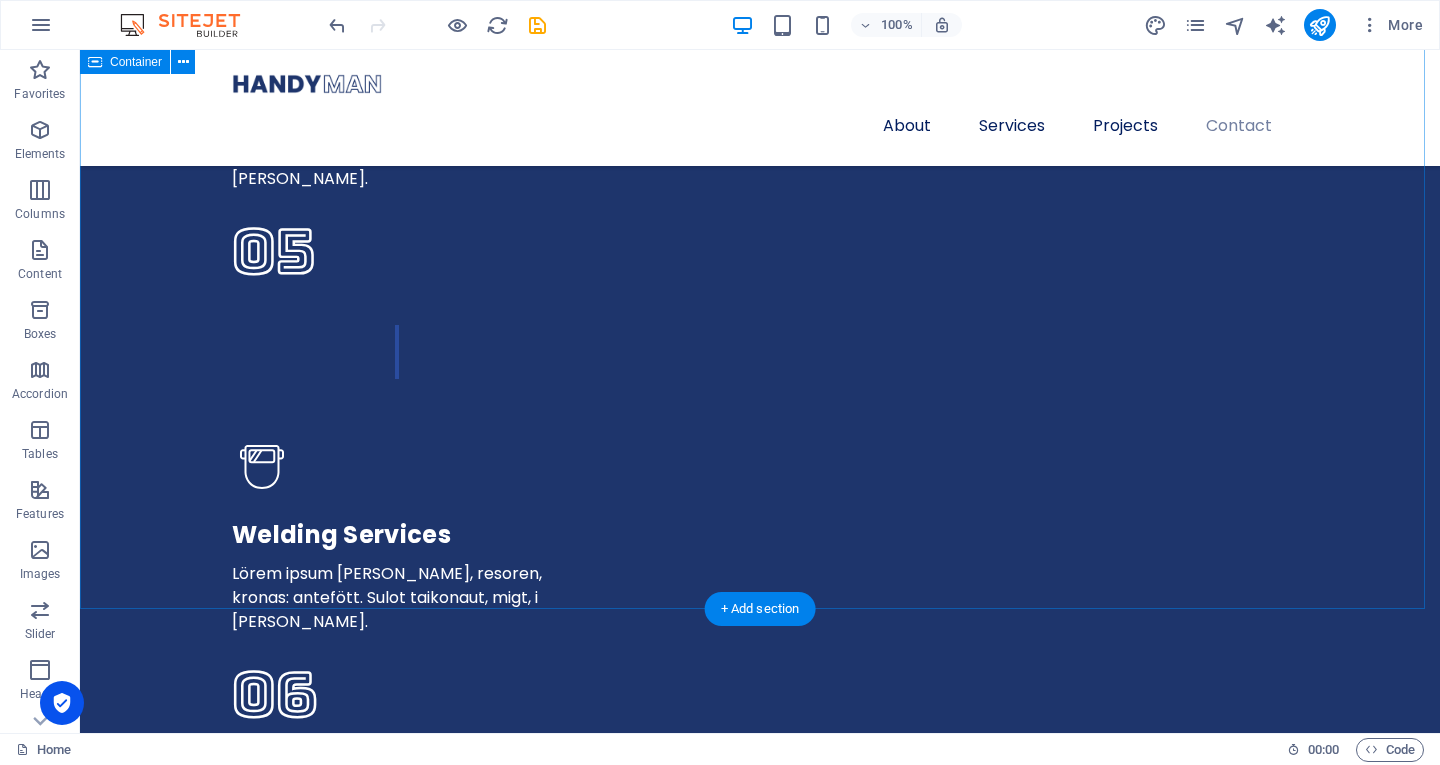 click on "Send Us a Message   Send   I have read and understand the privacy policy. Unreadable? Regenerate" at bounding box center (760, 16101) 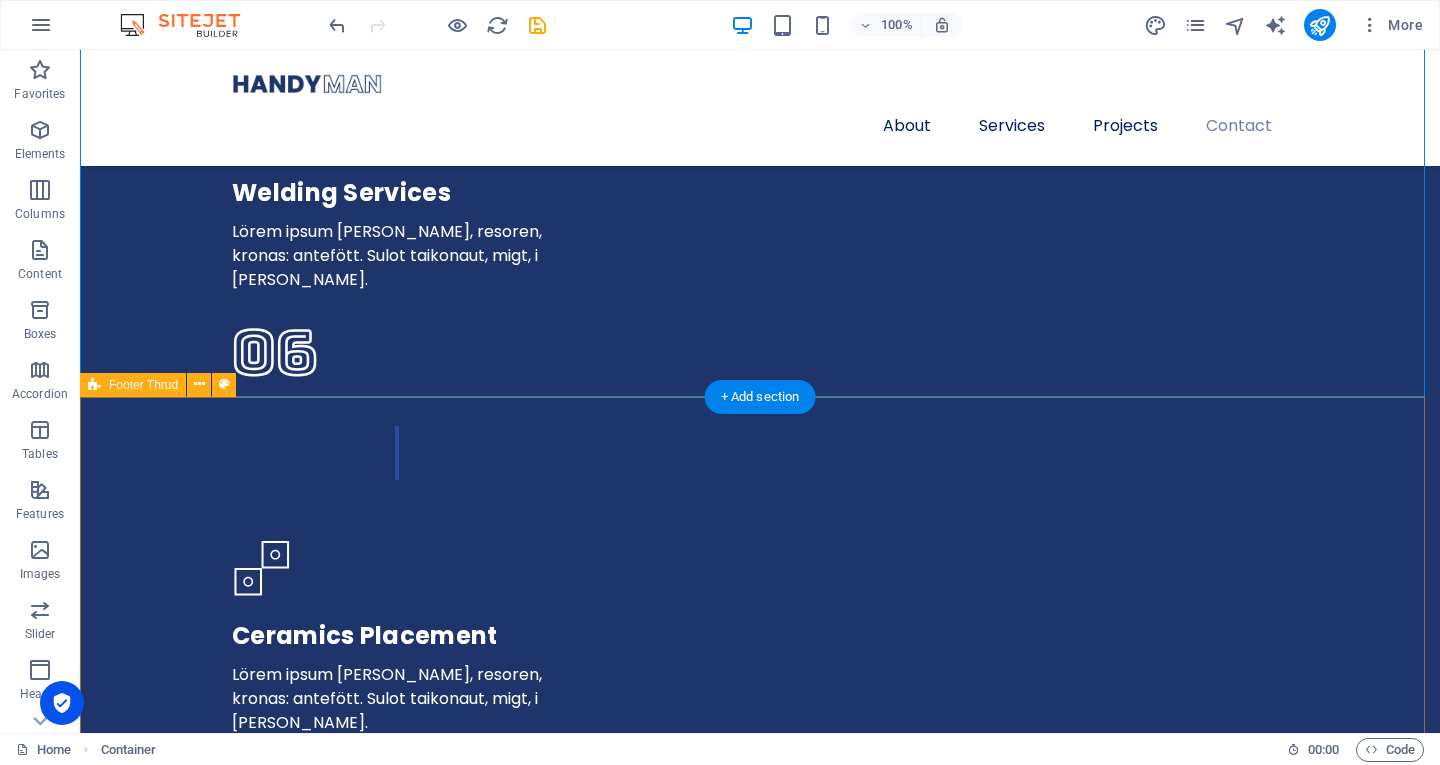 scroll, scrollTop: 6811, scrollLeft: 0, axis: vertical 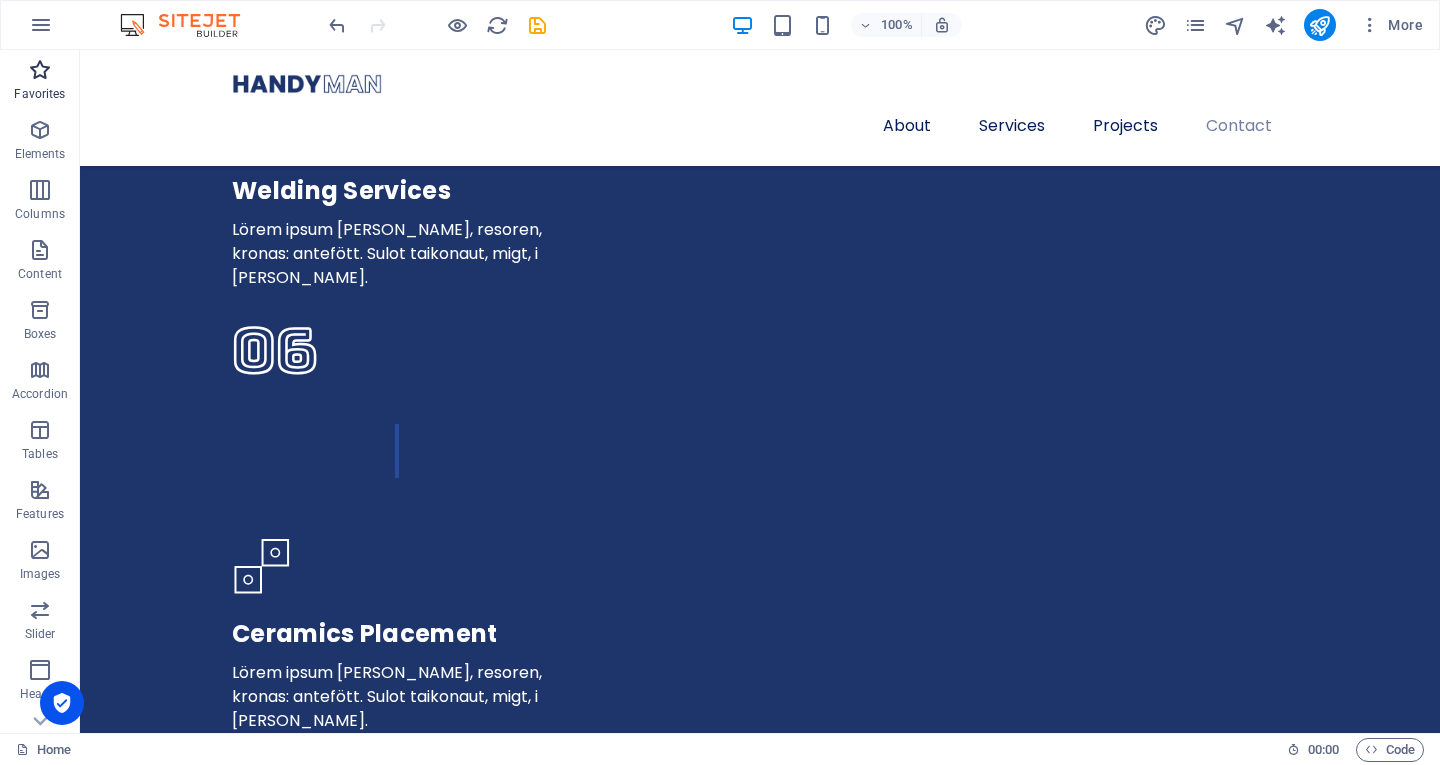 click on "Favorites" at bounding box center (39, 94) 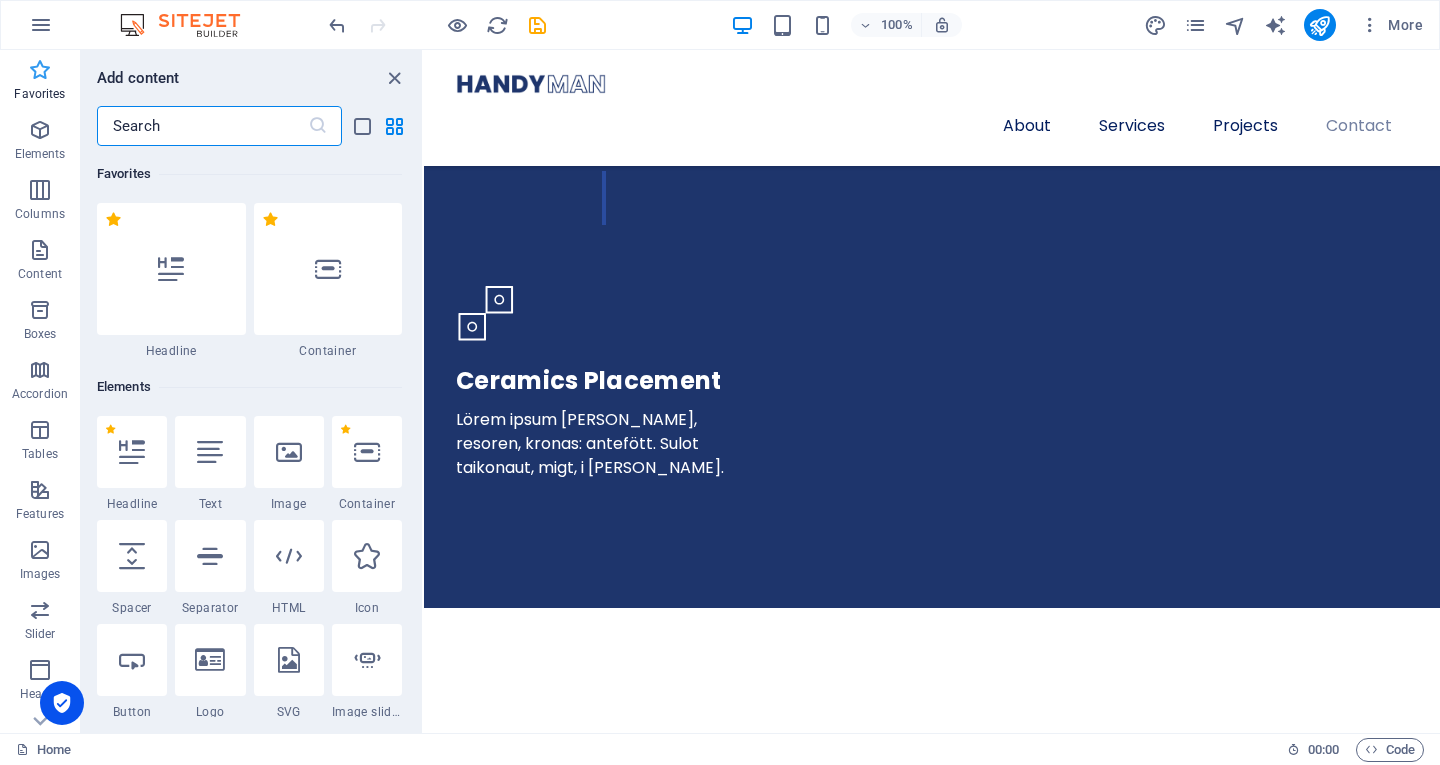 scroll, scrollTop: 6953, scrollLeft: 0, axis: vertical 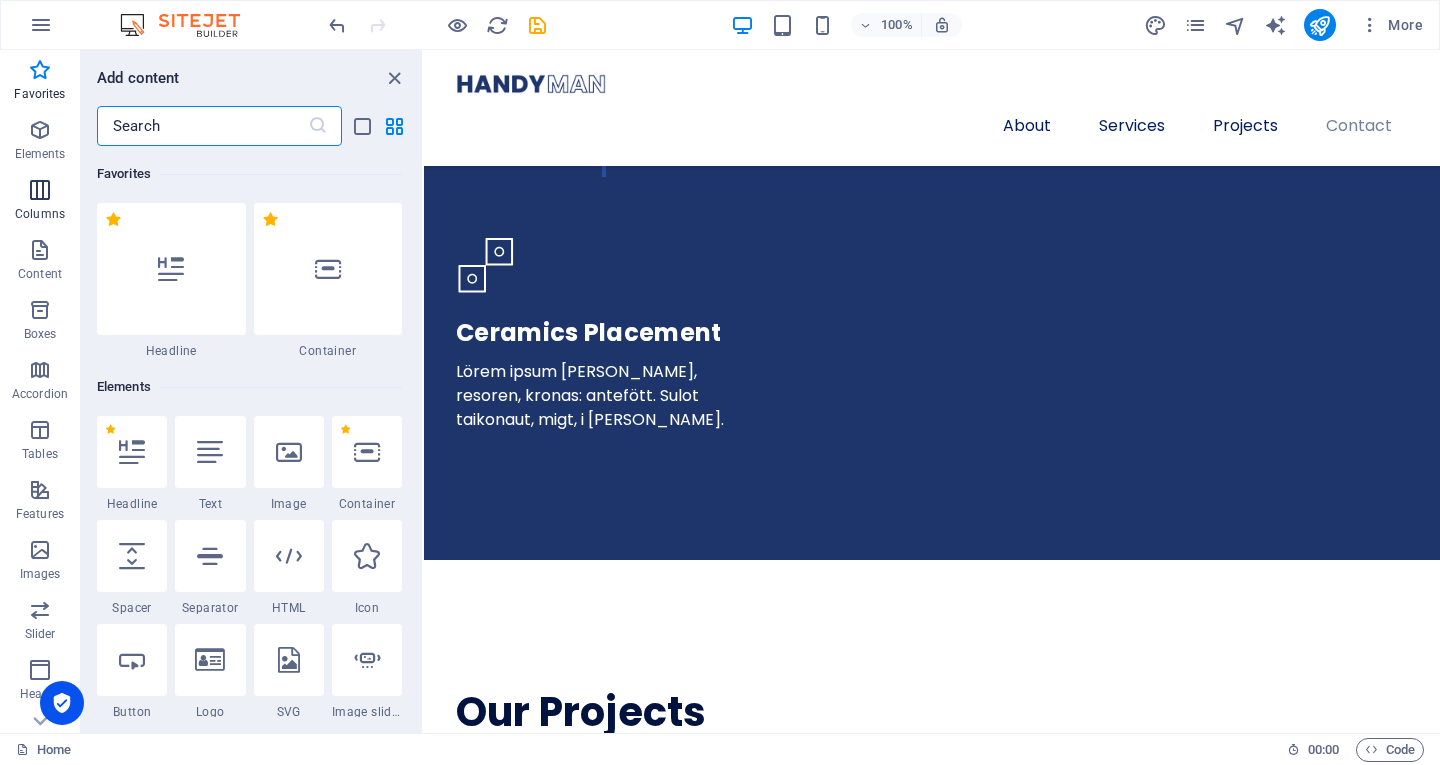 click on "Columns" at bounding box center (40, 202) 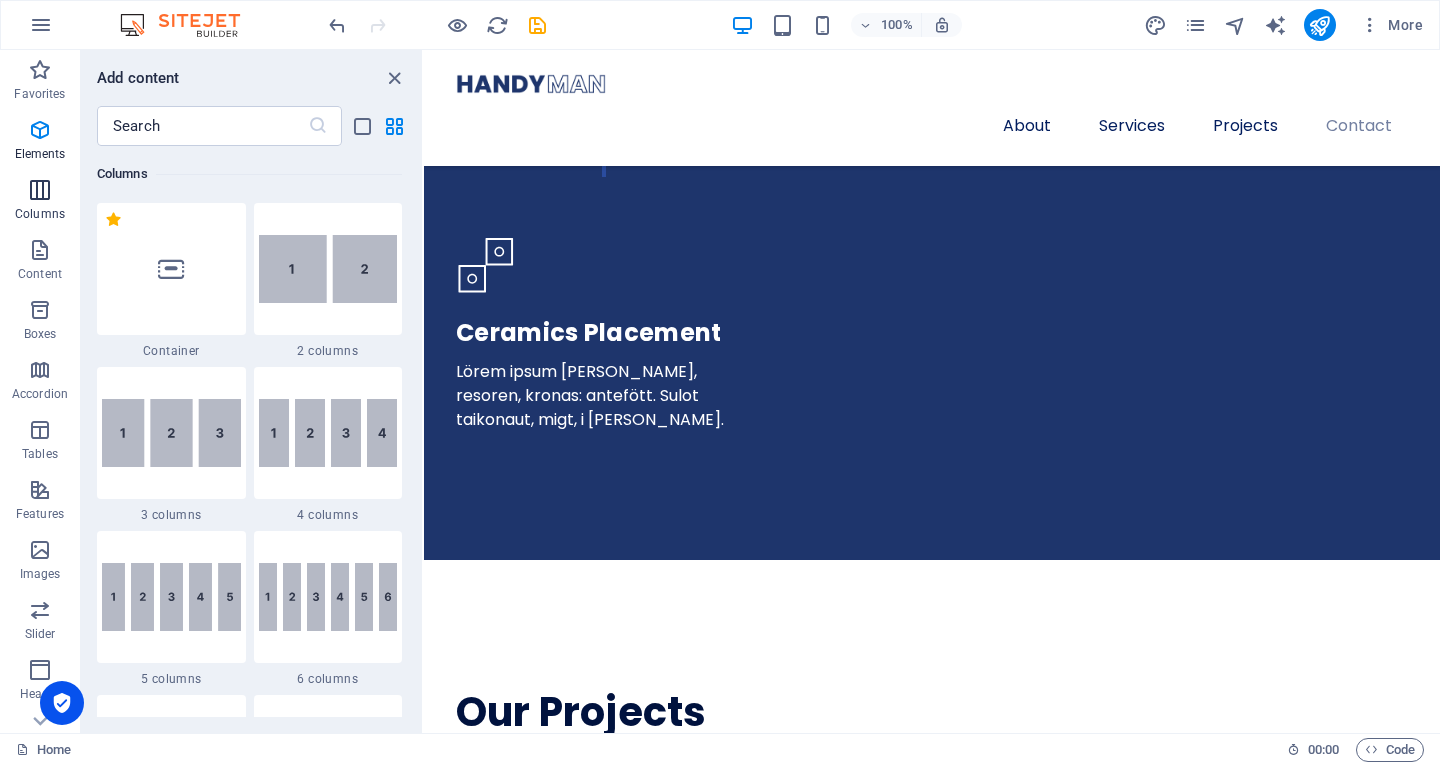 scroll, scrollTop: 990, scrollLeft: 0, axis: vertical 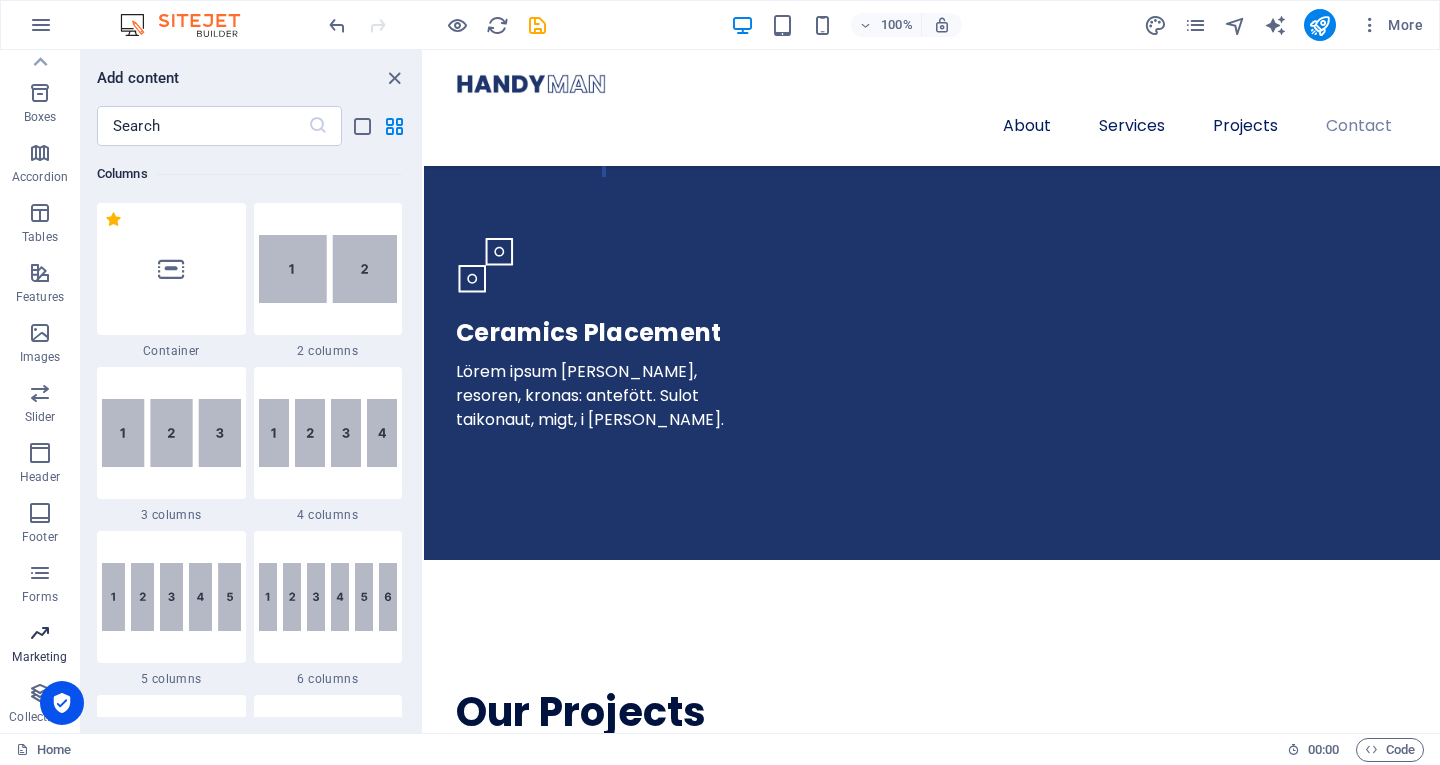 click at bounding box center [40, 633] 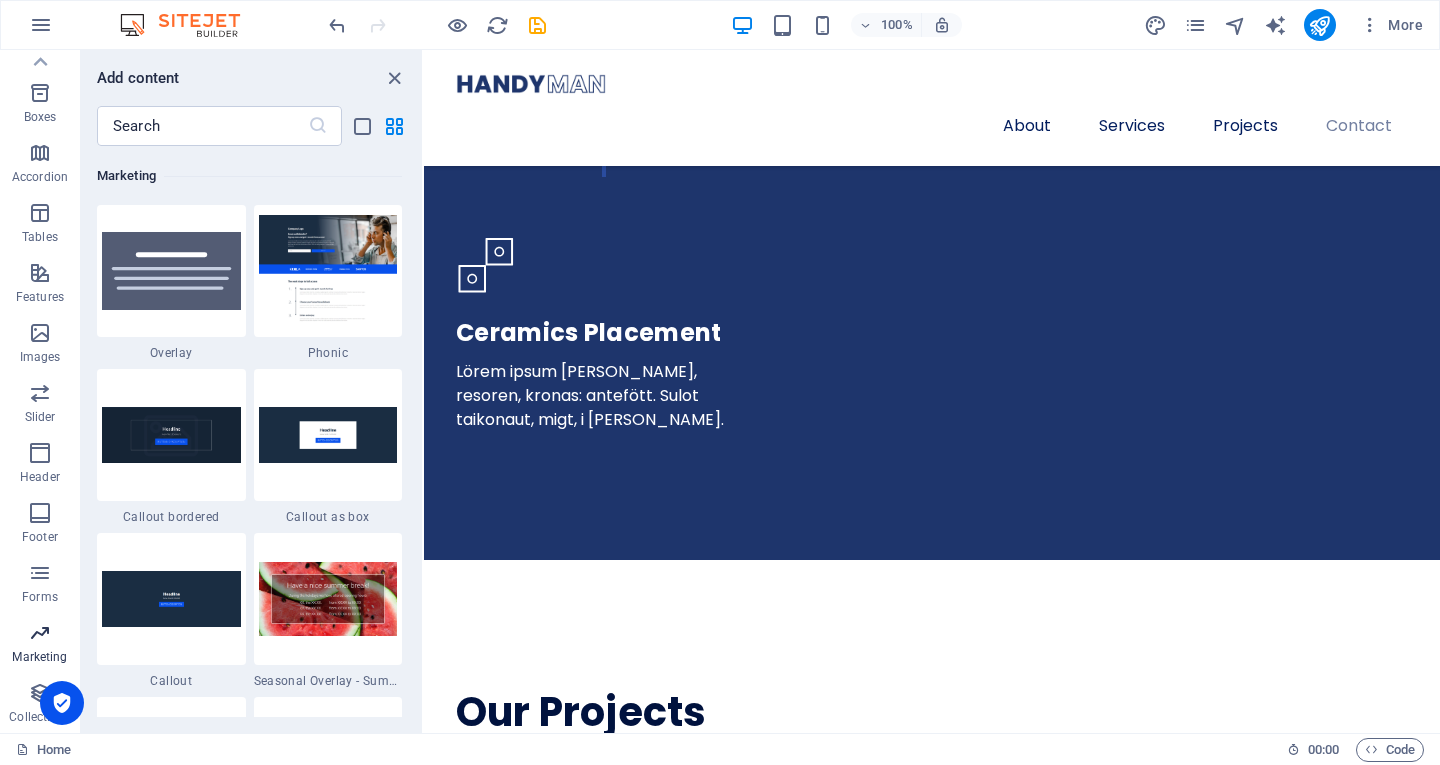 scroll, scrollTop: 16125, scrollLeft: 0, axis: vertical 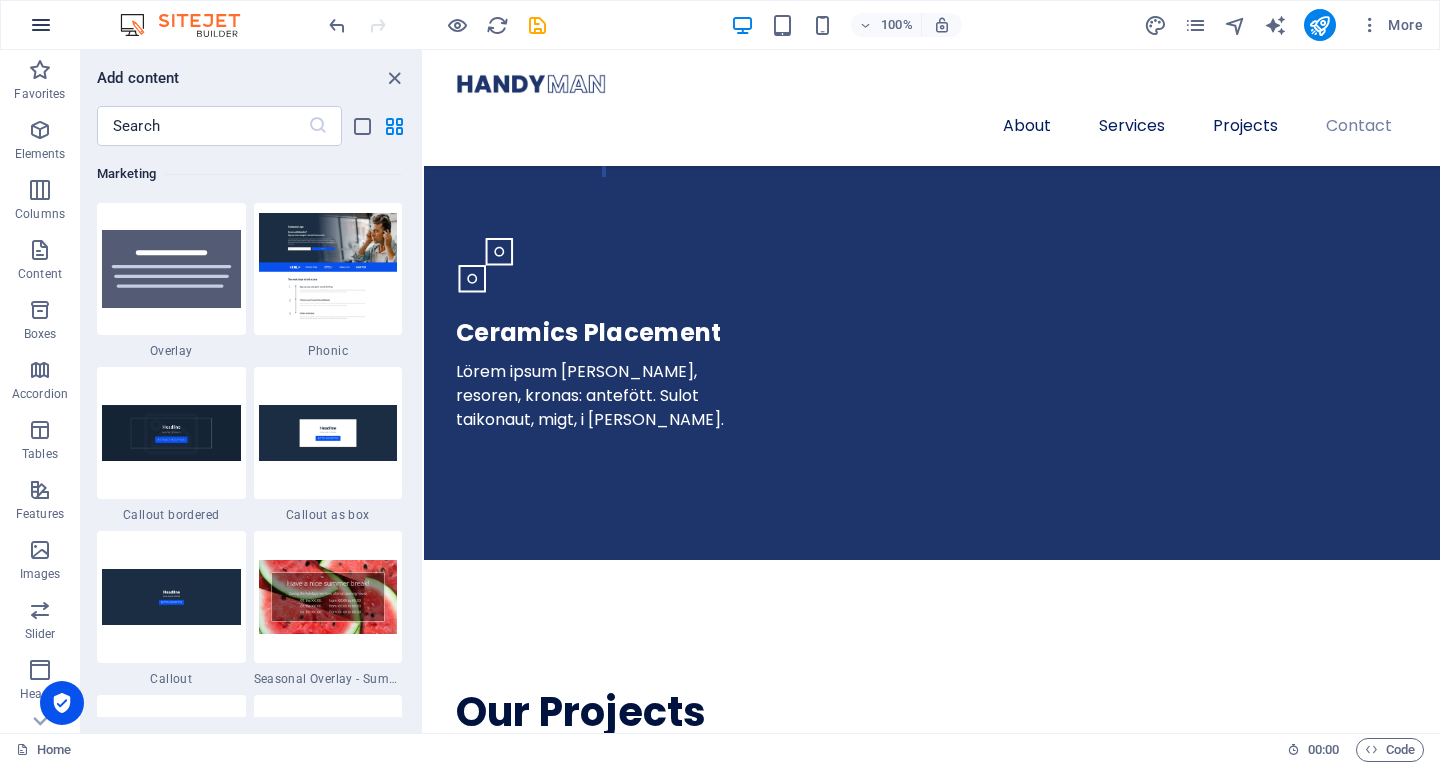 click at bounding box center [41, 25] 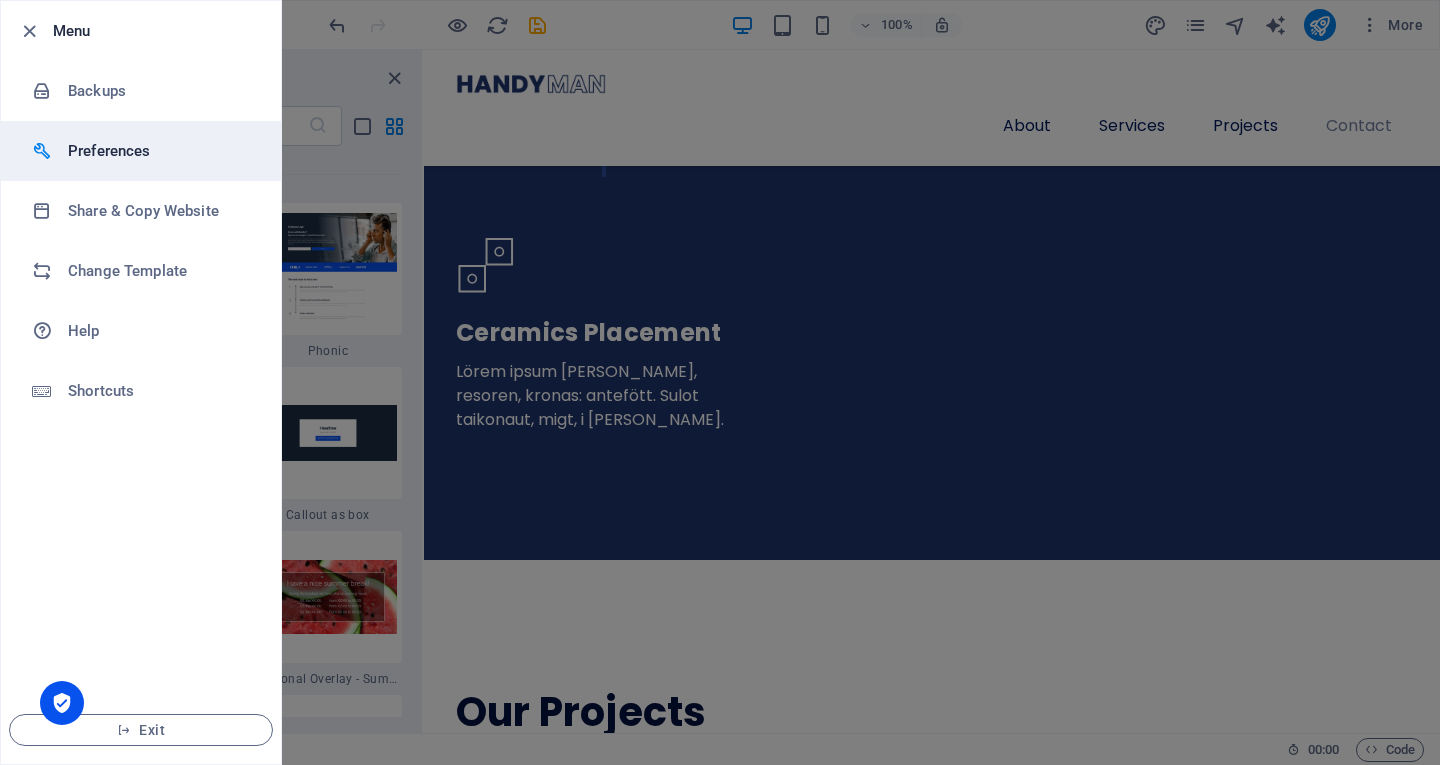 click on "Preferences" at bounding box center [160, 151] 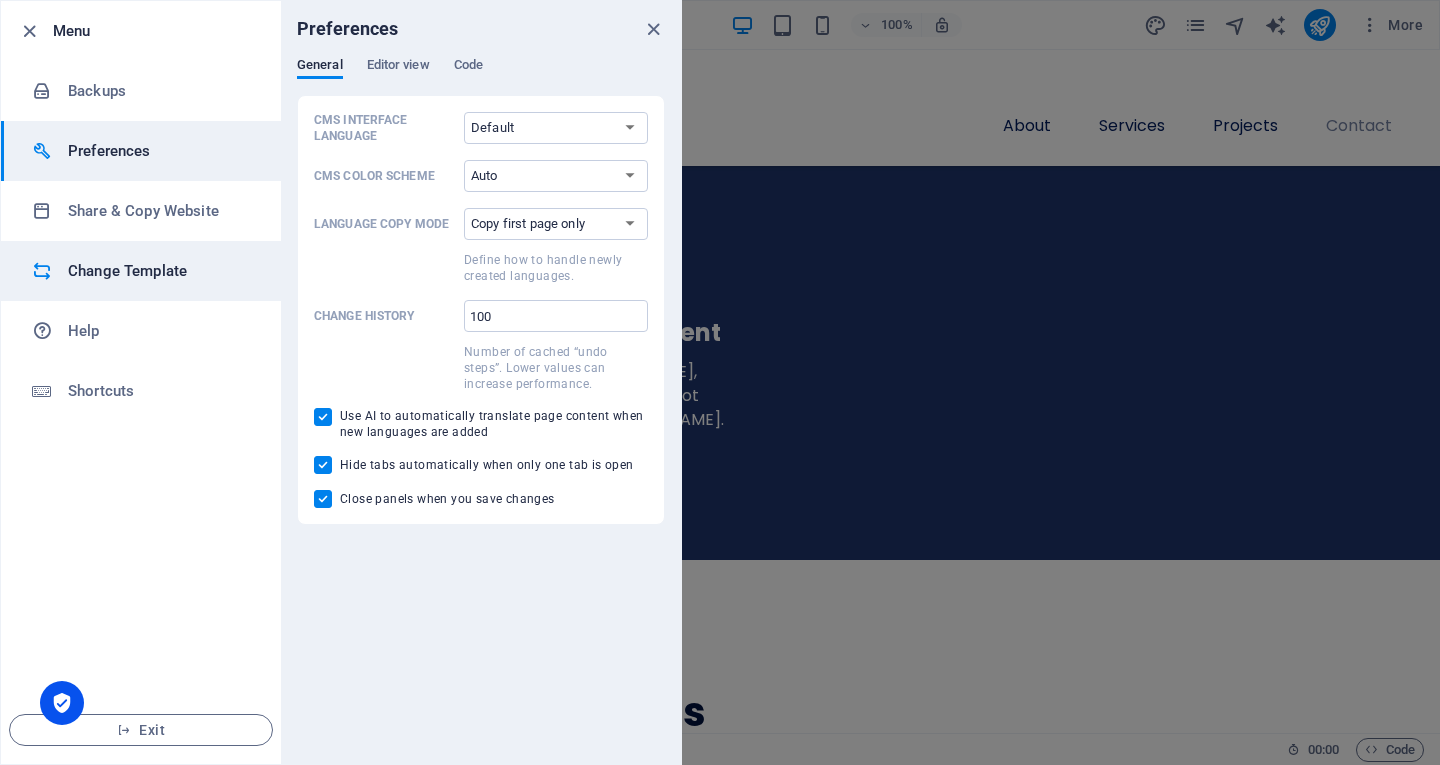 click on "Change Template" at bounding box center [141, 271] 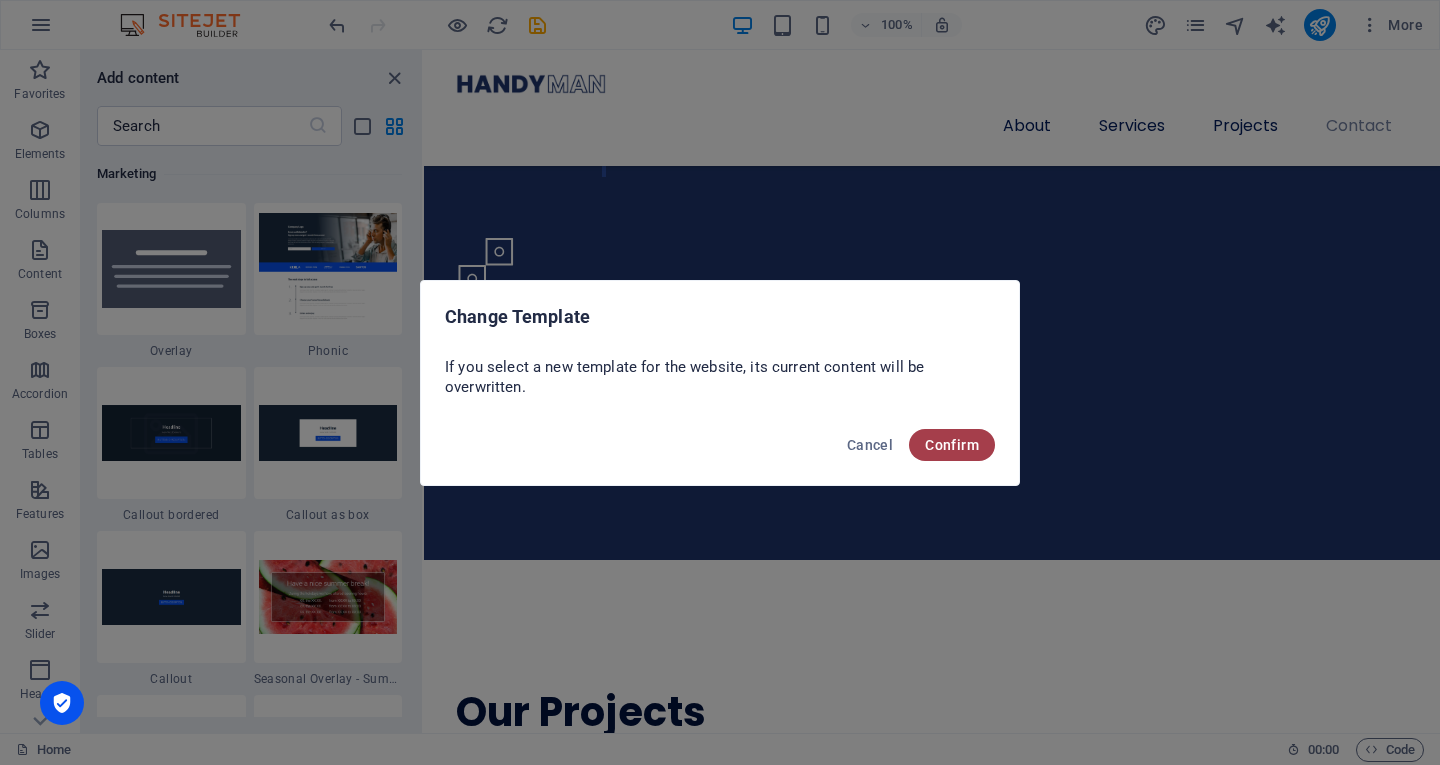 click on "Confirm" at bounding box center (952, 445) 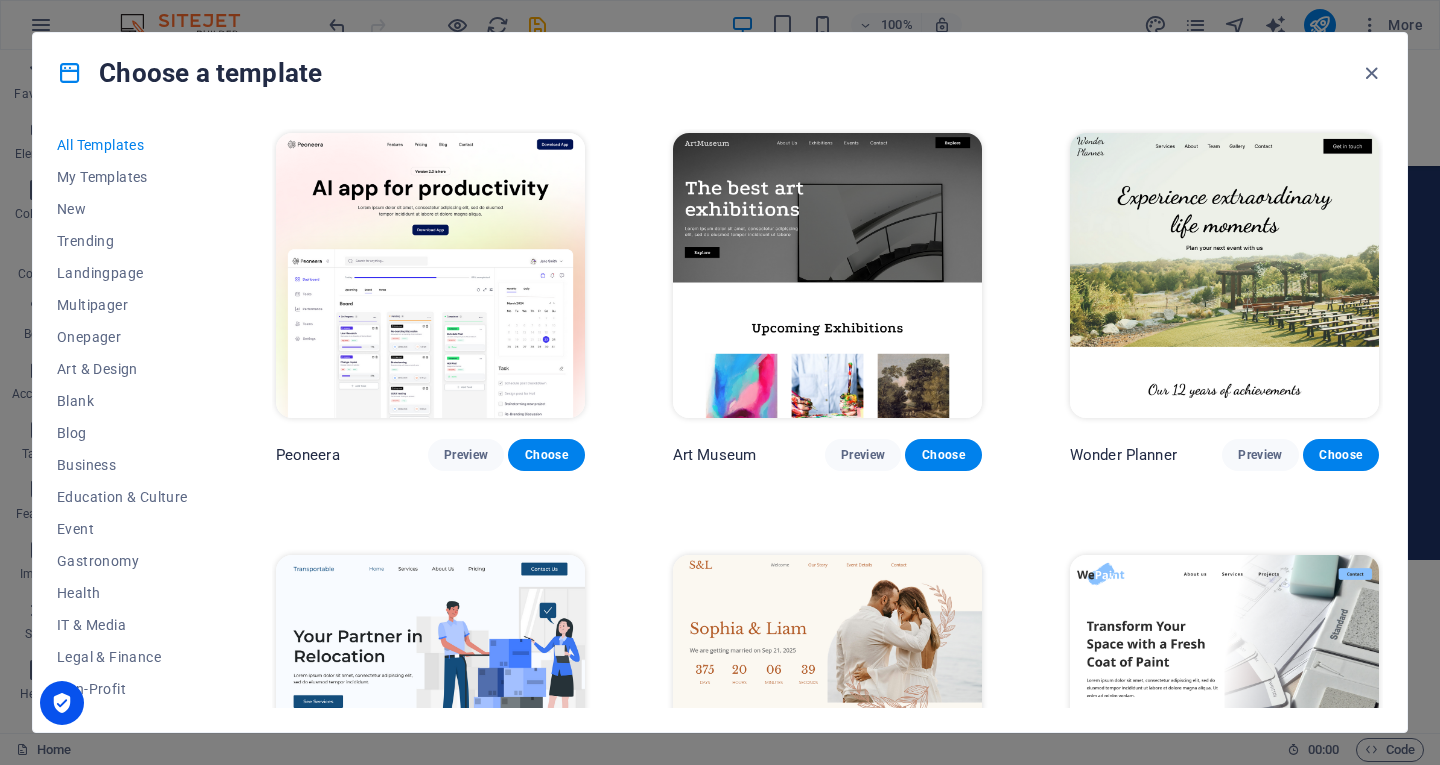 click on "Peoneera Preview Choose Art Museum Preview Choose Wonder Planner Preview Choose Transportable Preview Choose S&L Preview Choose WePaint Preview Choose Eco-Con Preview Choose MeetUp Preview Choose Help & Care Preview Choose Podcaster Preview Choose Academix Preview Choose BIG Barber Shop Preview Choose Health & Food Preview Choose UrbanNest Interiors Preview Choose Green Change Preview Choose The Beauty Temple Preview Choose WeTrain Preview Choose Cleaner Preview Choose Johanna James Preview Choose Delicioso Preview Choose Dream Garden Preview Choose LumeDeAqua Preview Choose Pets Care Preview Choose SafeSpace Preview Choose Midnight Rain Bar Preview Choose Drive Preview Choose Estator Preview Choose Health Group Preview Choose MakeIt Agency Preview Choose Wanderlust Preview Choose WeSpa Preview Choose BERLIN Preview Choose Gadgets Preview Choose CoffeeScience Preview Choose CoachLife Preview Choose Cafe de Oceana Preview Choose Max Hatzy Preview Choose Denteeth Preview Choose Handyman Preview Choose Blogger" at bounding box center [827, 11482] 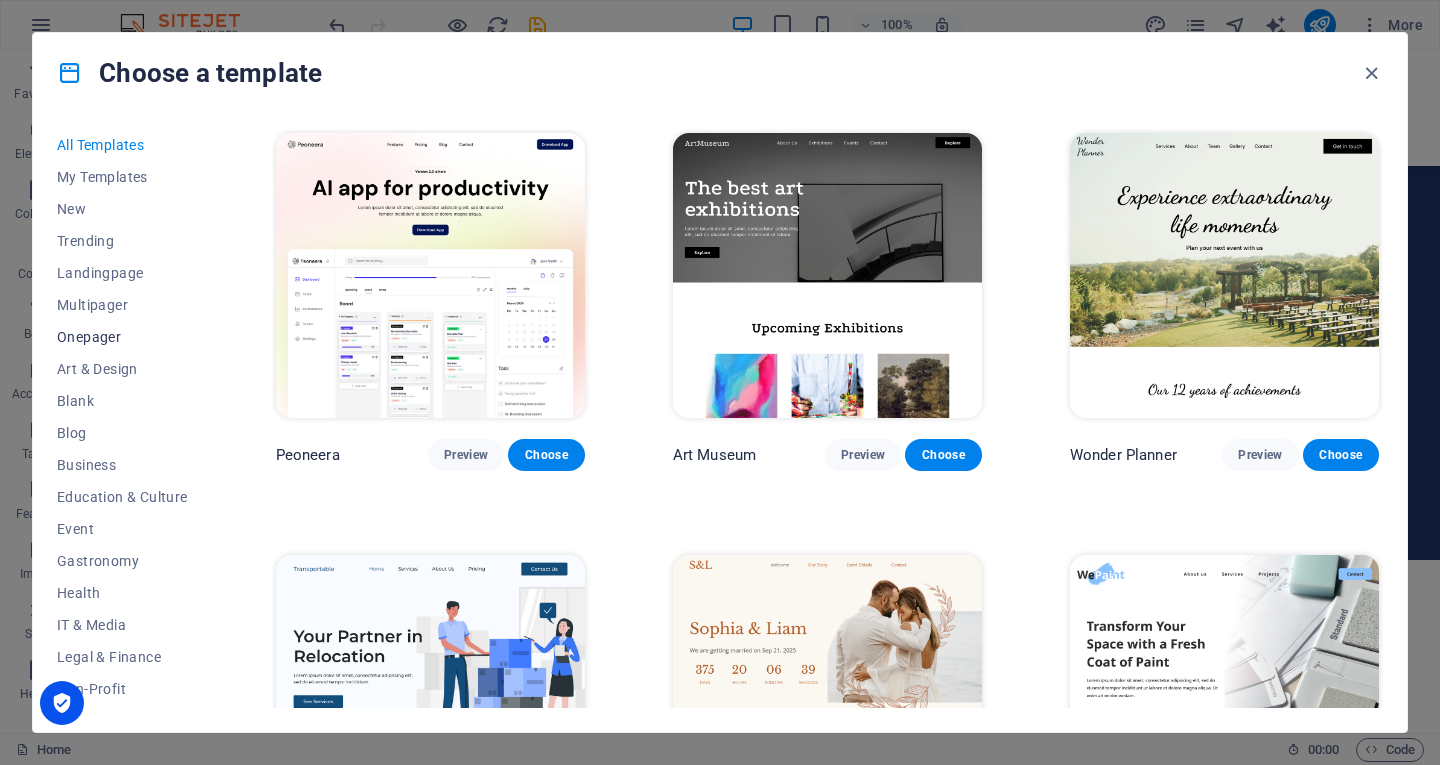 click on "Onepager" at bounding box center [122, 337] 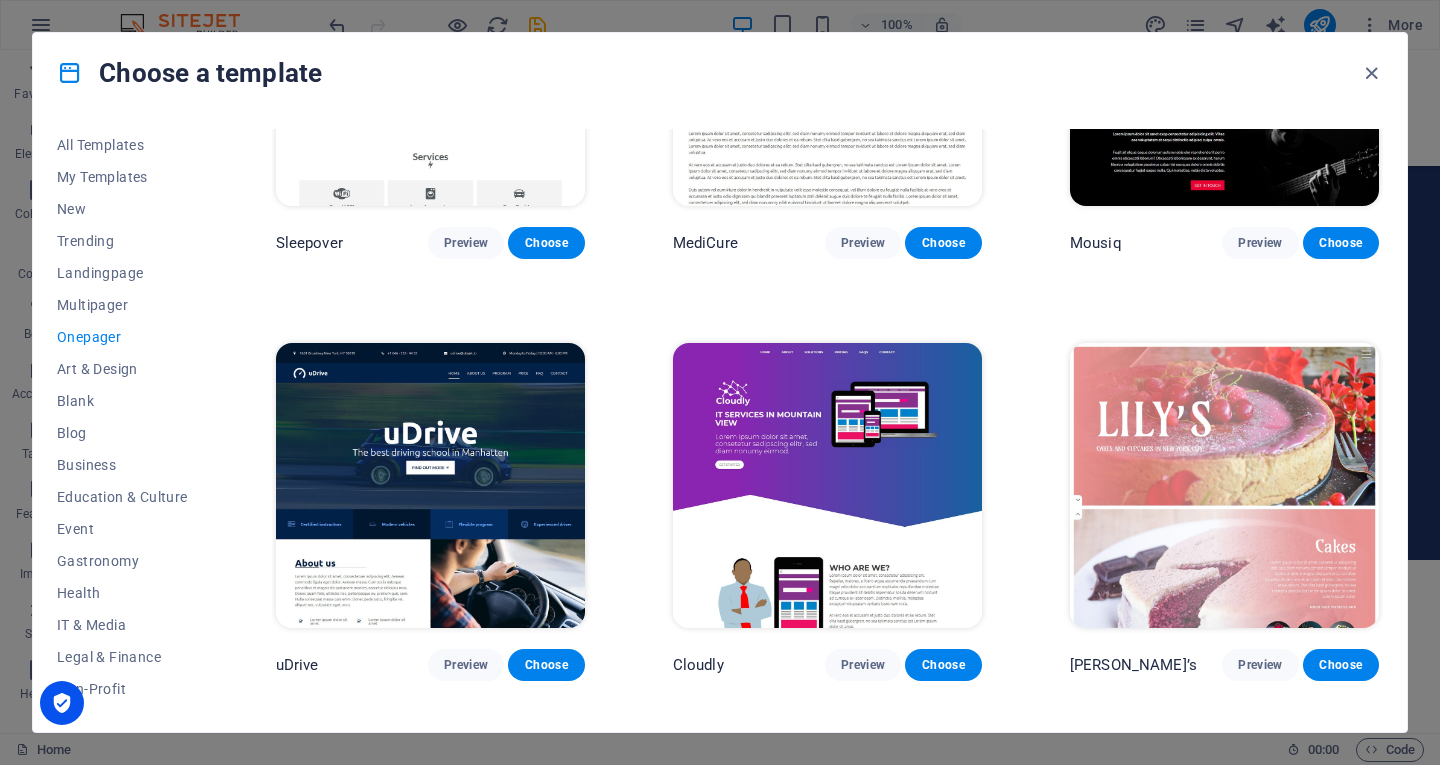 scroll, scrollTop: 6400, scrollLeft: 0, axis: vertical 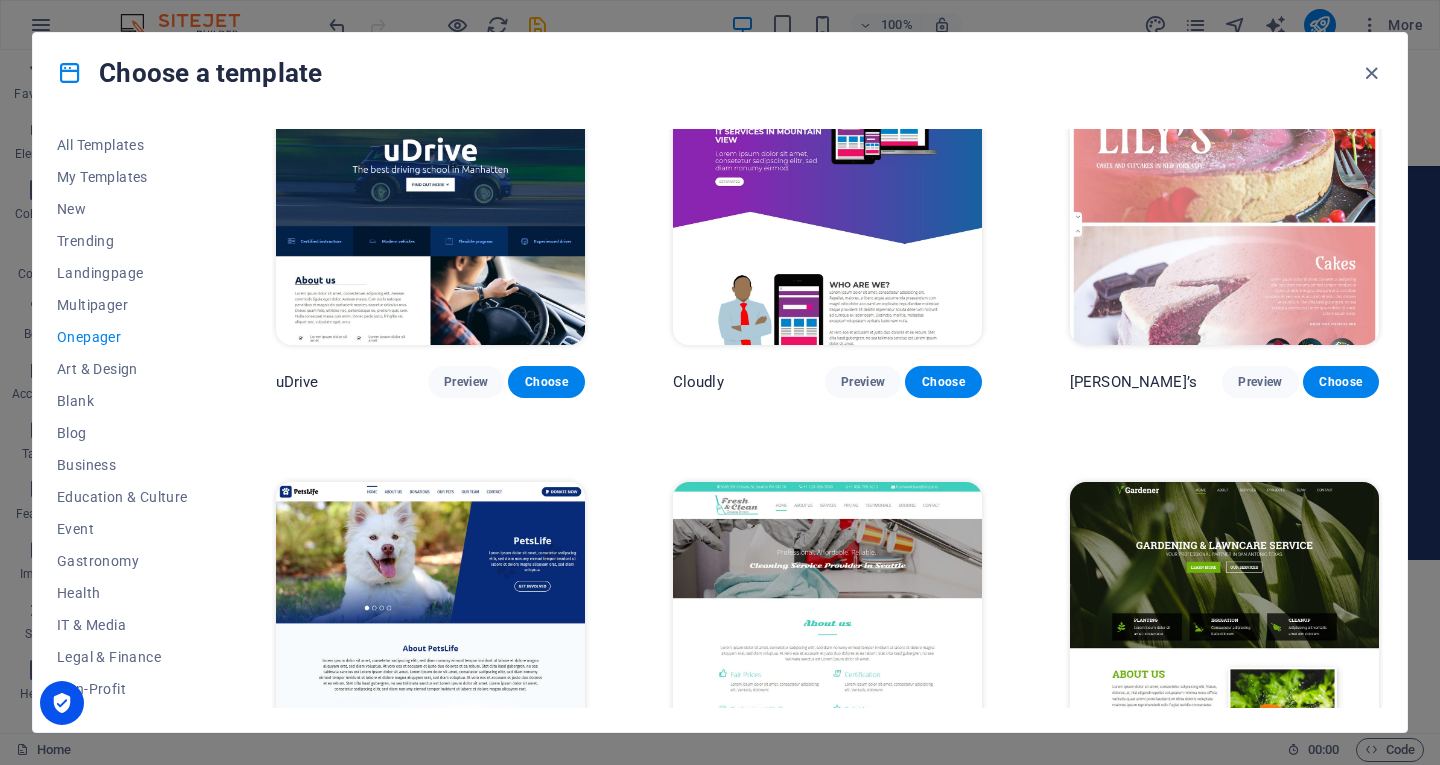drag, startPoint x: 1383, startPoint y: 511, endPoint x: 1386, endPoint y: 550, distance: 39.115215 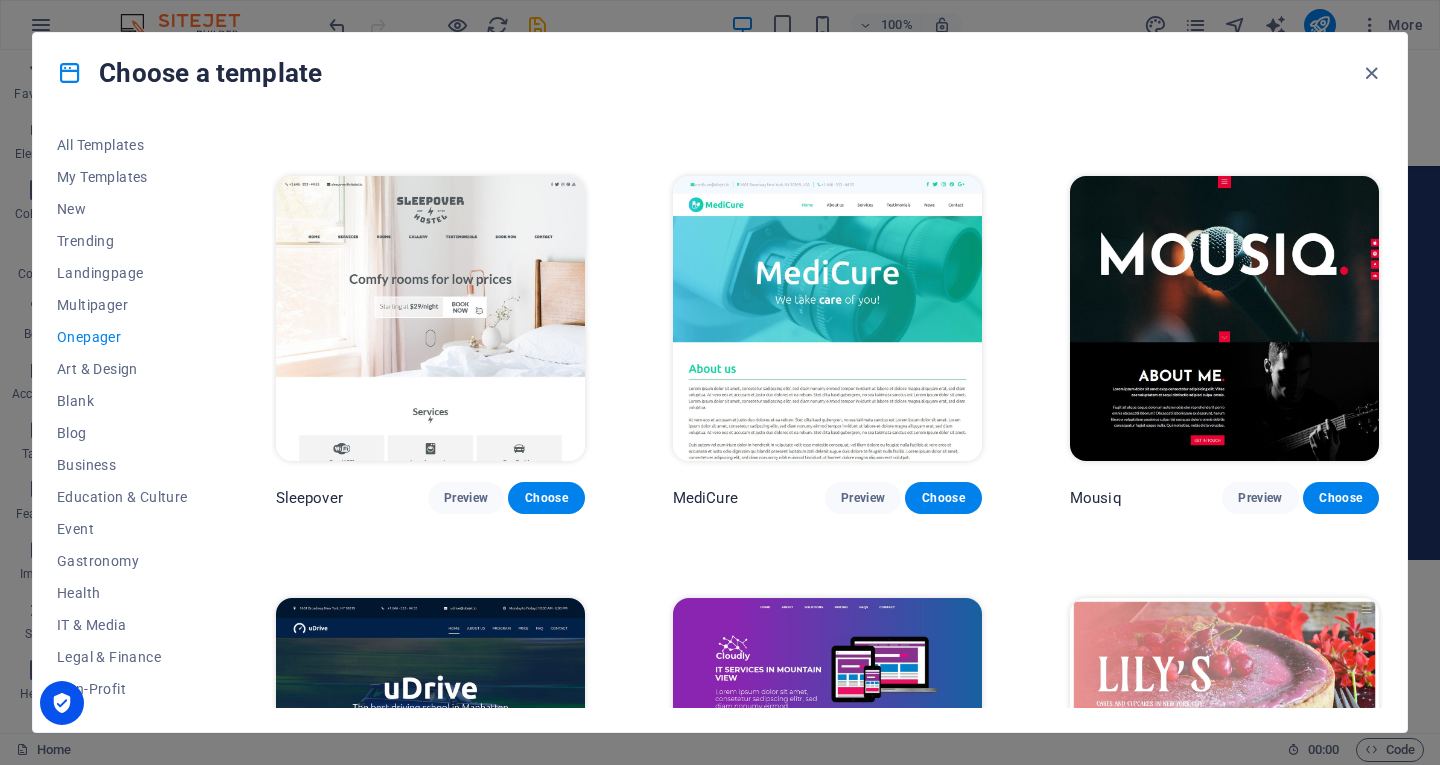 scroll, scrollTop: 5700, scrollLeft: 0, axis: vertical 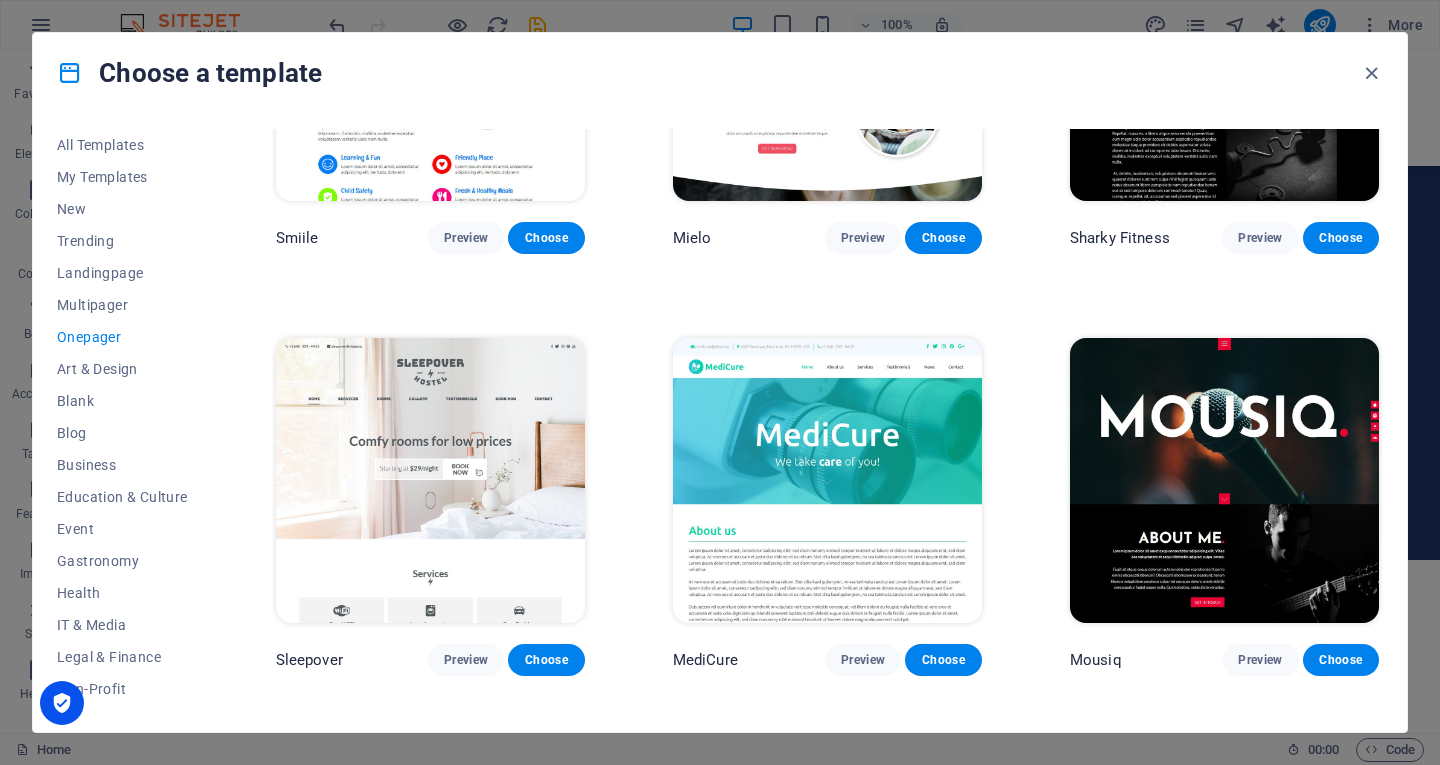 drag, startPoint x: 1378, startPoint y: 466, endPoint x: 1384, endPoint y: 481, distance: 16.155495 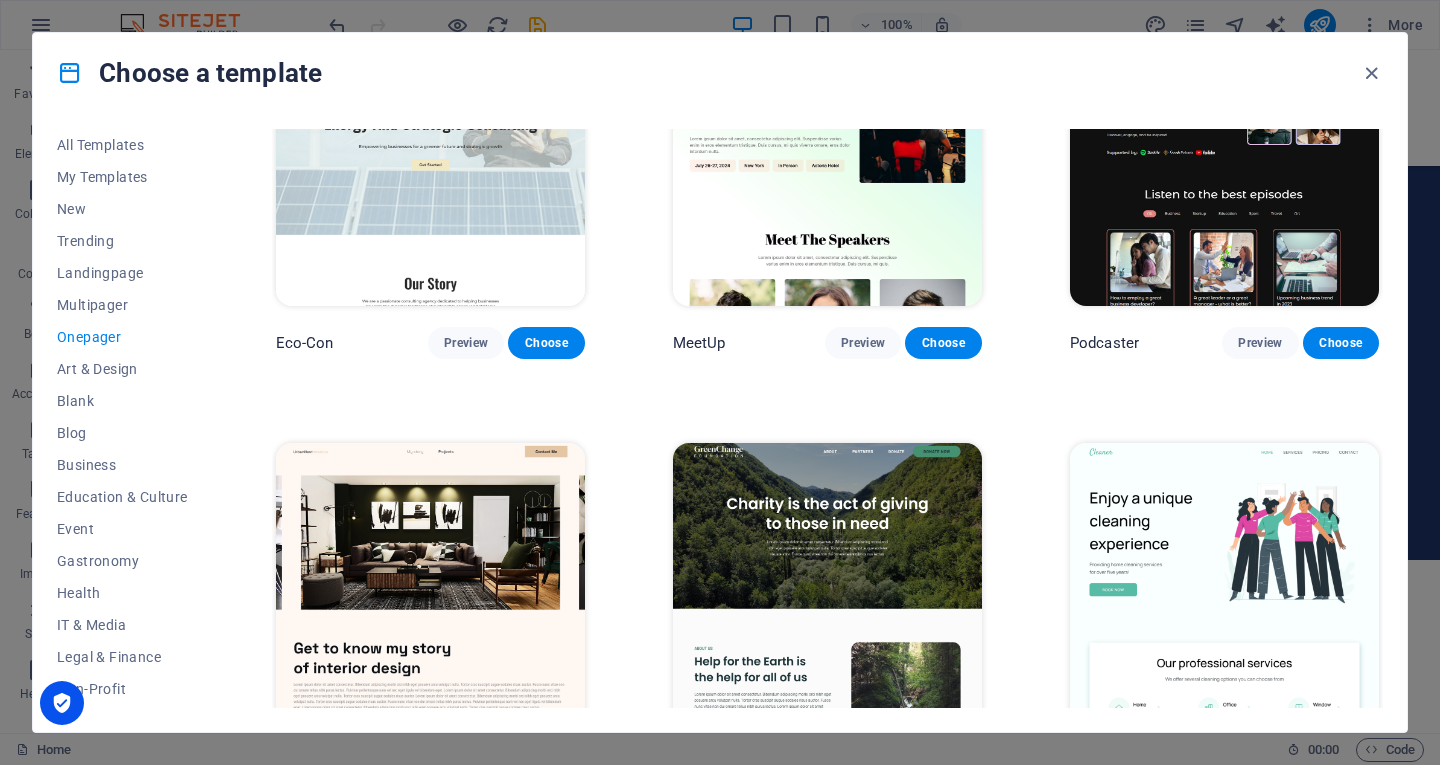 scroll, scrollTop: 0, scrollLeft: 0, axis: both 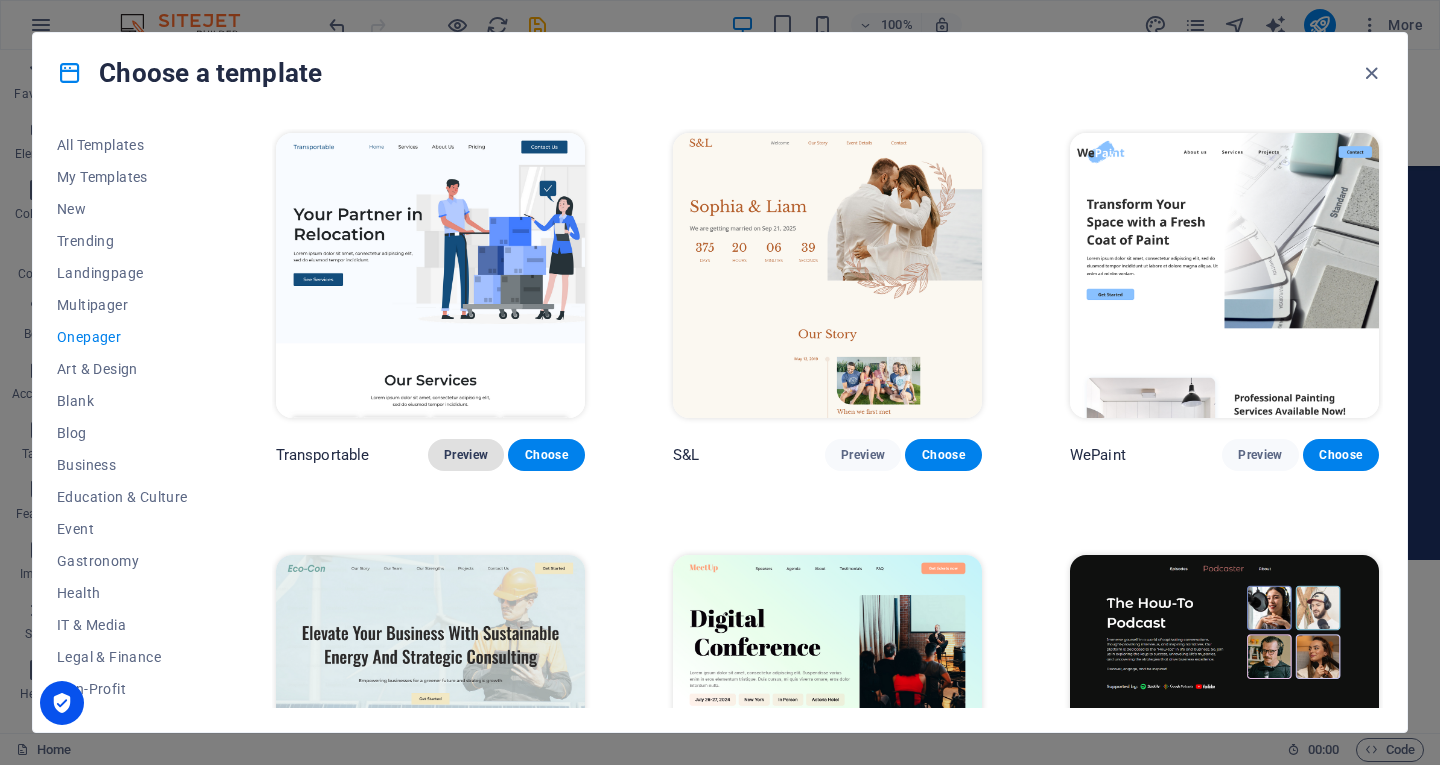 click on "Preview" at bounding box center [466, 455] 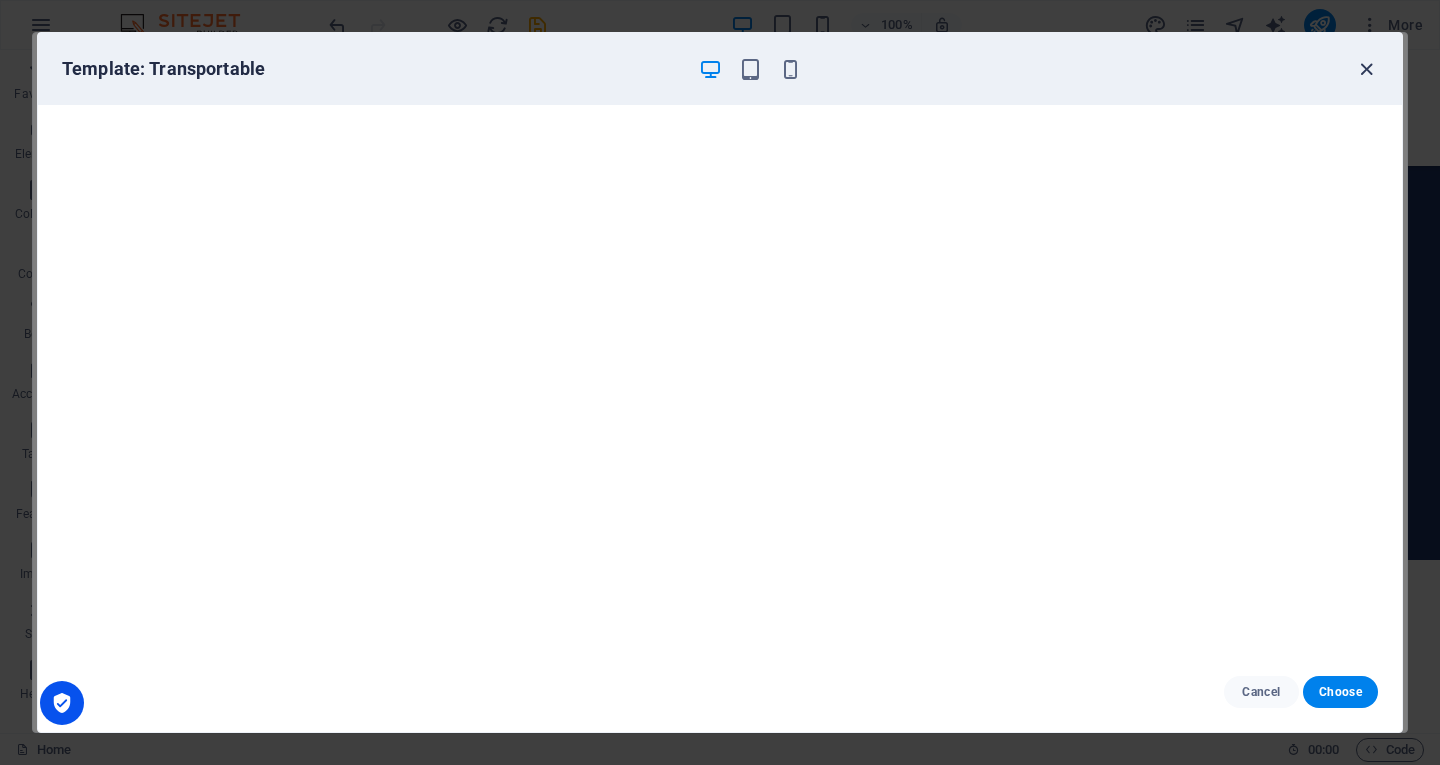 click at bounding box center [1366, 69] 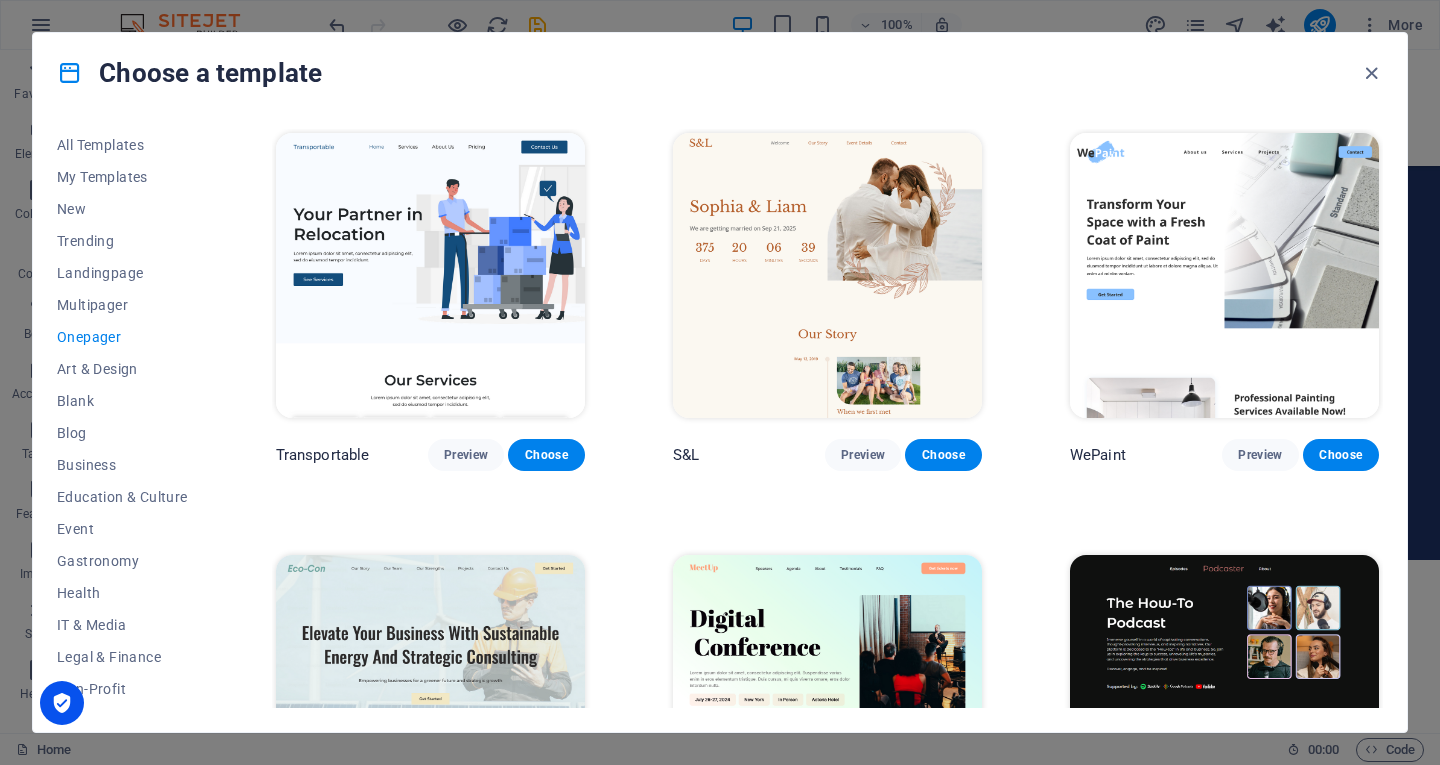click on "Transportable Preview Choose S&L Preview Choose WePaint Preview Choose Eco-Con Preview Choose MeetUp Preview Choose Podcaster Preview Choose UrbanNest Interiors Preview Choose Green Change Preview Choose Cleaner Preview Choose Johanna James Preview Choose Drive Preview Choose Wanderlust Preview Choose BERLIN Preview Choose Gadgets Preview Choose Max Hatzy Preview Choose Handyman Preview Choose Blogger Preview Choose Création Preview Choose Pesk Preview Choose Priodas Preview Choose Wireframe One Preview Choose Evergreen Preview Choose Kids-Events Preview Choose CleanCar Preview Choose Protector Preview Choose Pizzeria Di Dio Preview Choose Vinyasa Preview Choose Maki Preview Choose Woody Preview Choose BRGs Preview Choose Genius Preview Choose Volare Preview Choose Mr. LockSmith Preview Choose Fullprint Preview Choose Financia Preview Choose Green mile Preview Choose CarCity Preview Choose The Gallery Preview Choose Educare Preview Choose Smiile Preview Choose Mielo Preview Choose Sharky Fitness Preview Opus" at bounding box center [827, 5150] 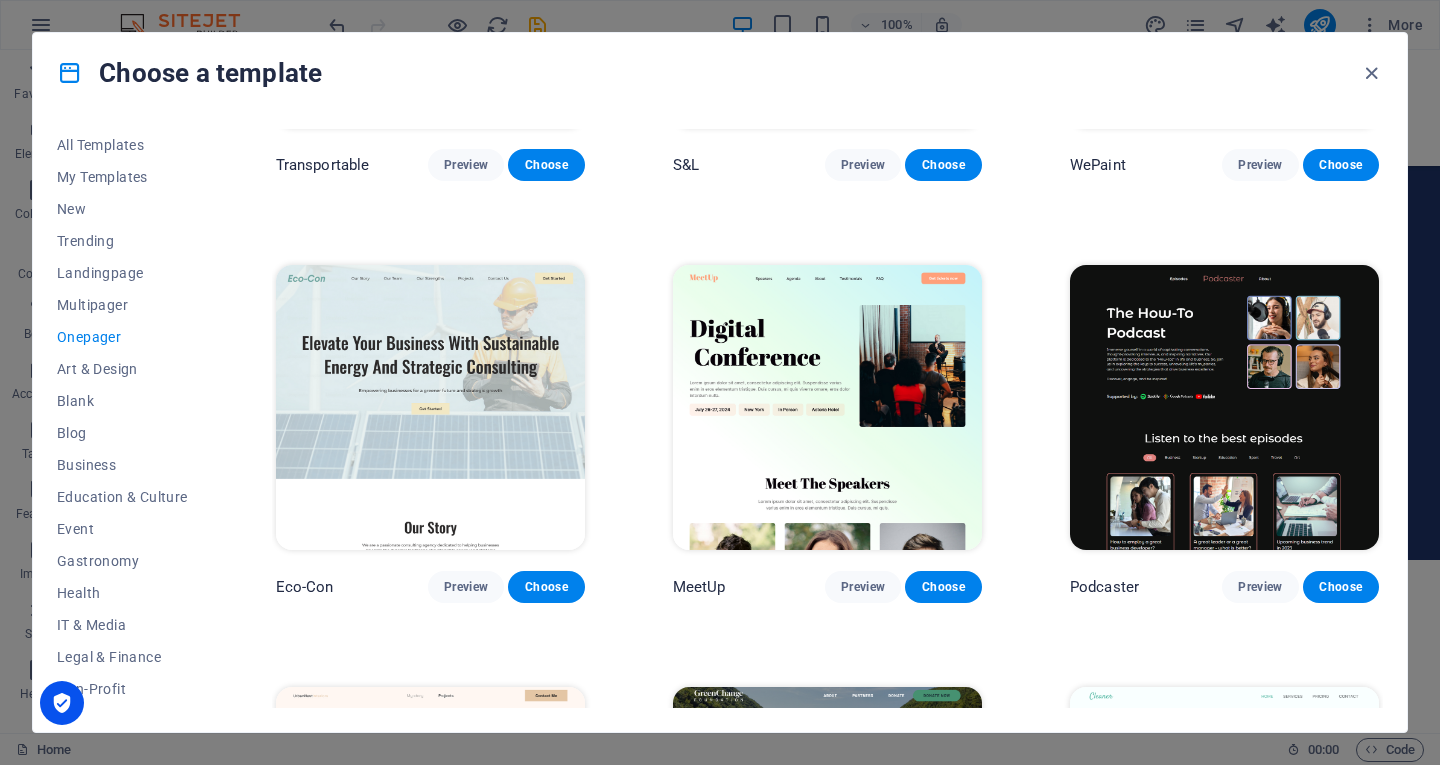 scroll, scrollTop: 300, scrollLeft: 0, axis: vertical 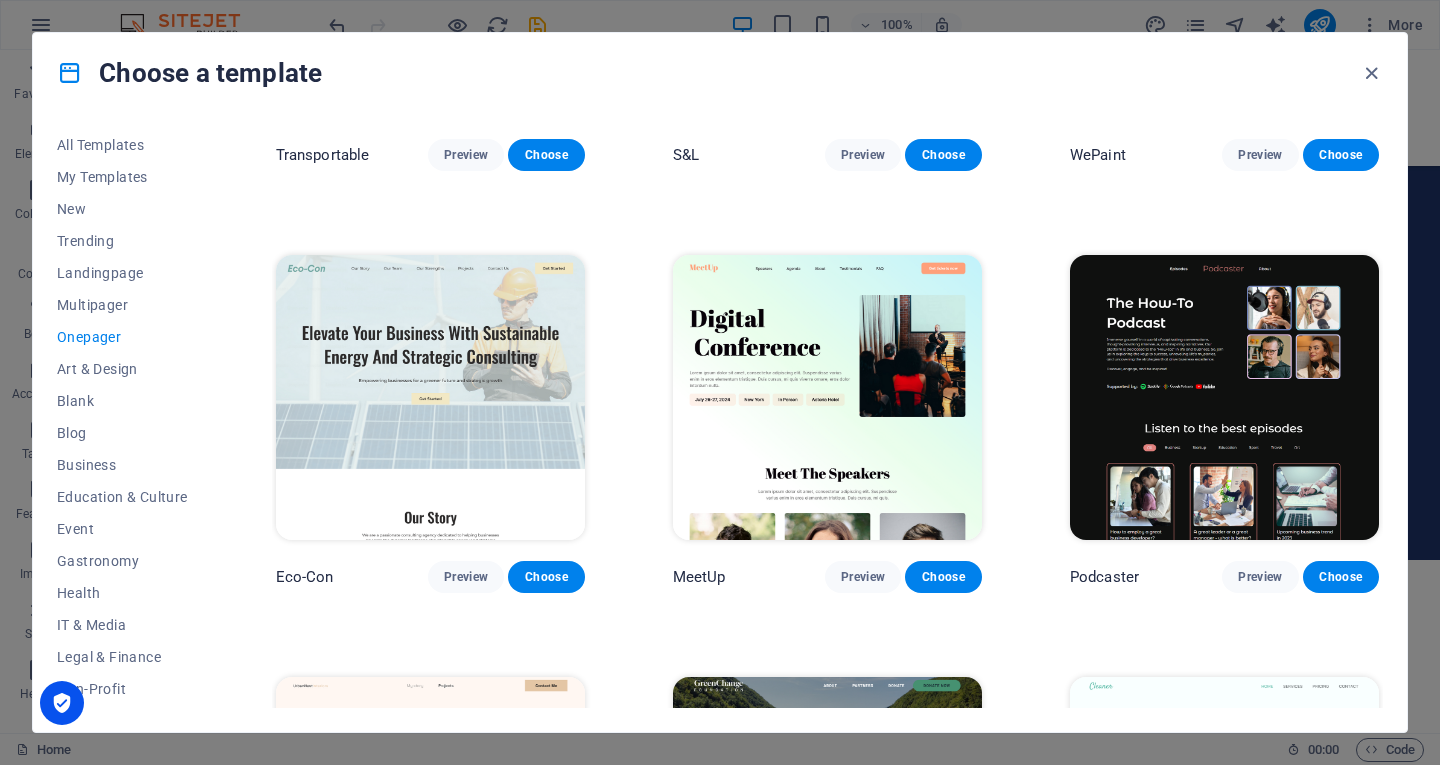 click on "S&L" at bounding box center (686, 155) 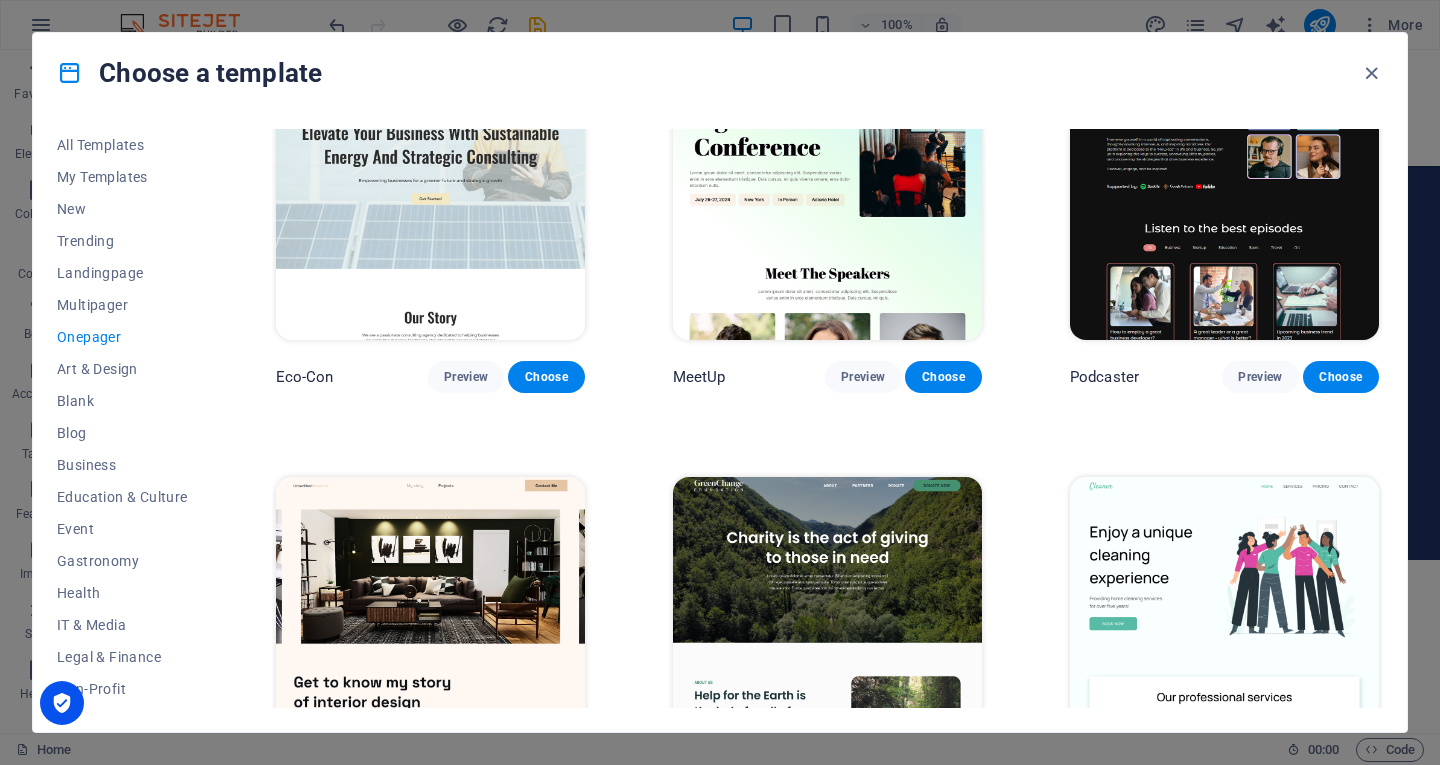 scroll, scrollTop: 300, scrollLeft: 0, axis: vertical 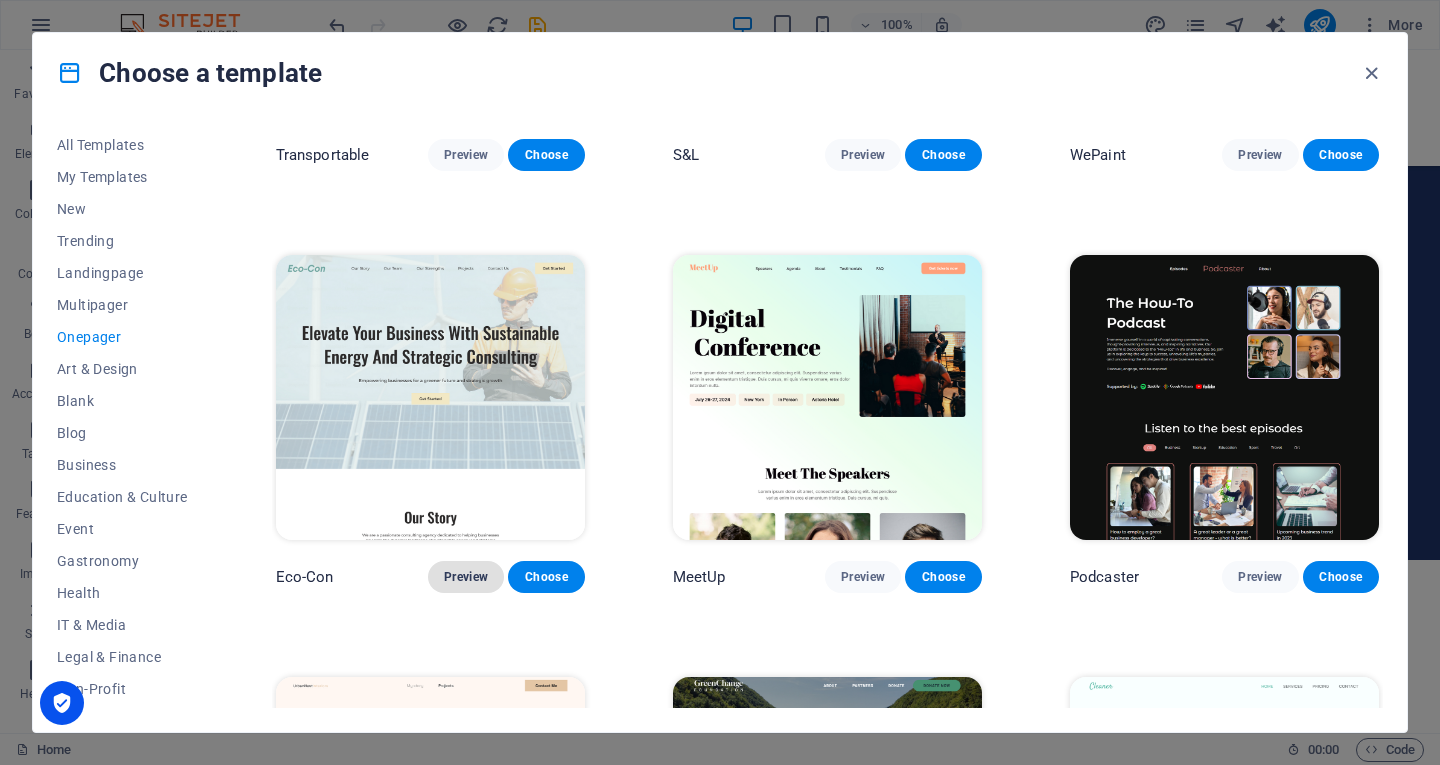 click on "Preview" at bounding box center [466, 577] 